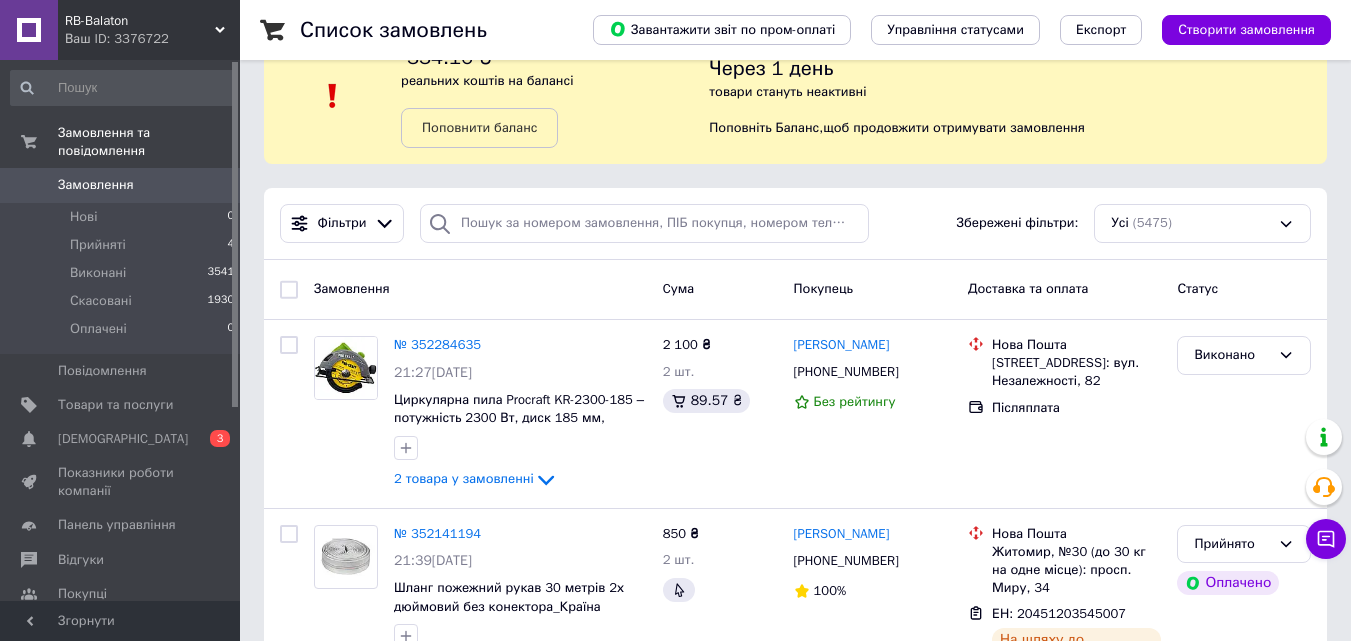 scroll, scrollTop: 100, scrollLeft: 0, axis: vertical 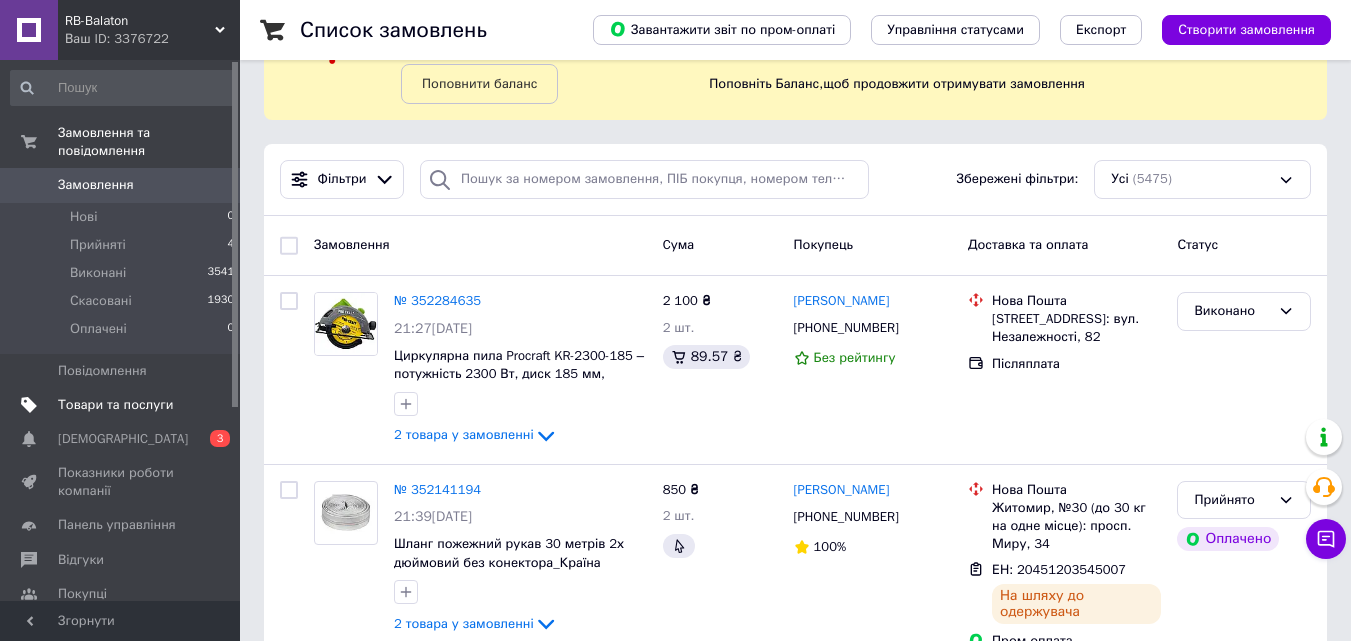 click on "Товари та послуги" at bounding box center (115, 405) 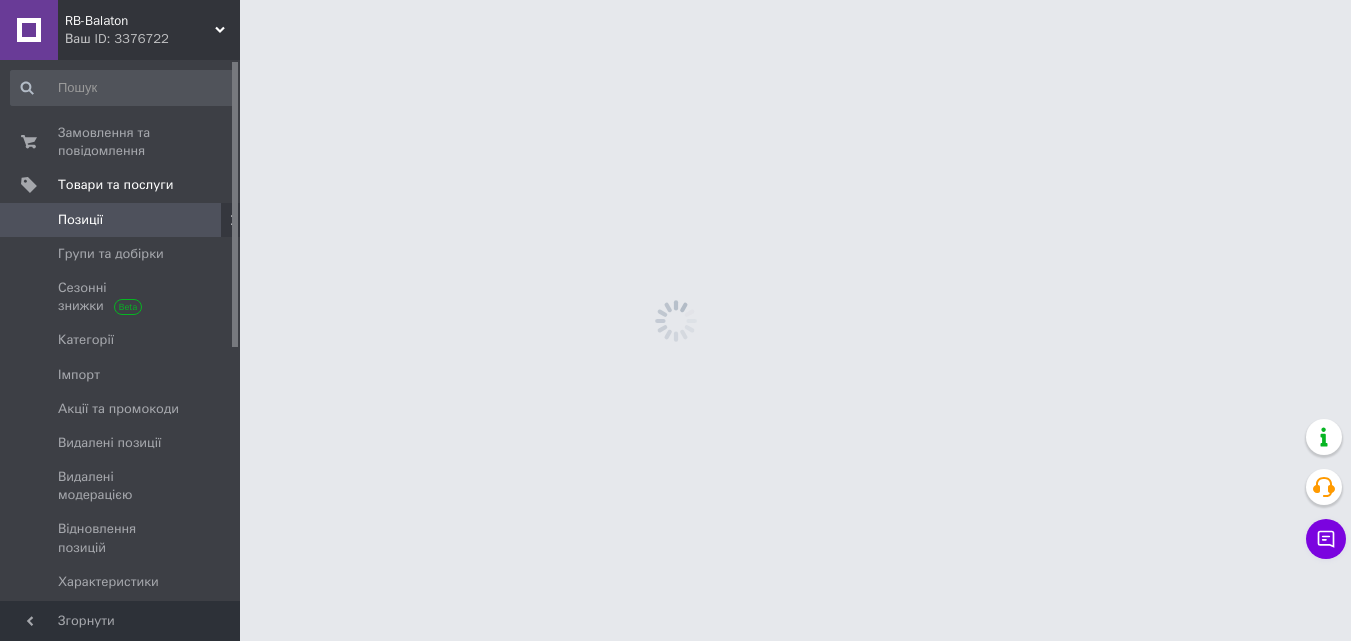 scroll, scrollTop: 0, scrollLeft: 0, axis: both 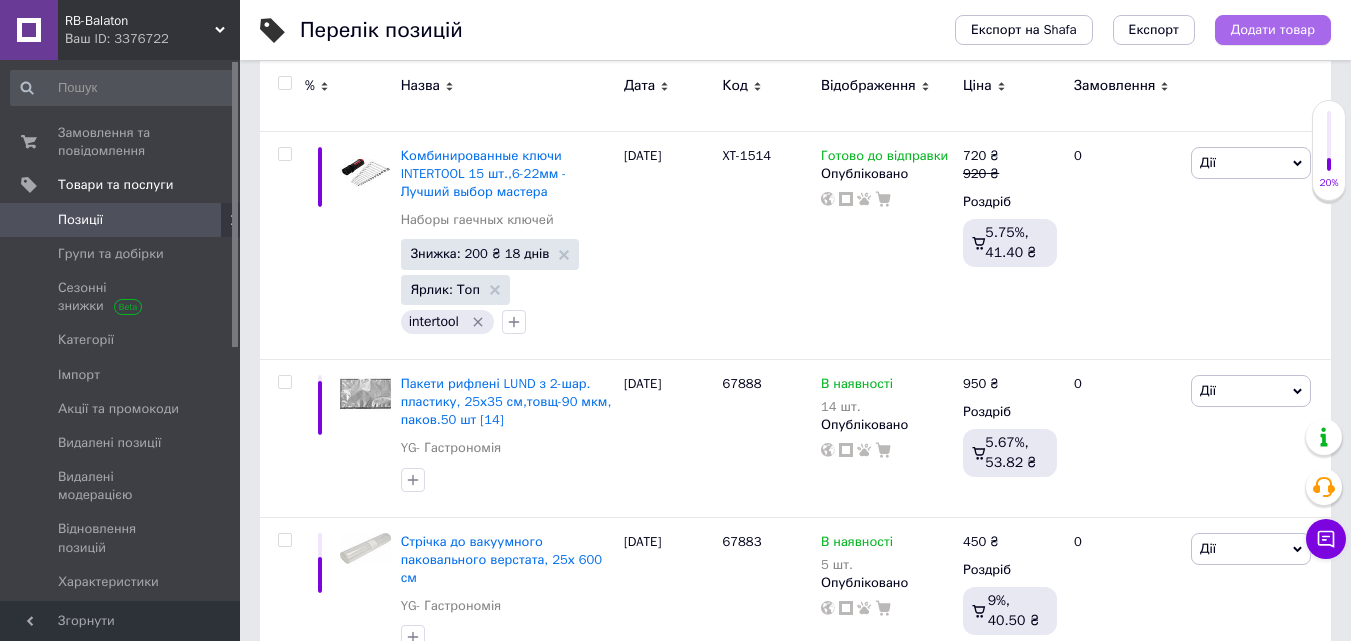 click on "Додати товар" at bounding box center [1273, 30] 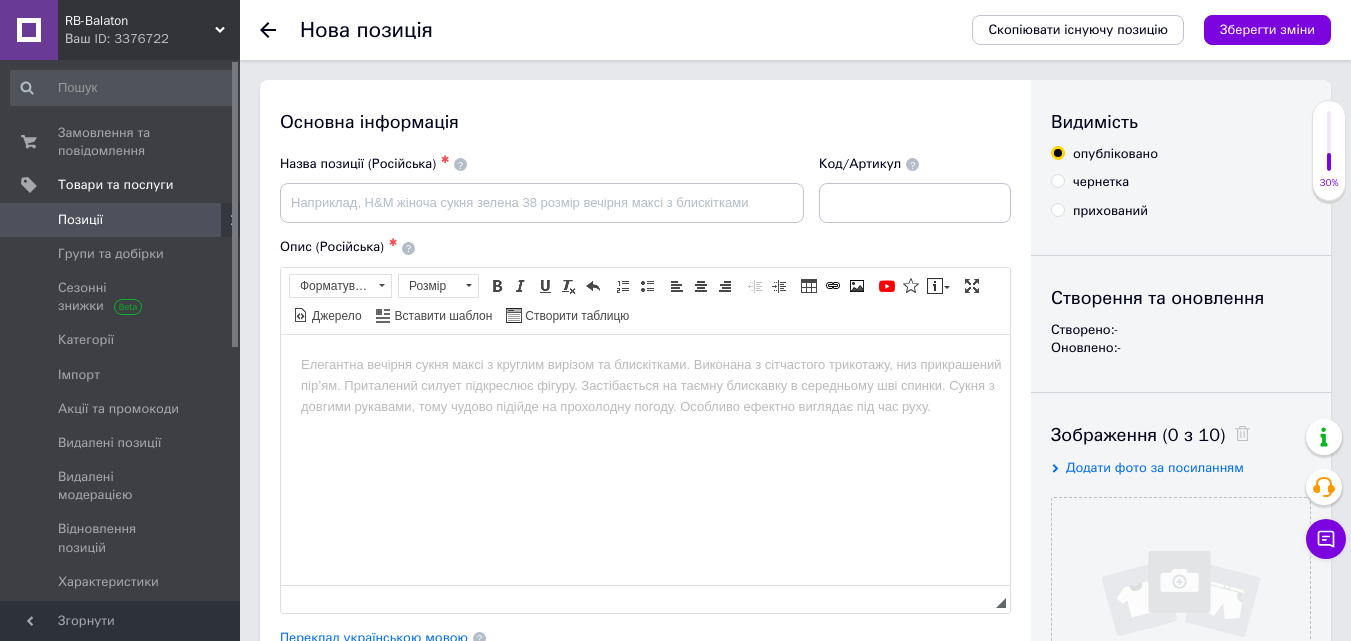 scroll, scrollTop: 0, scrollLeft: 0, axis: both 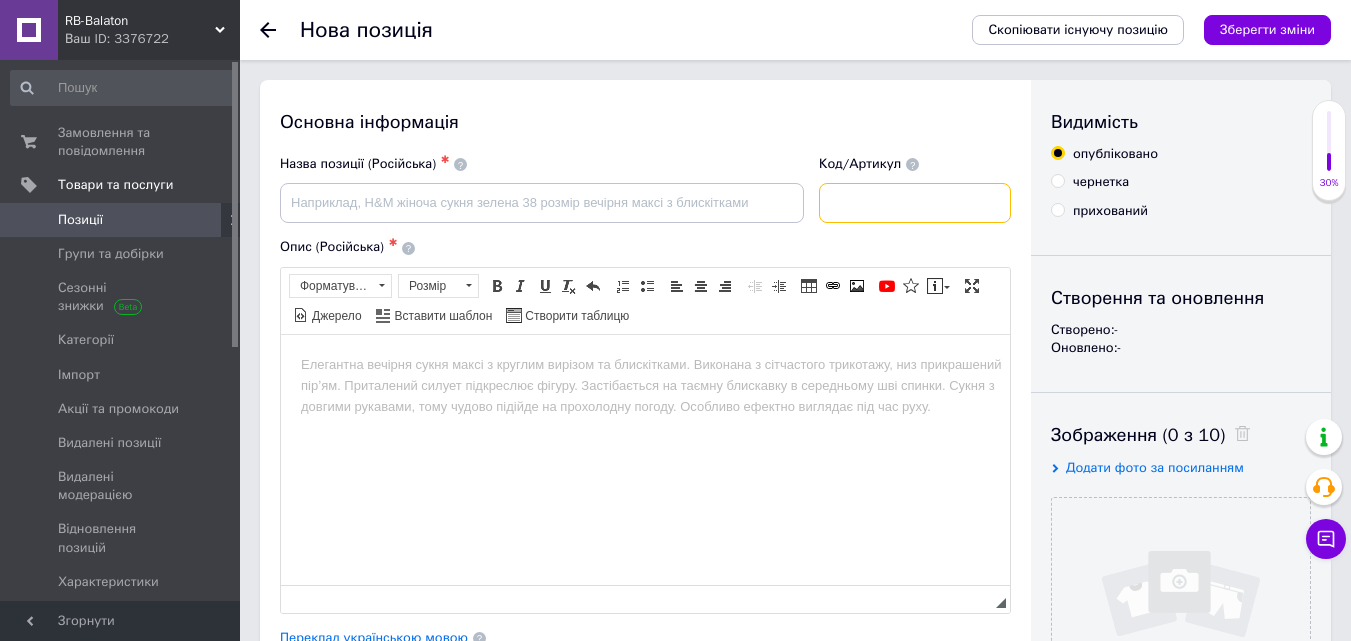 click at bounding box center (915, 203) 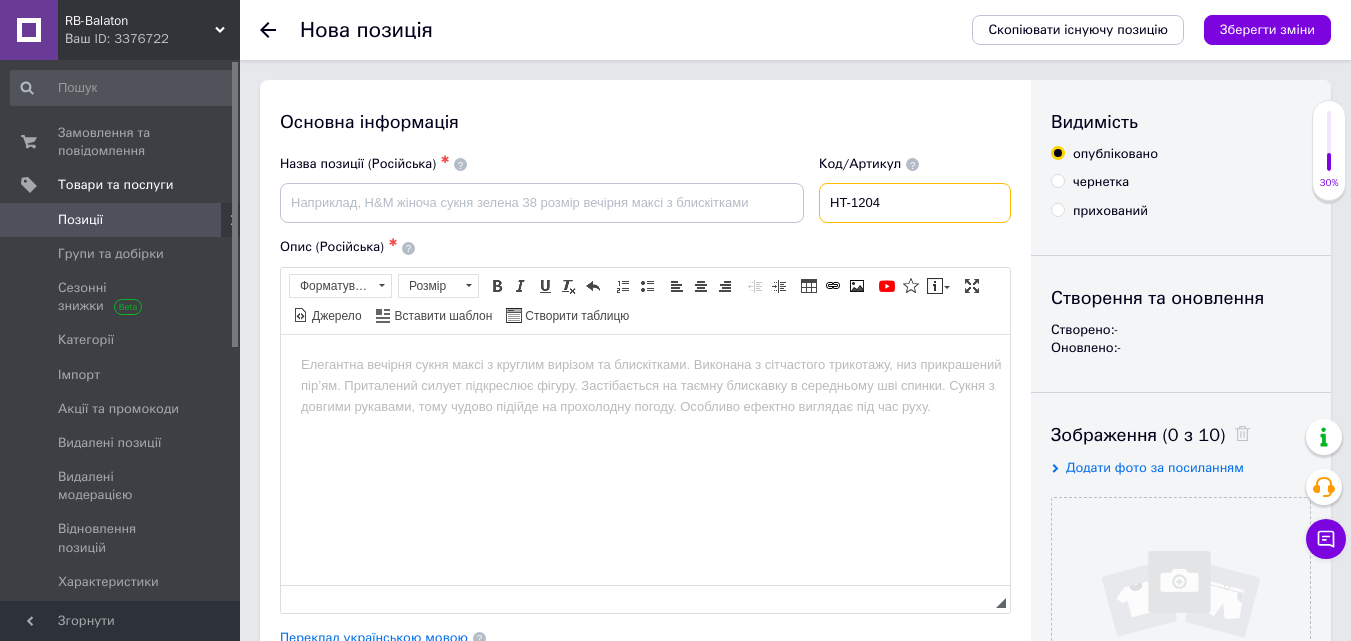 type on "HT-1204" 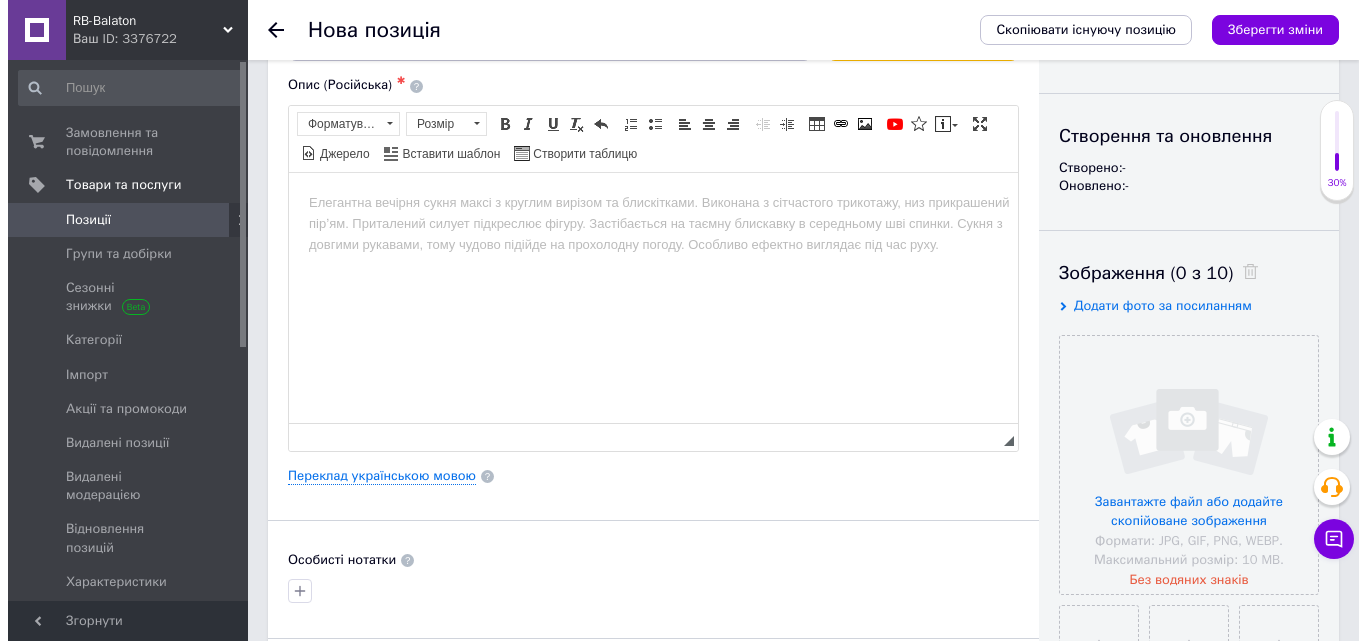scroll, scrollTop: 200, scrollLeft: 0, axis: vertical 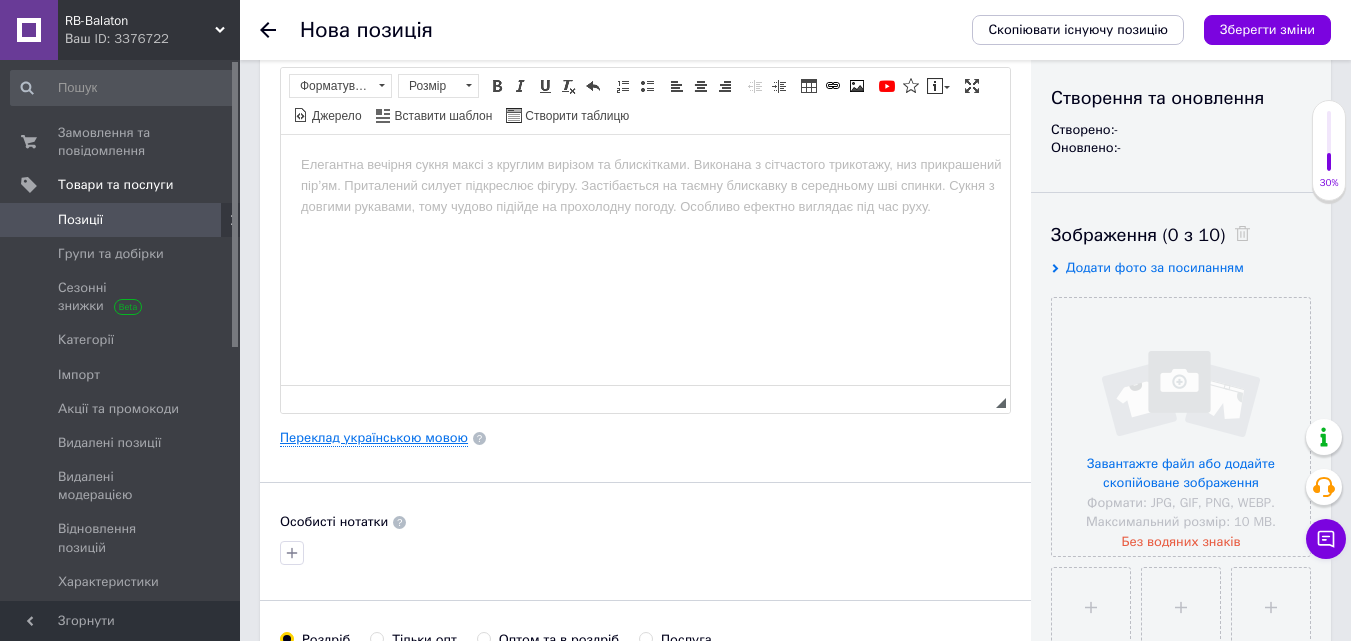 click on "Переклад українською мовою" at bounding box center (374, 438) 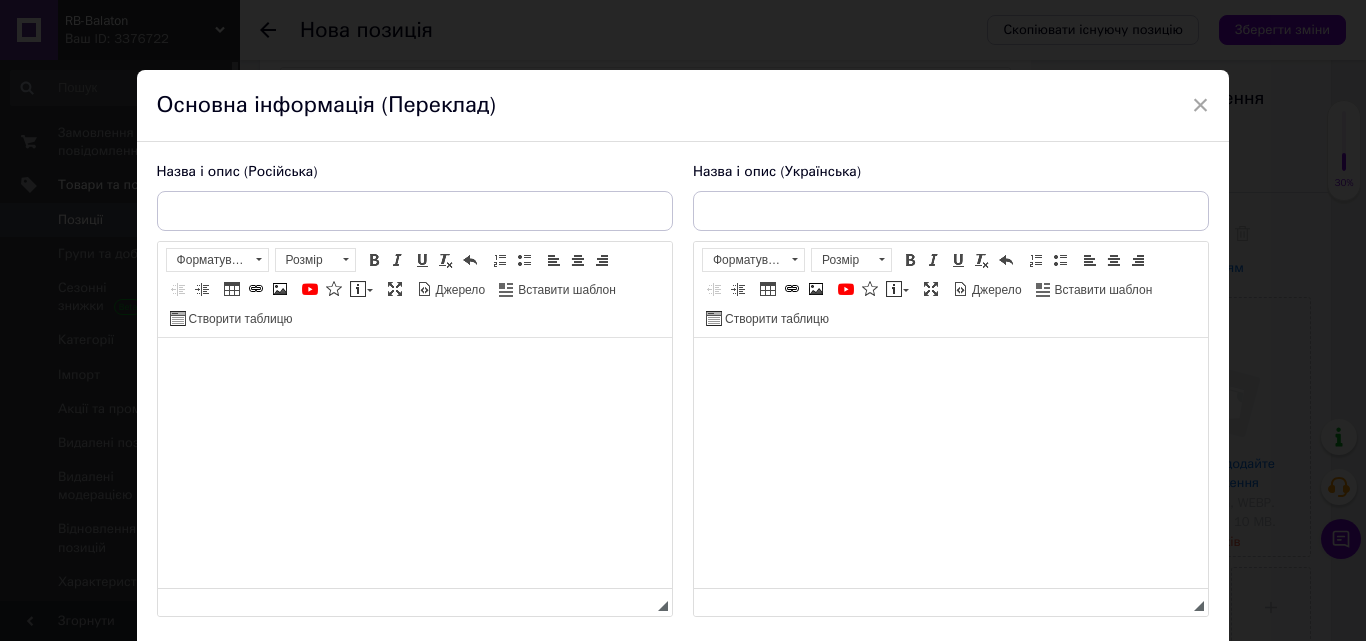 scroll, scrollTop: 0, scrollLeft: 0, axis: both 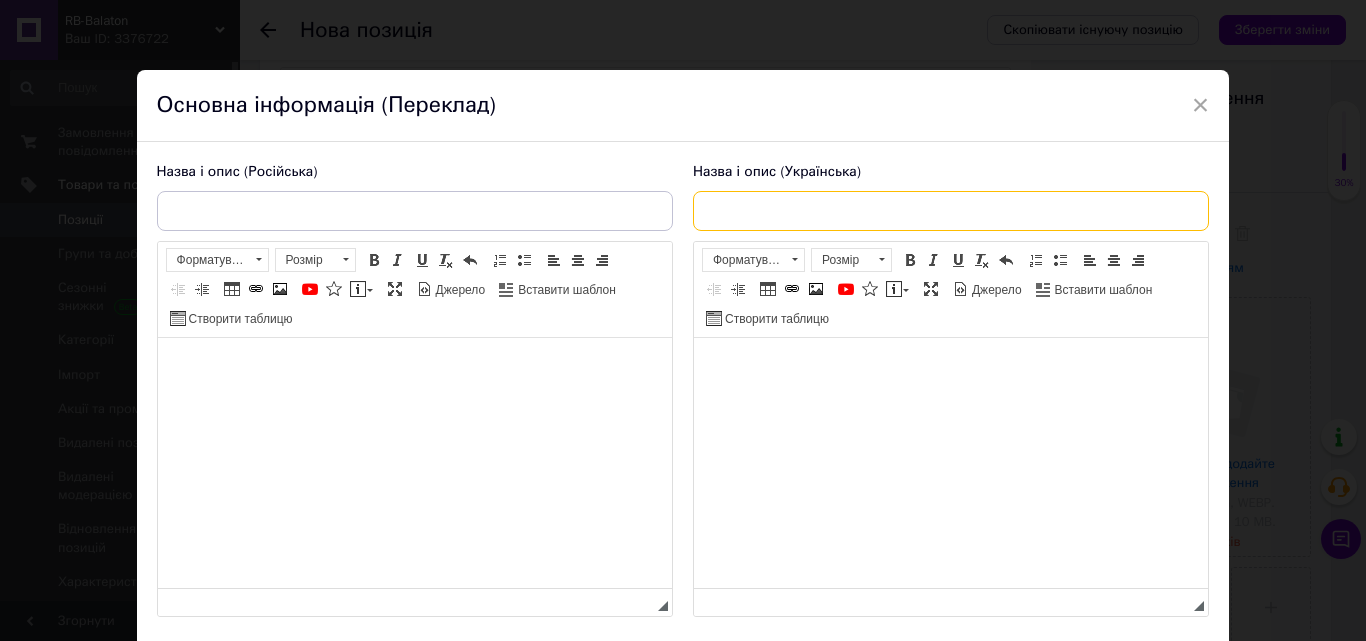 click at bounding box center (951, 211) 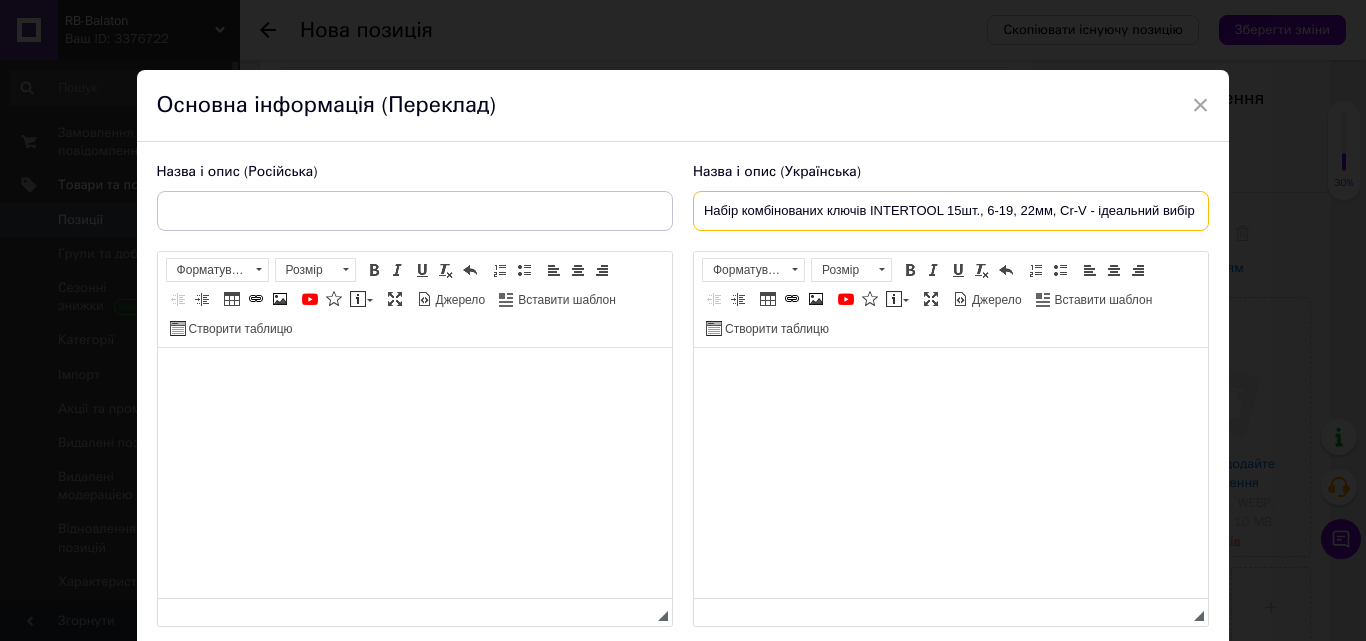 scroll, scrollTop: 0, scrollLeft: 83, axis: horizontal 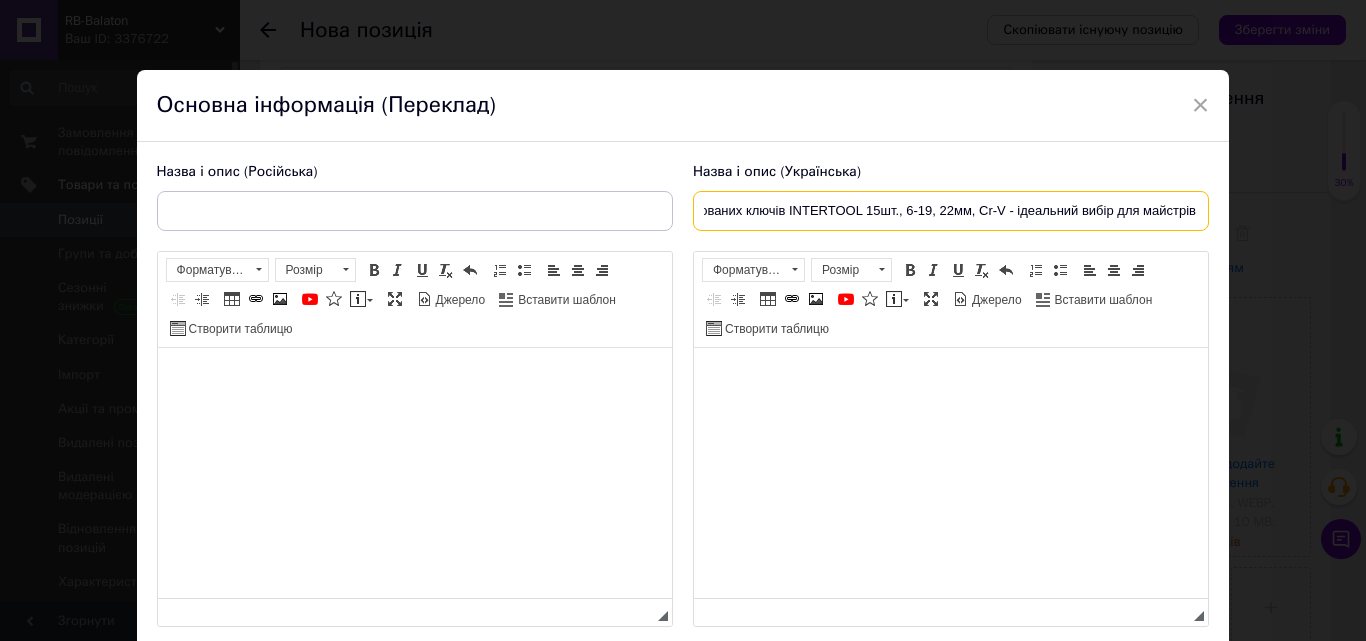 type on "Набір комбінованих ключів INTERTOOL 15шт., 6-19, 22мм, Cr-V - ідеальний вибір для майстрів" 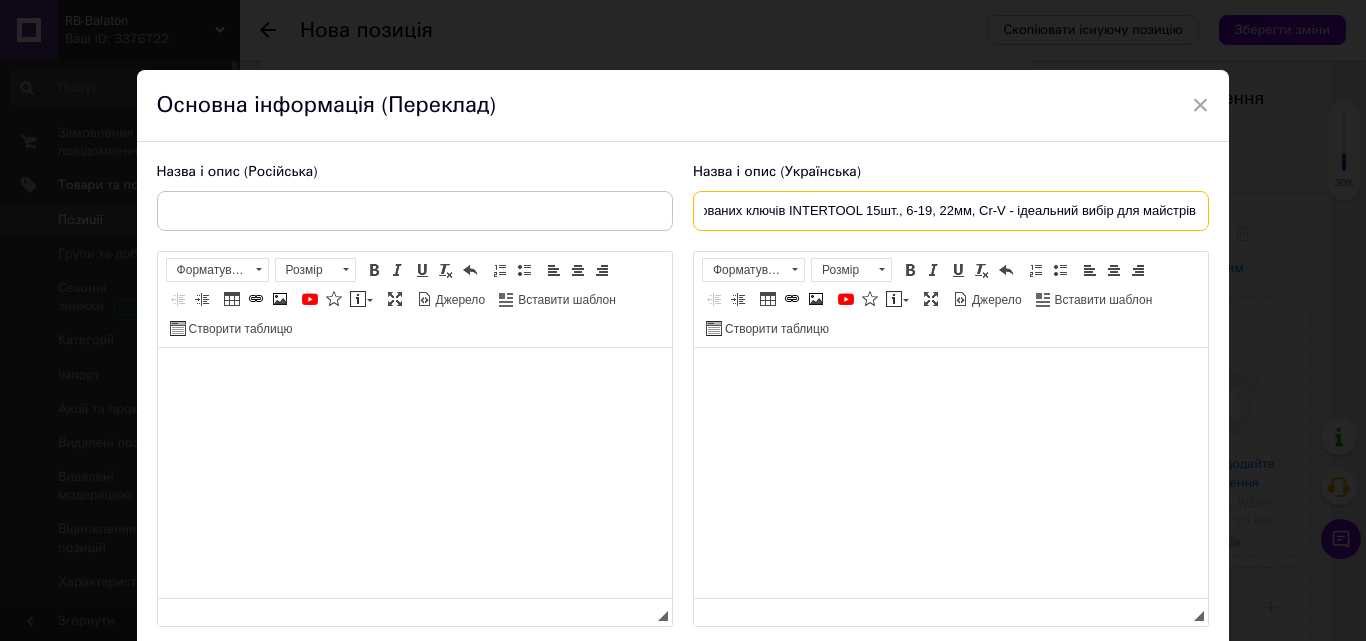 scroll, scrollTop: 0, scrollLeft: 0, axis: both 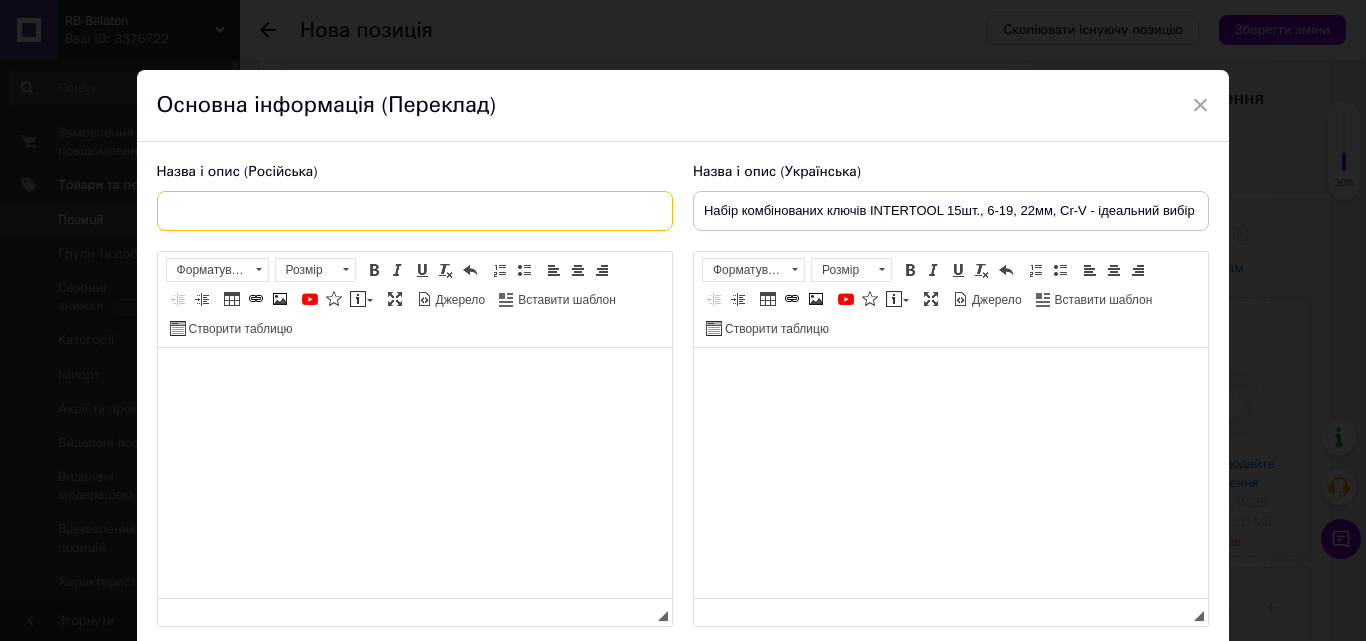 click at bounding box center (415, 211) 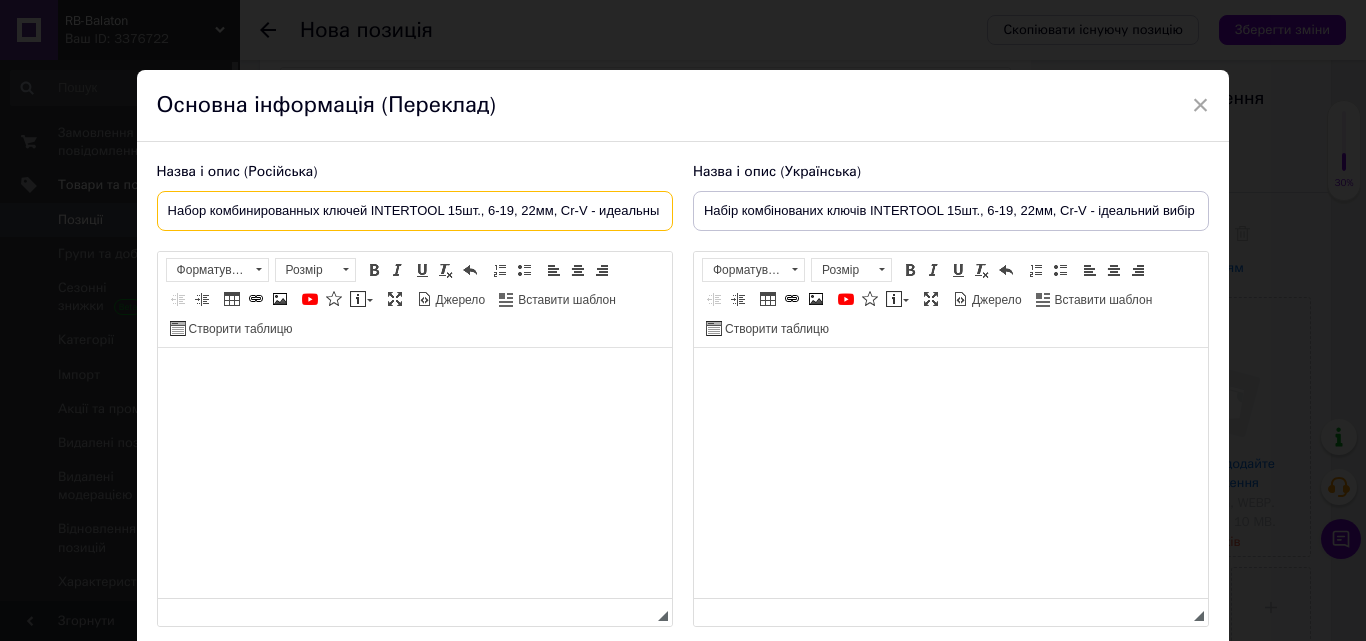 scroll, scrollTop: 0, scrollLeft: 137, axis: horizontal 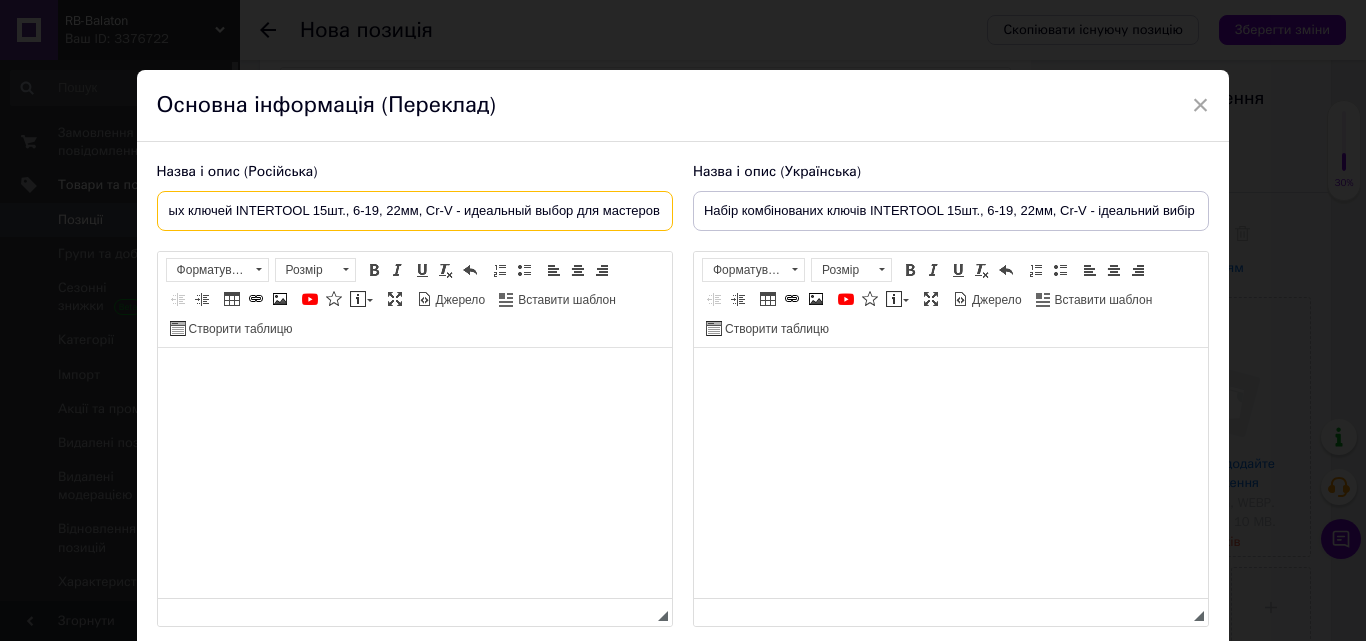 type on "Набор комбинированных ключей INTERTOOL 15шт., 6-19, 22мм, Cr-V - идеальный выбор для мастеров" 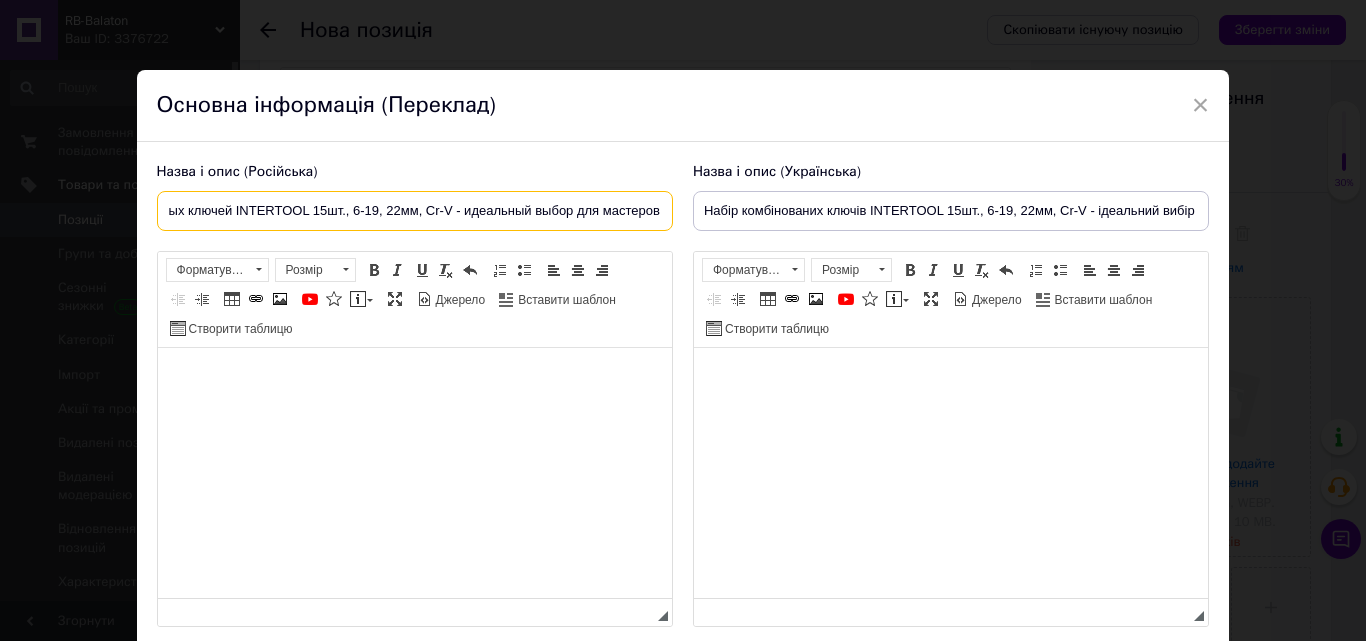 scroll, scrollTop: 0, scrollLeft: 0, axis: both 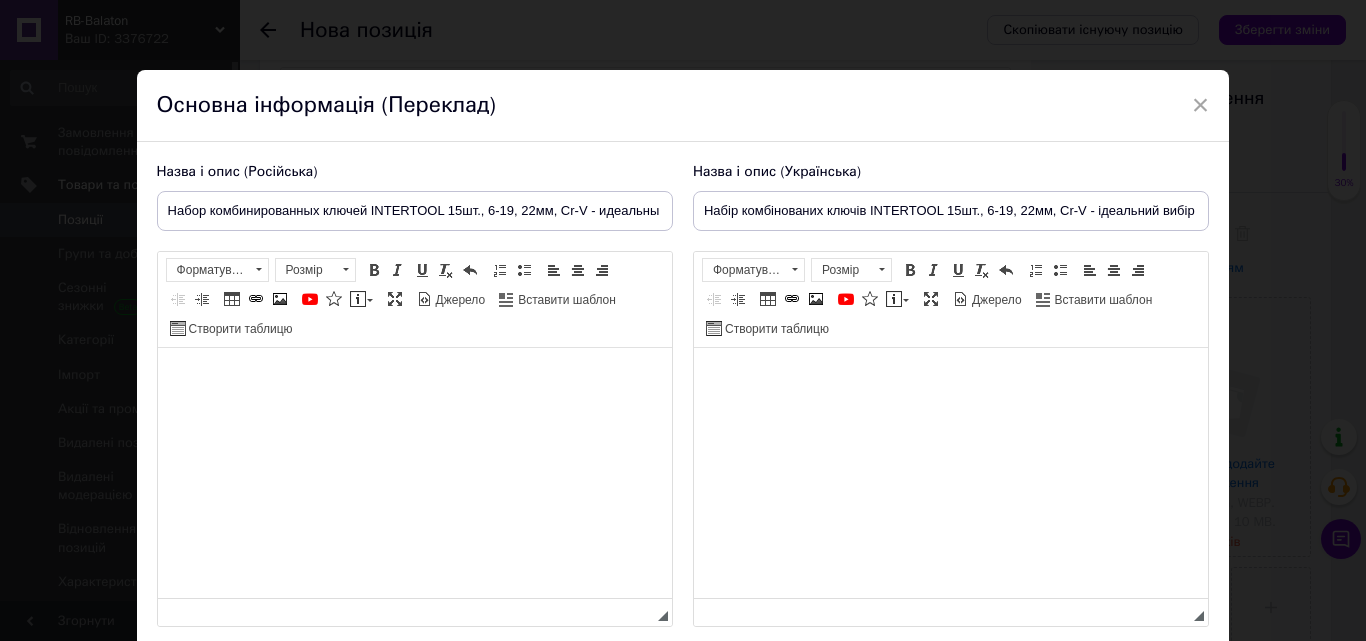click at bounding box center [950, 378] 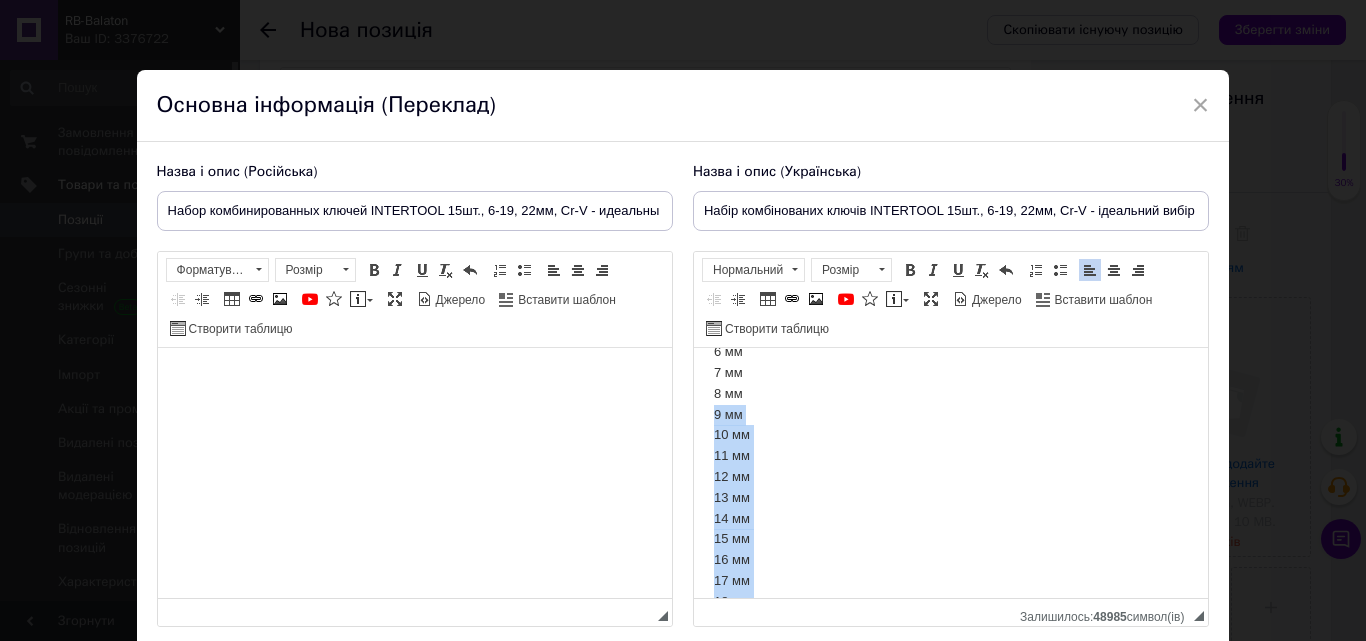 scroll, scrollTop: 659, scrollLeft: 0, axis: vertical 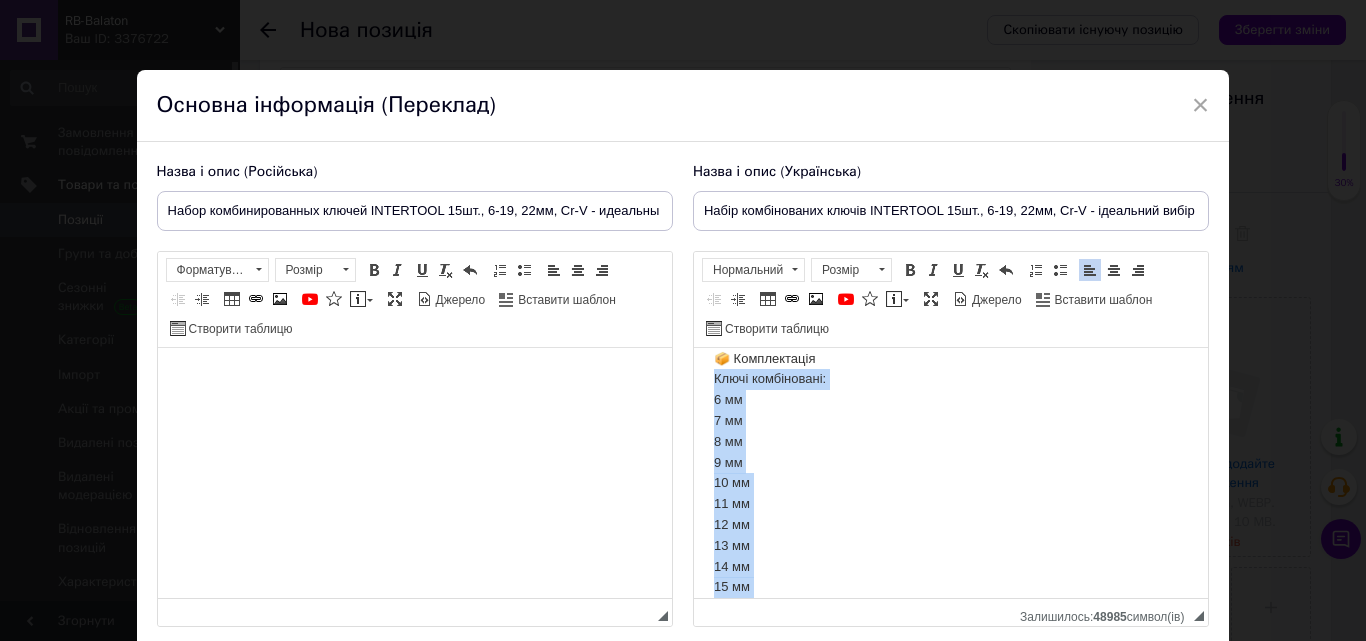 drag, startPoint x: 763, startPoint y: 586, endPoint x: 698, endPoint y: 385, distance: 211.24867 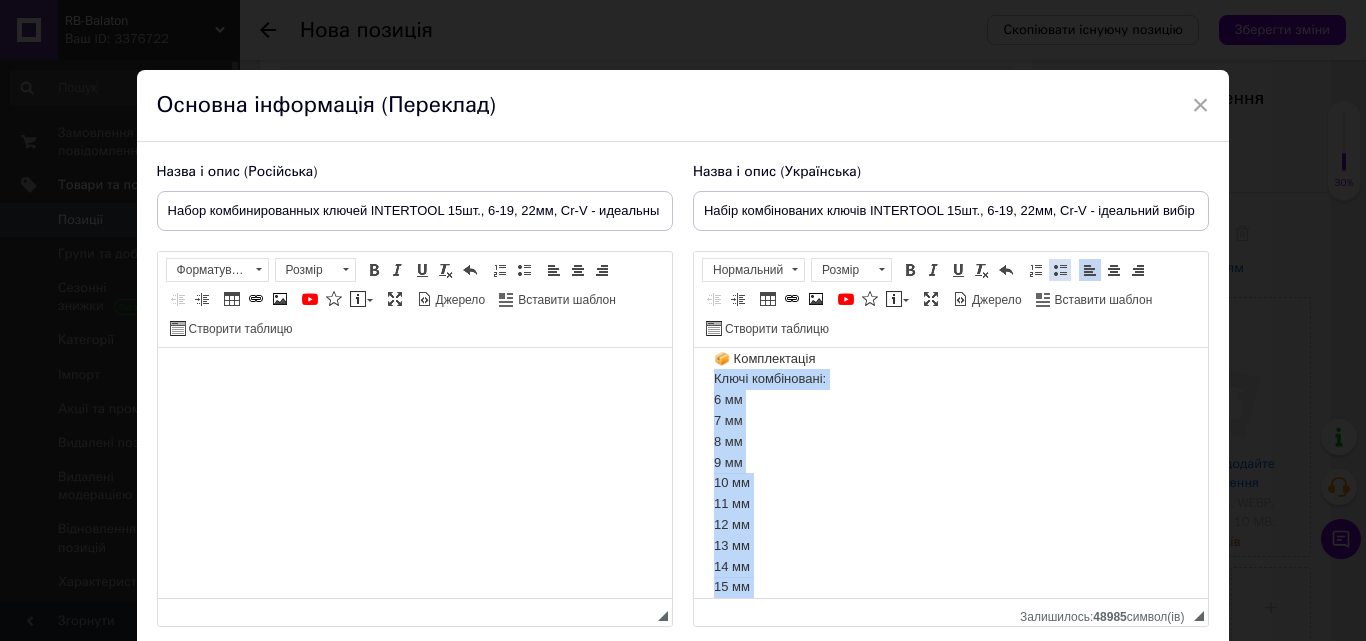 click at bounding box center [1060, 270] 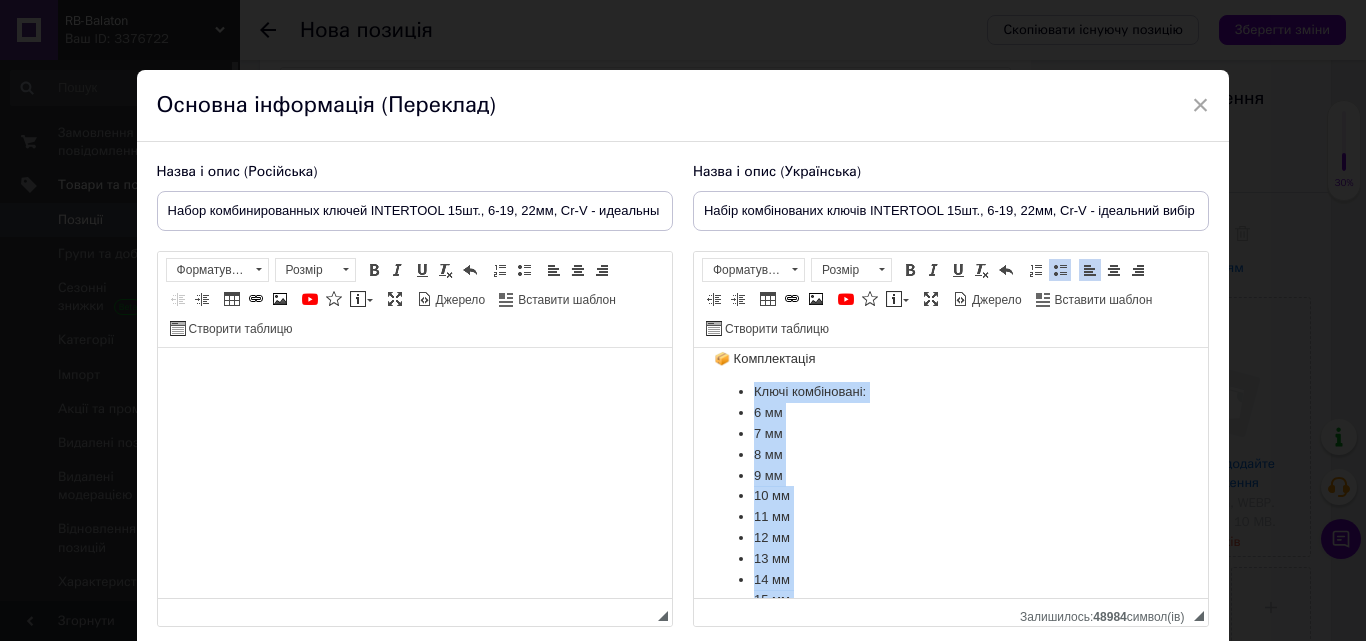 click on "🛠 Опис Набір комбінованих ключів INTERTOOL на 15 одиниць – це надійний інструмент для побутового і професійного використання. Виготовлений із високоякісної хром-ванадієвої сталі (Cr-V), що гарантує міцність, довговічність і стійкість до корозії. Ідеально підходить для роботи з болтами та гайками різного діаметру — як у домашніх умовах, так і на СТО чи виробництві. ⚙ Характеристики Тип інструменту: Комбіновані ключі Кількість у наборі: 15 штук Розміри ключів: 6–19 мм, 22 мм Матеріал: Хром-ванадієва сталь (Cr-V) Покриття: Хромоване, антикорозійне Вага комплекту: 1.5 кг" at bounding box center [950, 212] 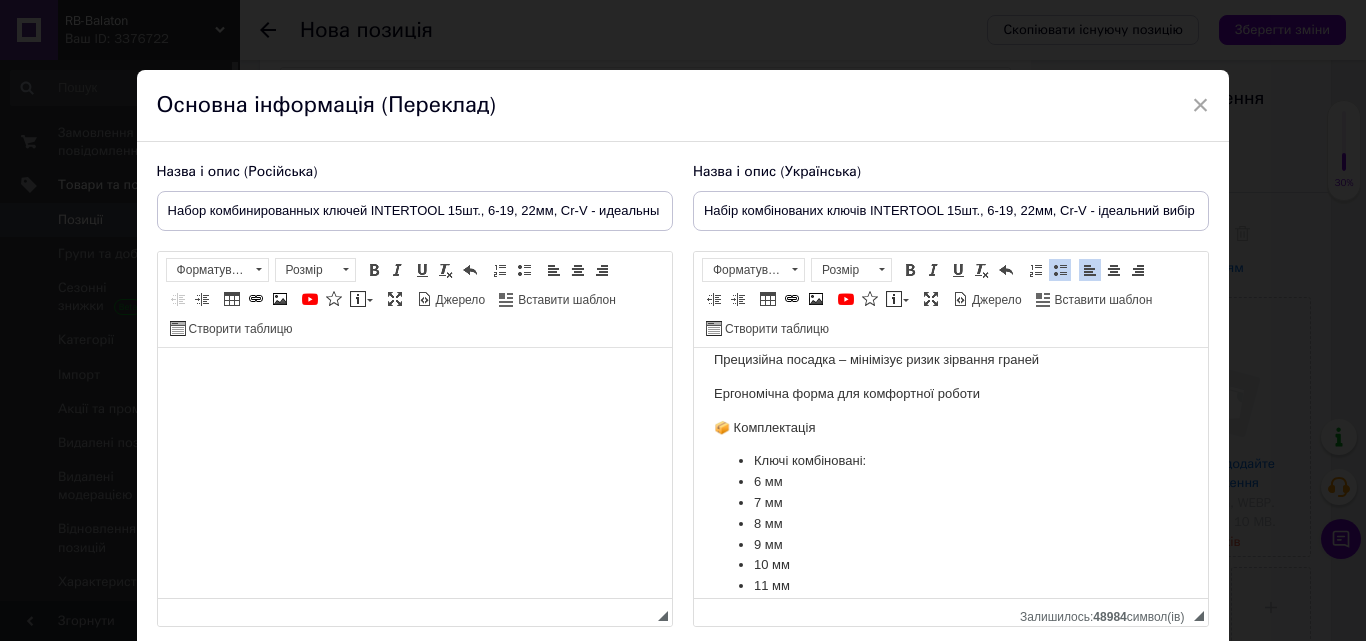 scroll, scrollTop: 559, scrollLeft: 0, axis: vertical 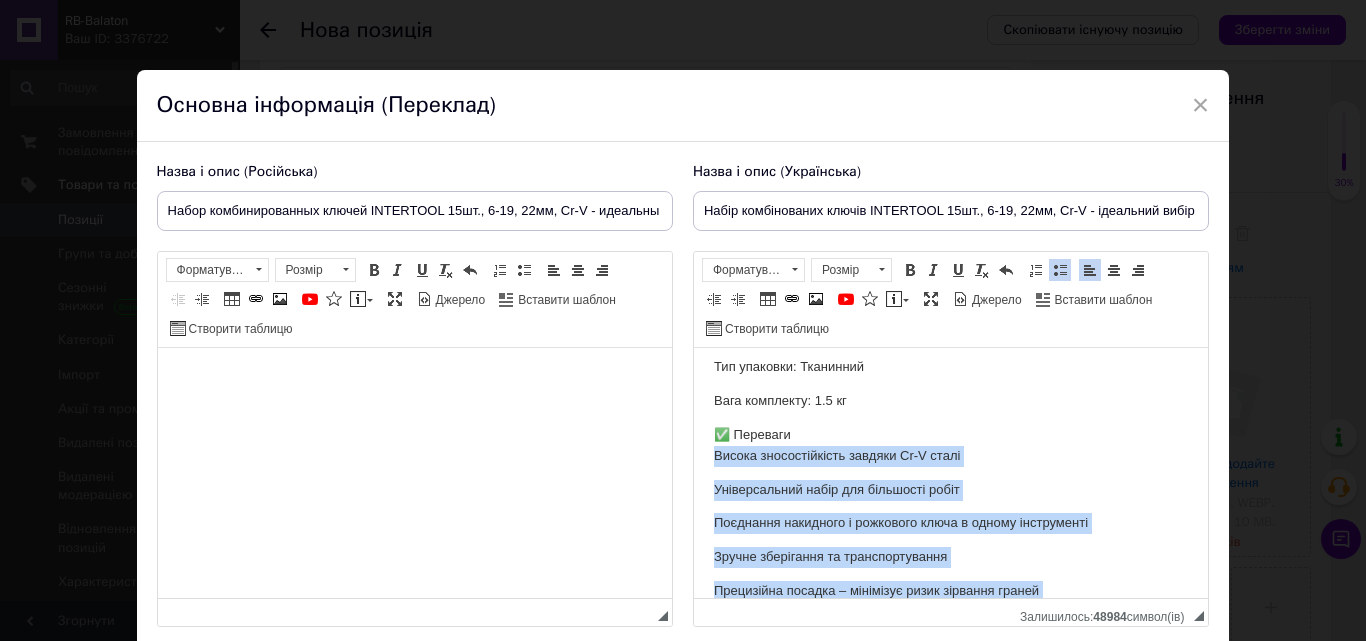 drag, startPoint x: 986, startPoint y: 422, endPoint x: 699, endPoint y: 450, distance: 288.3626 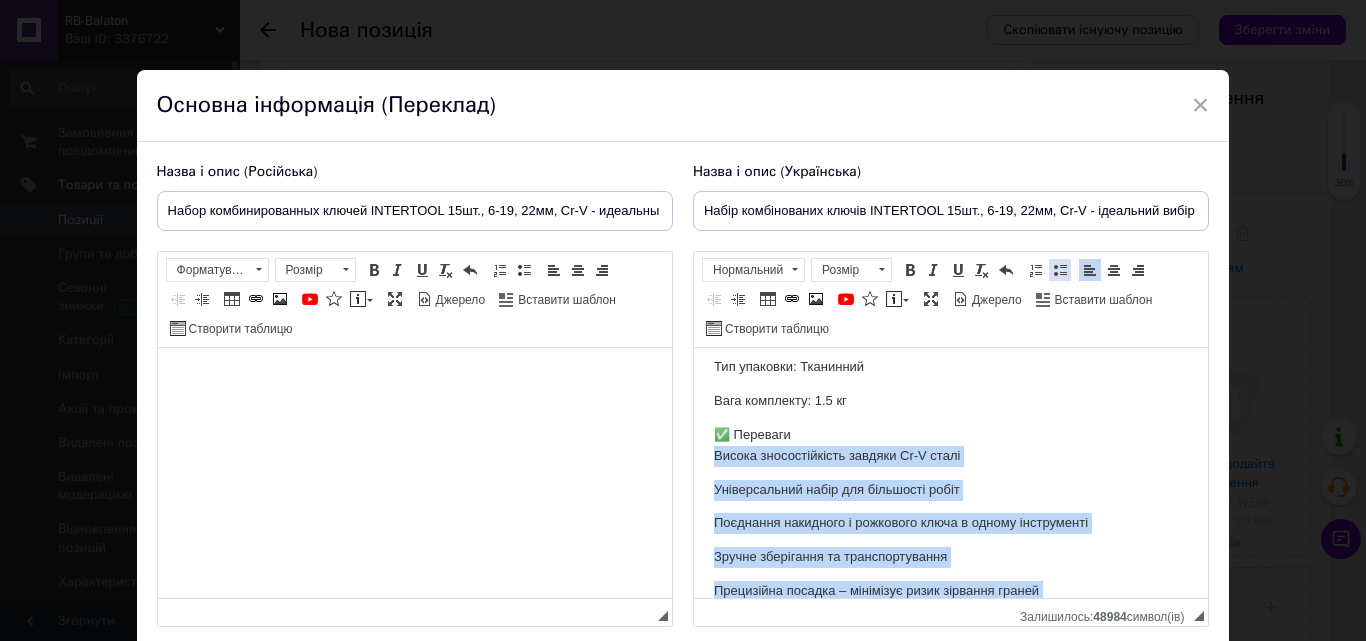 click at bounding box center [1060, 270] 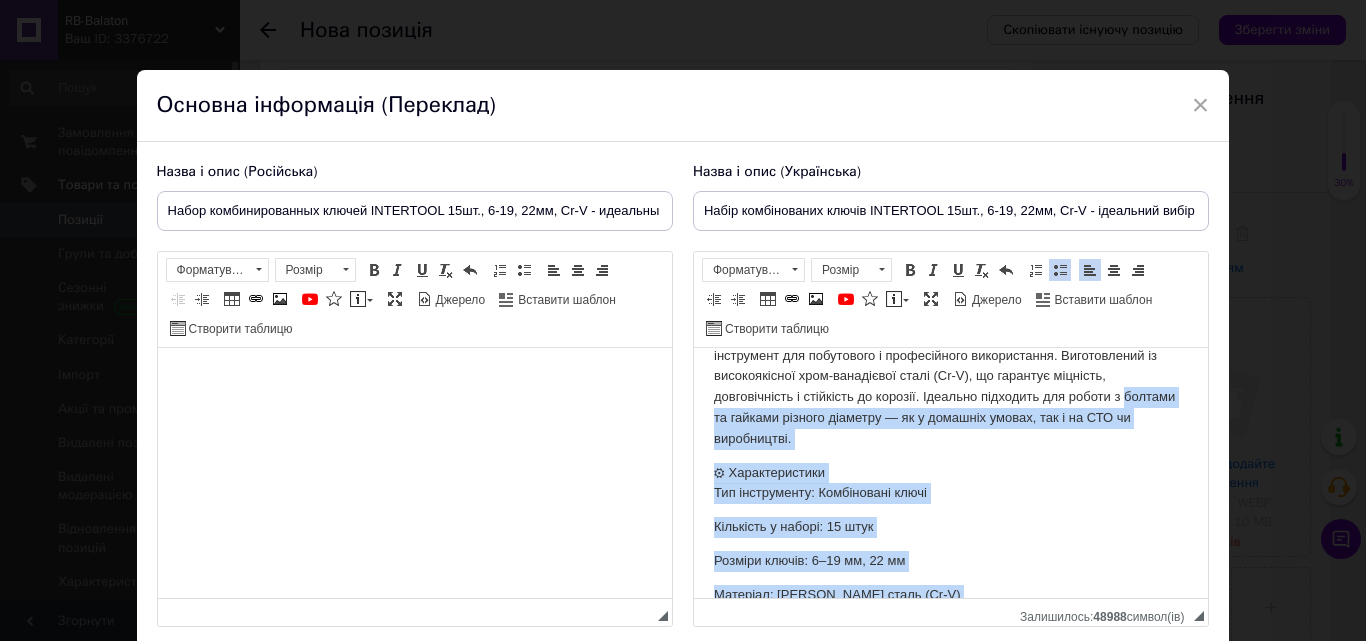 scroll, scrollTop: 59, scrollLeft: 0, axis: vertical 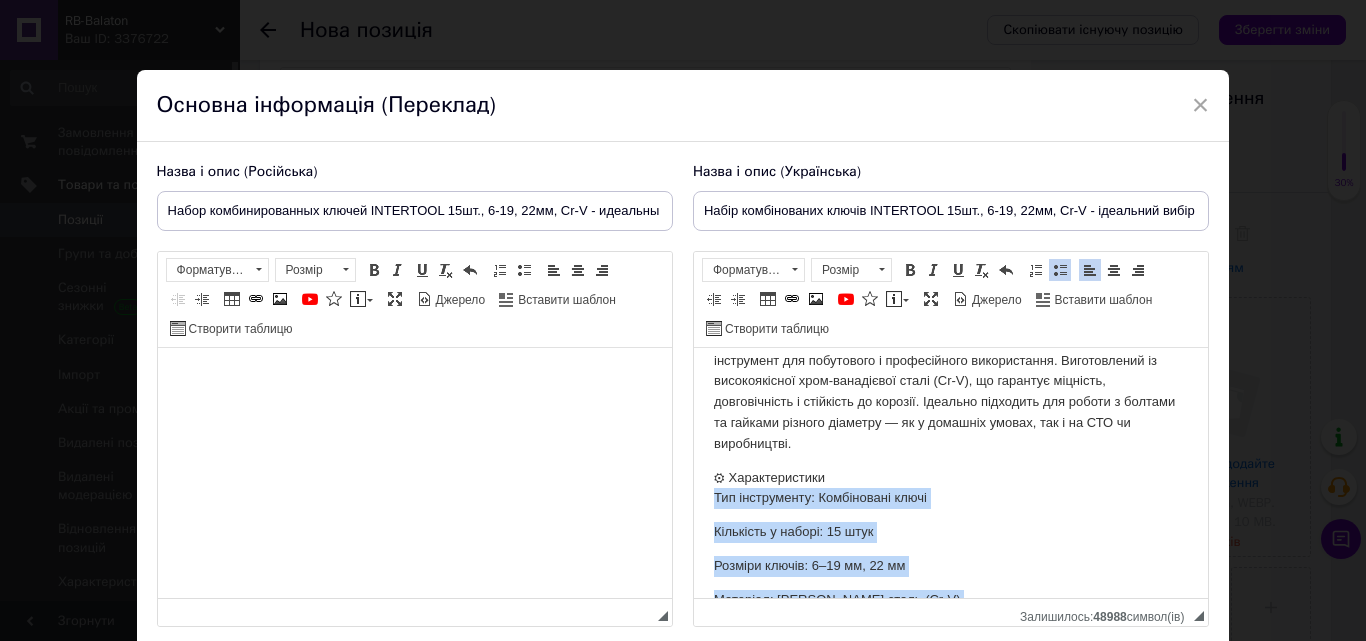 drag, startPoint x: 852, startPoint y: 392, endPoint x: 702, endPoint y: 492, distance: 180.27756 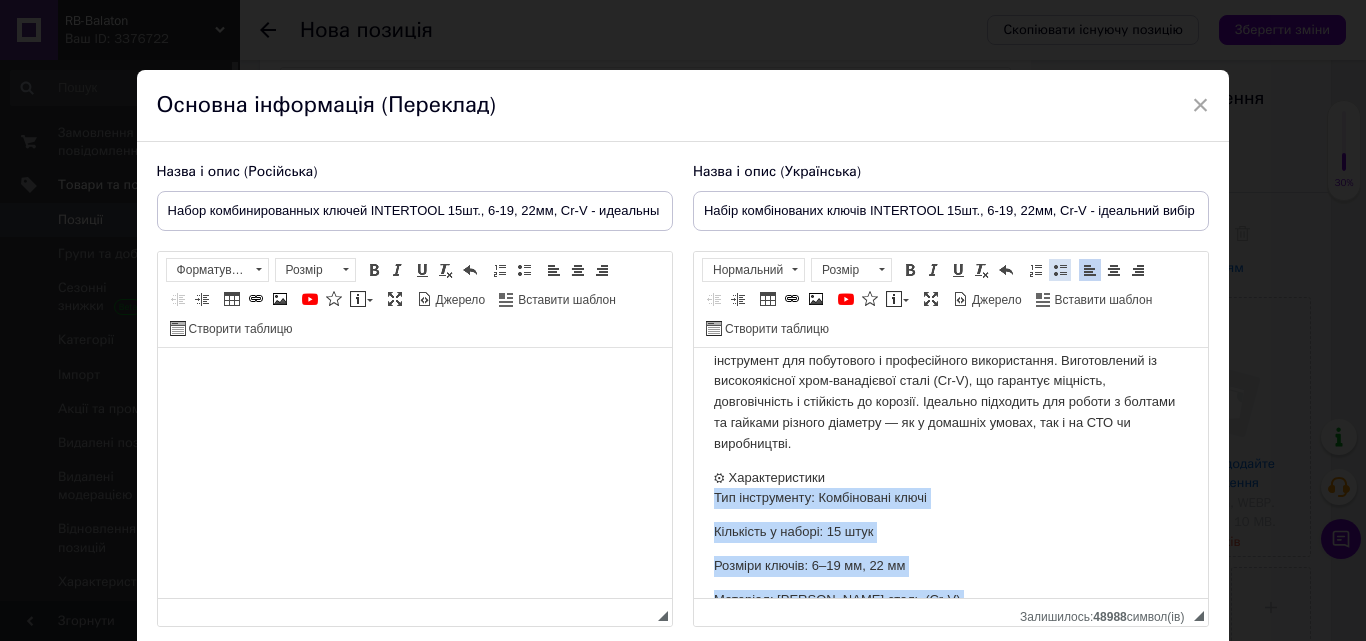 click at bounding box center [1060, 270] 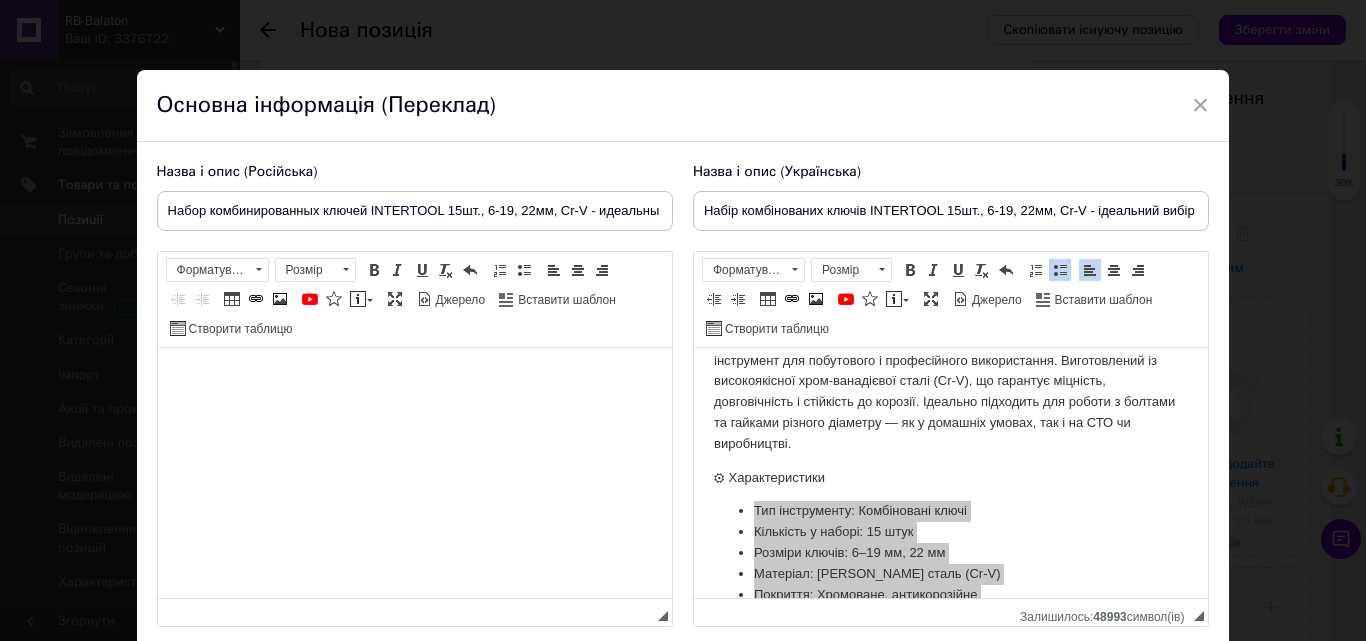 click at bounding box center (414, 378) 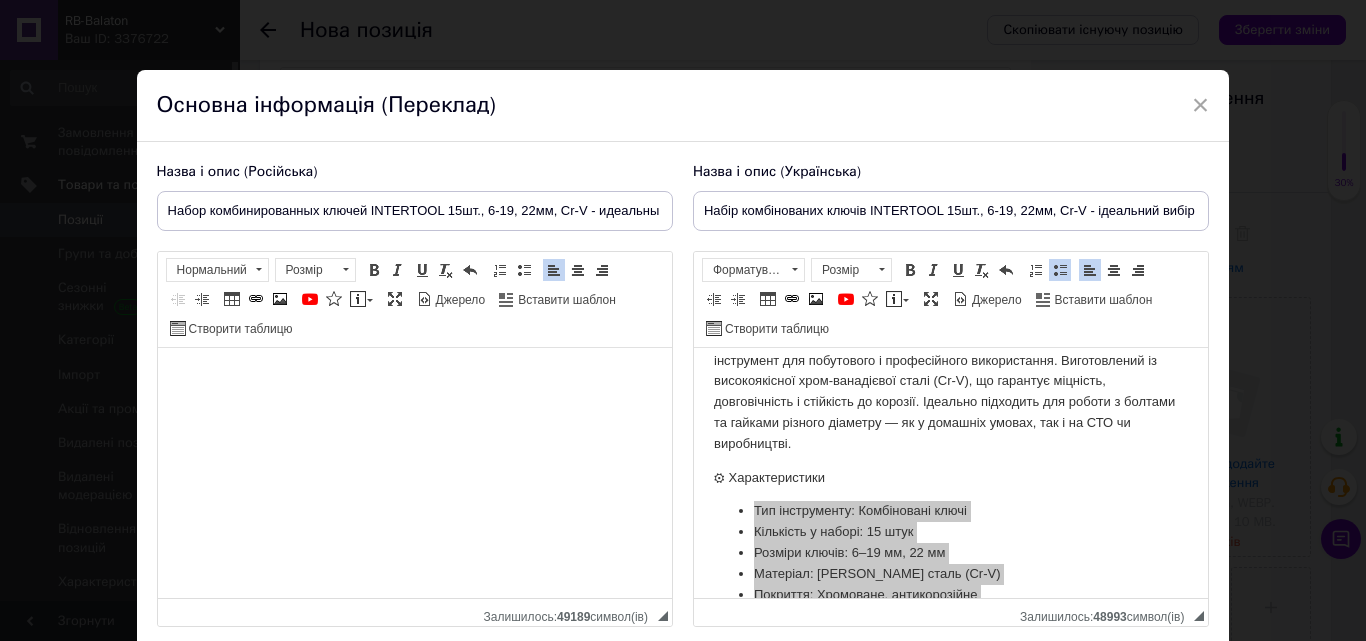 scroll, scrollTop: 676, scrollLeft: 0, axis: vertical 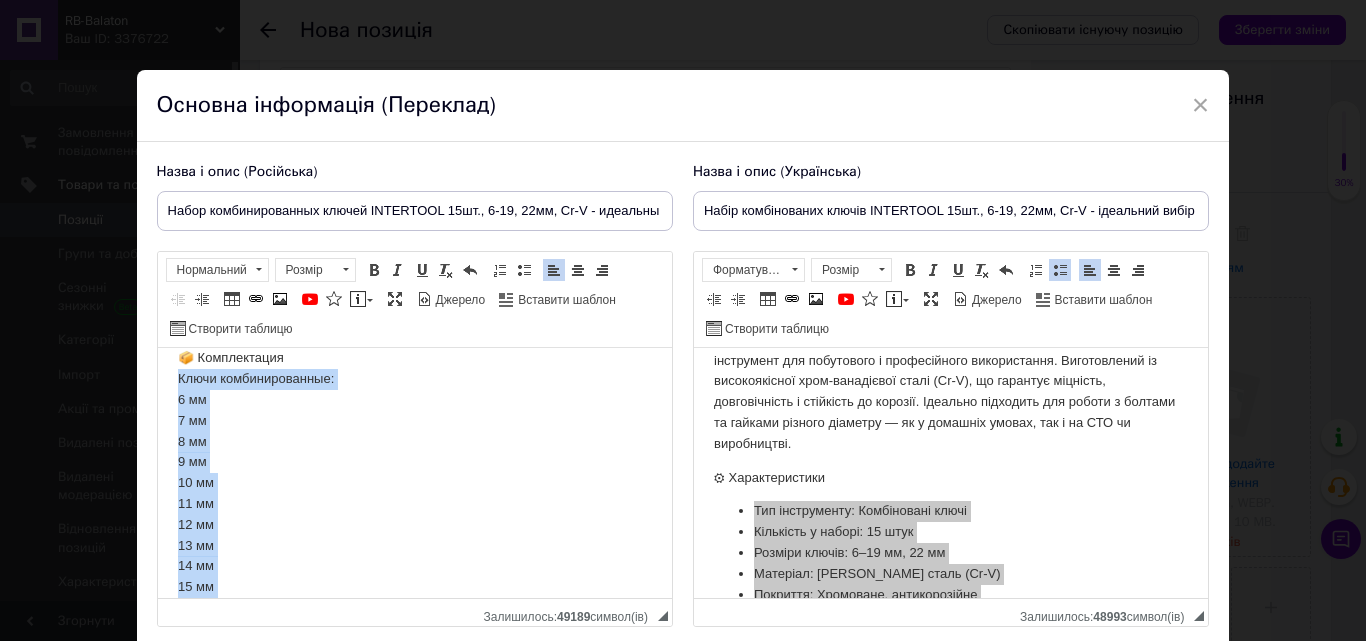 drag, startPoint x: 199, startPoint y: 557, endPoint x: 170, endPoint y: 385, distance: 174.42764 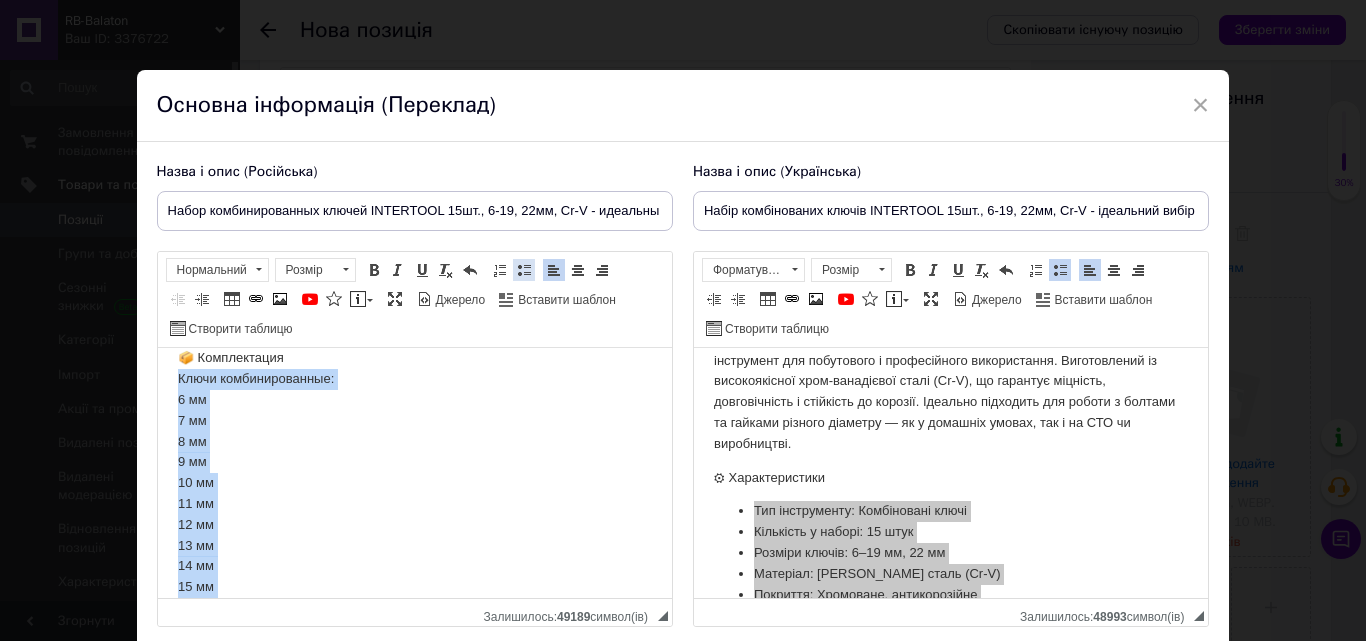 click at bounding box center [524, 270] 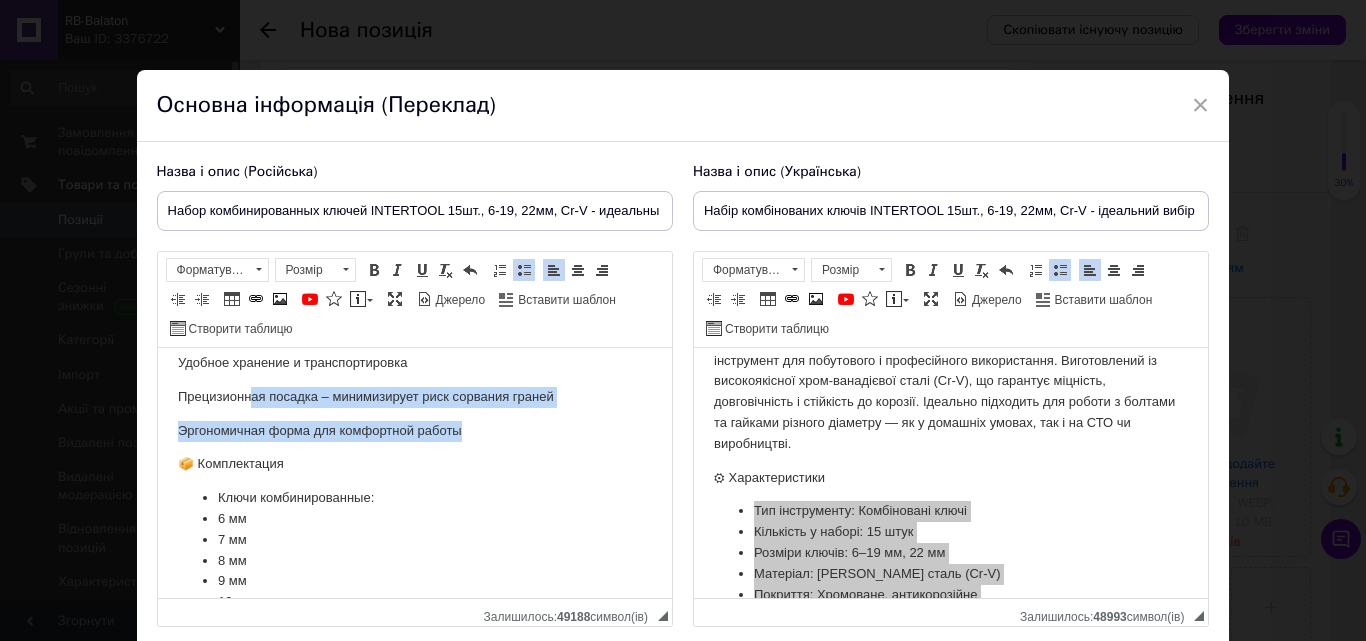 scroll, scrollTop: 276, scrollLeft: 0, axis: vertical 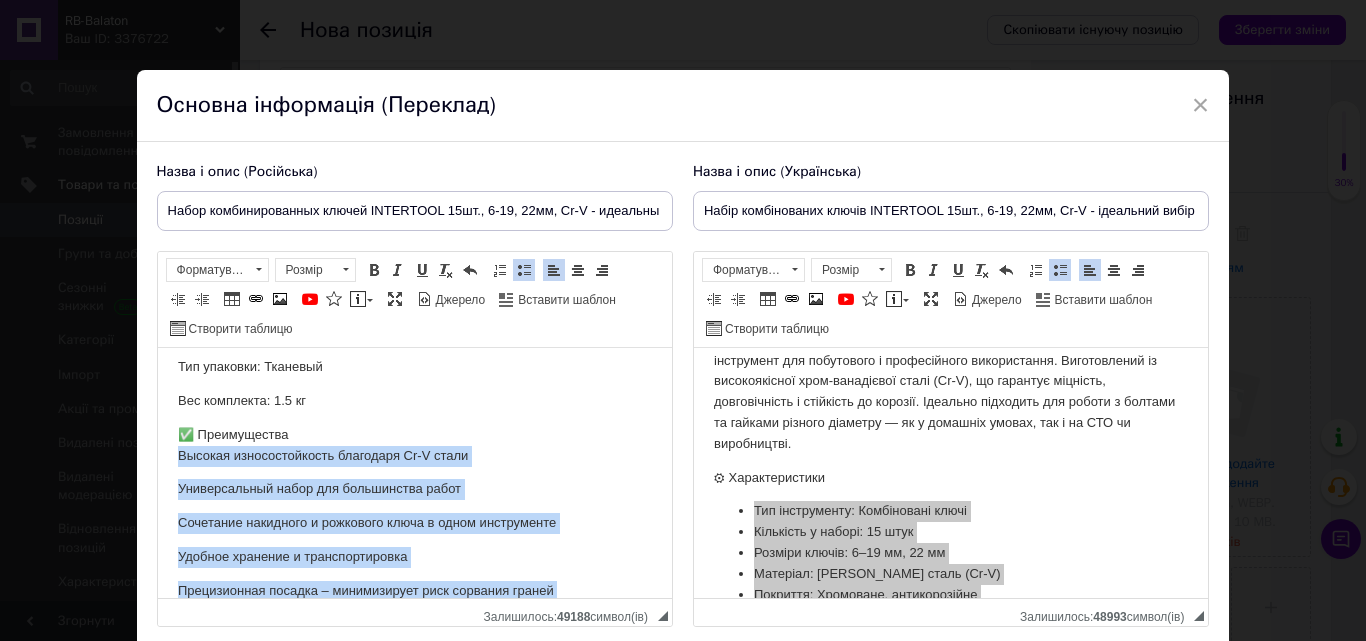 drag, startPoint x: 479, startPoint y: 418, endPoint x: 156, endPoint y: 455, distance: 325.11227 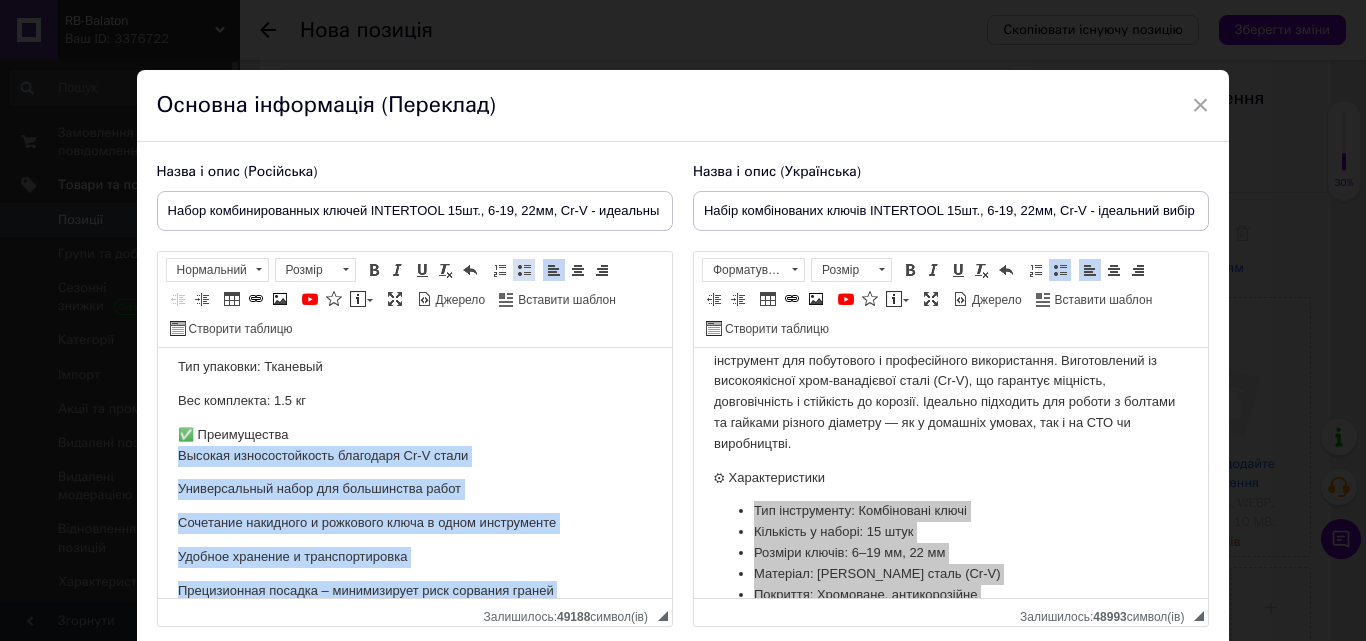 drag, startPoint x: 524, startPoint y: 268, endPoint x: 235, endPoint y: 25, distance: 377.58444 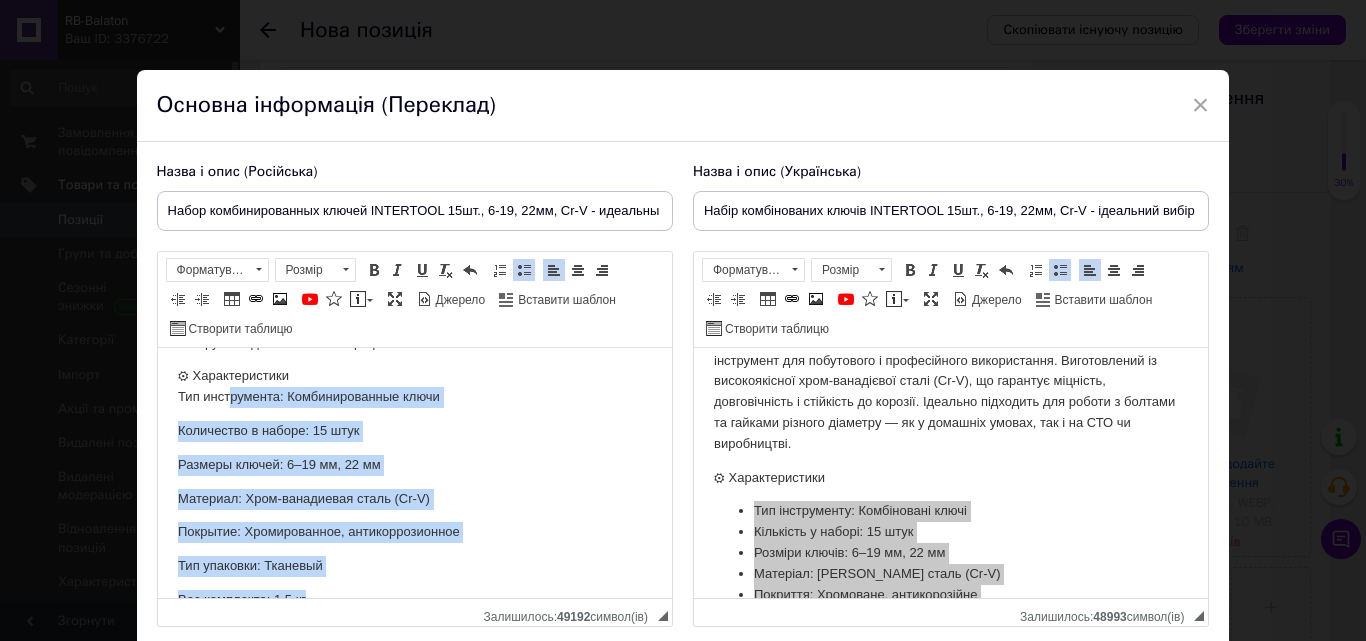 scroll, scrollTop: 70, scrollLeft: 0, axis: vertical 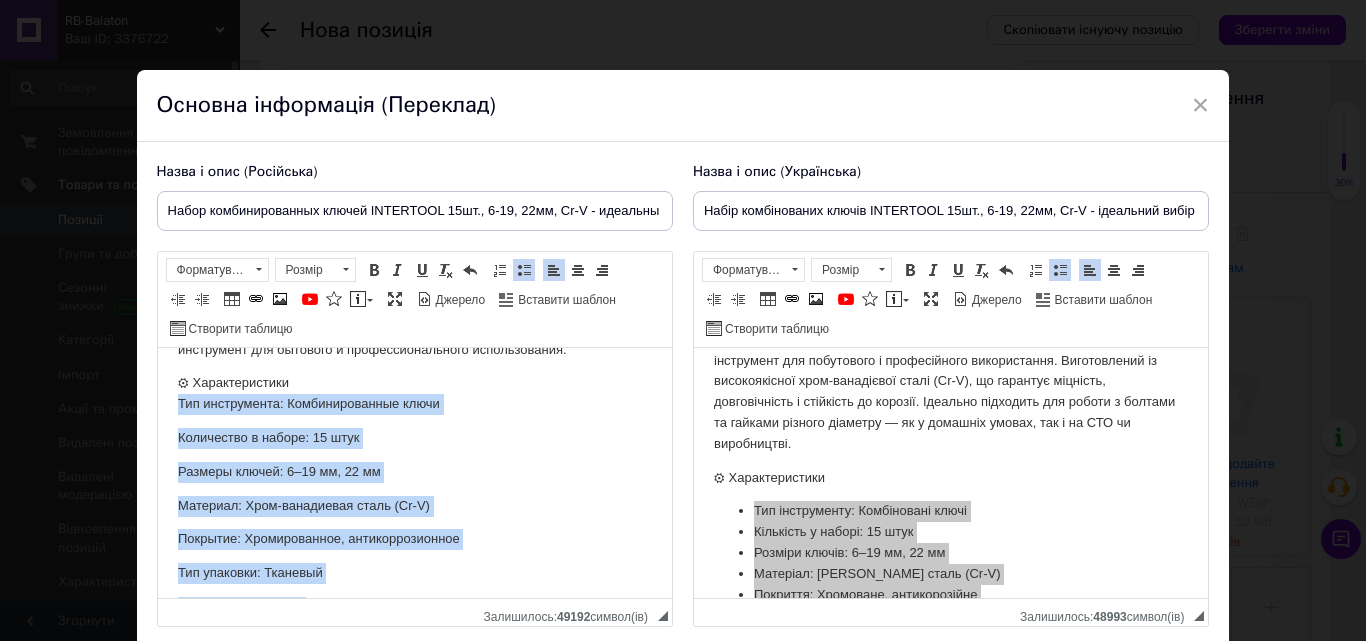 drag, startPoint x: 330, startPoint y: 400, endPoint x: 176, endPoint y: 406, distance: 154.11684 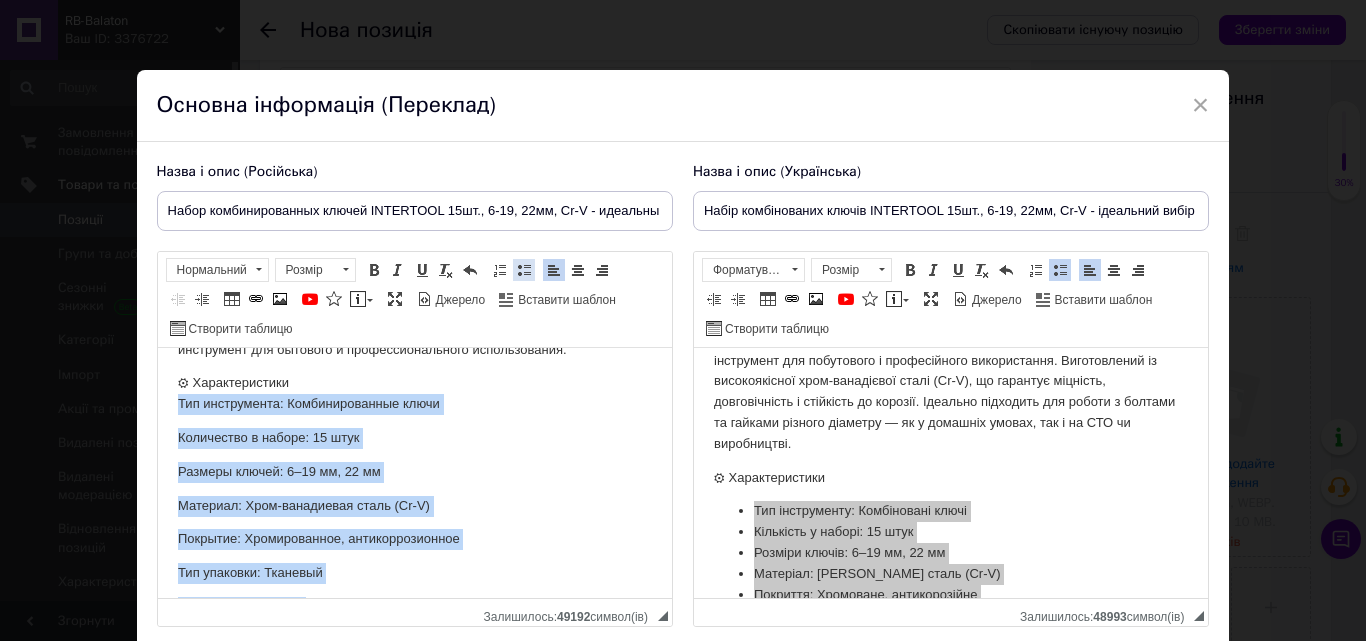 drag, startPoint x: 524, startPoint y: 269, endPoint x: 442, endPoint y: 8, distance: 273.57816 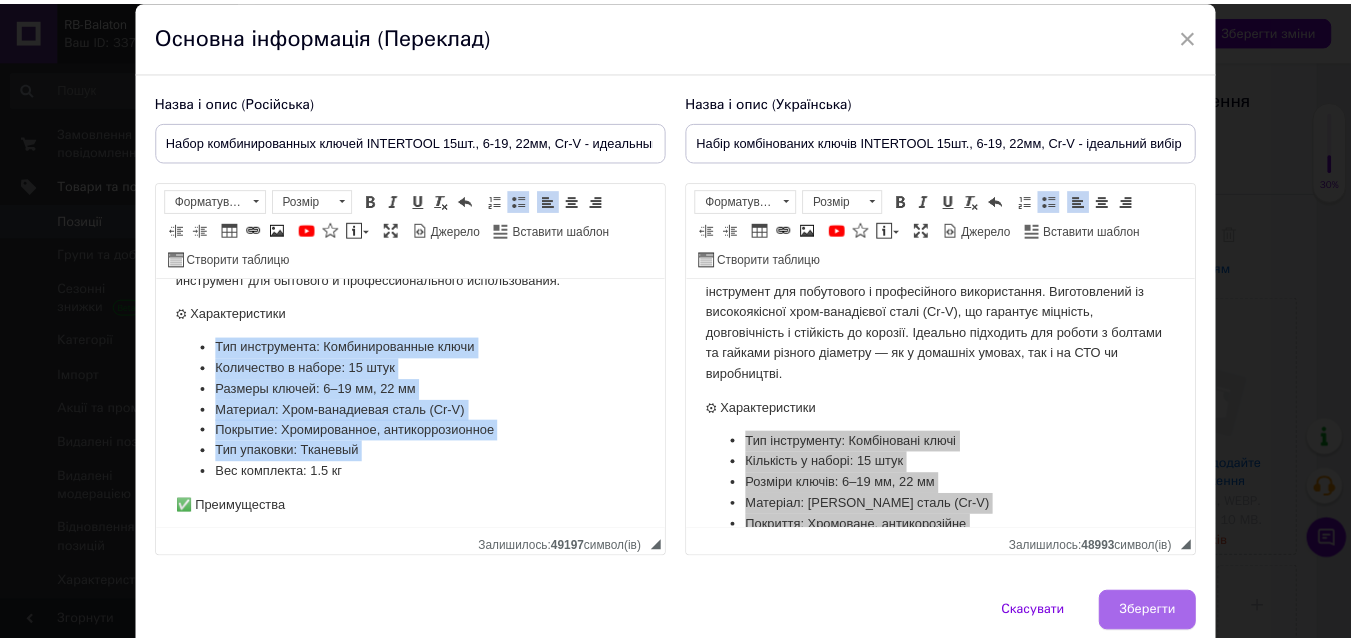 scroll, scrollTop: 151, scrollLeft: 0, axis: vertical 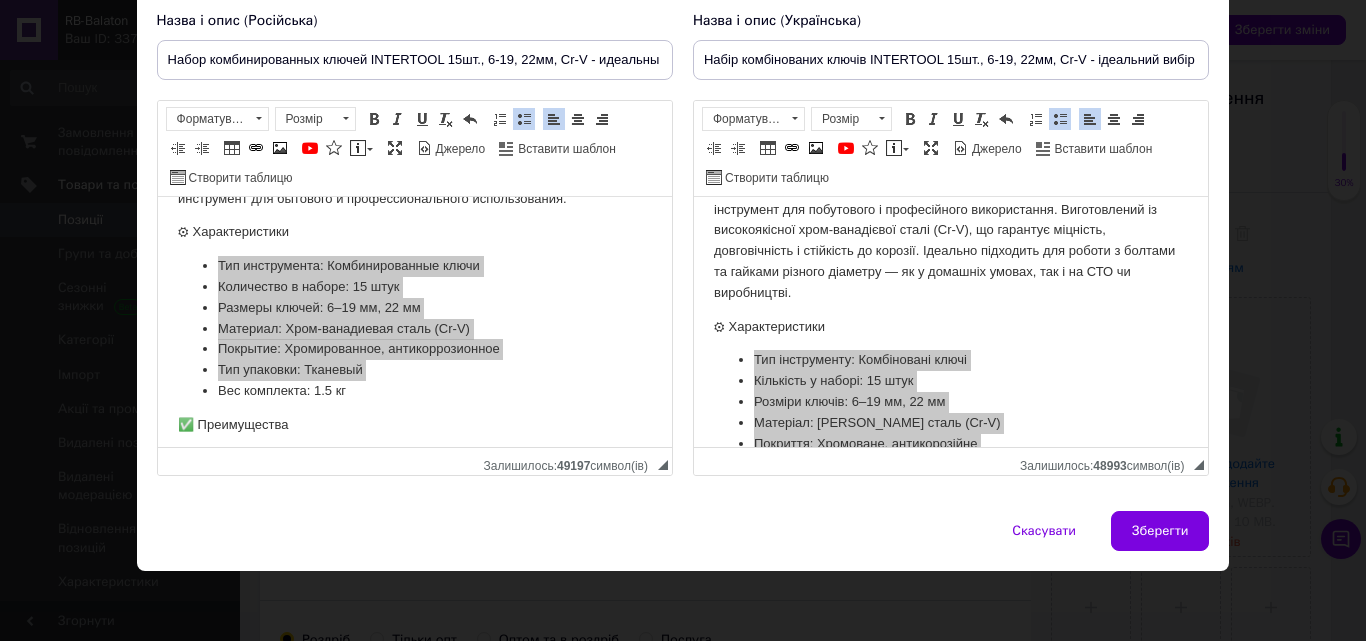 click on "Зберегти" at bounding box center [1160, 531] 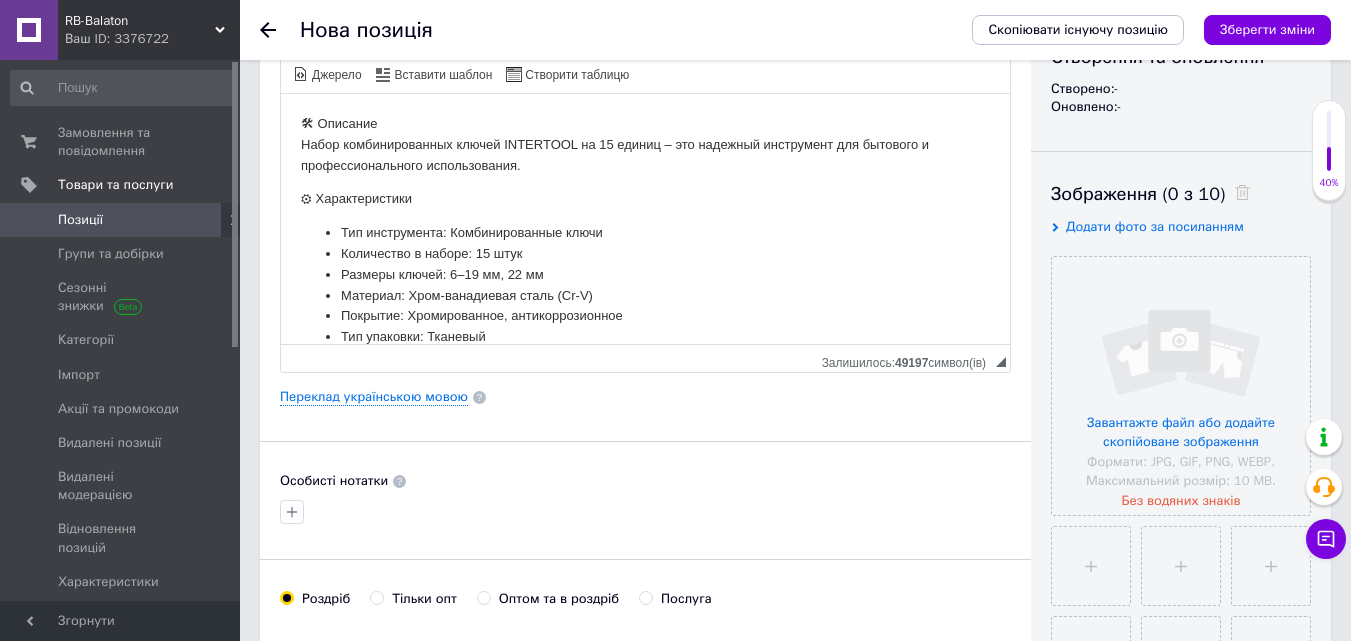 scroll, scrollTop: 500, scrollLeft: 0, axis: vertical 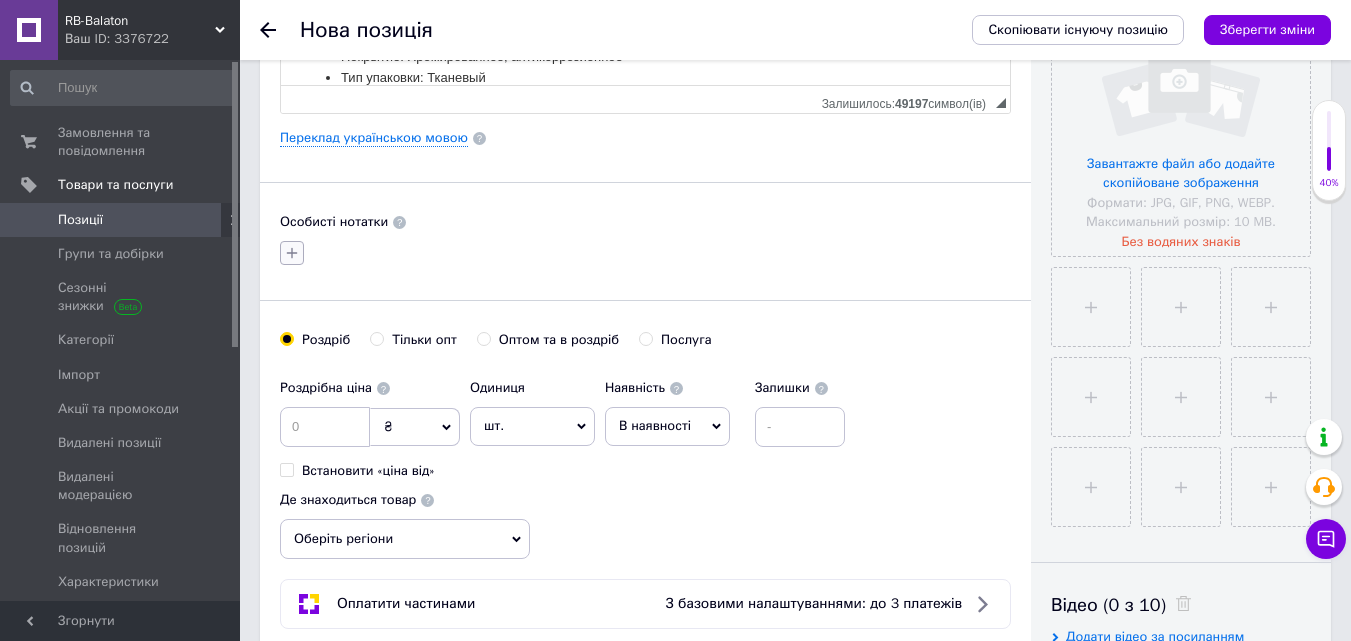 click at bounding box center (292, 253) 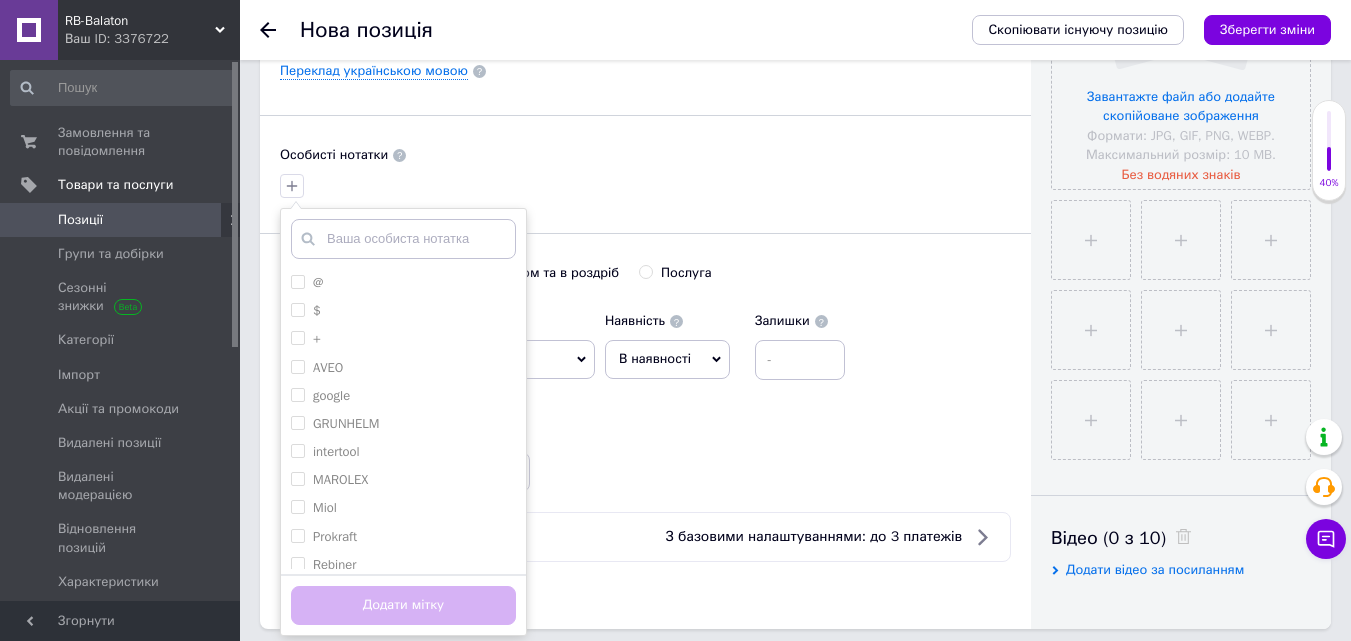 scroll, scrollTop: 600, scrollLeft: 0, axis: vertical 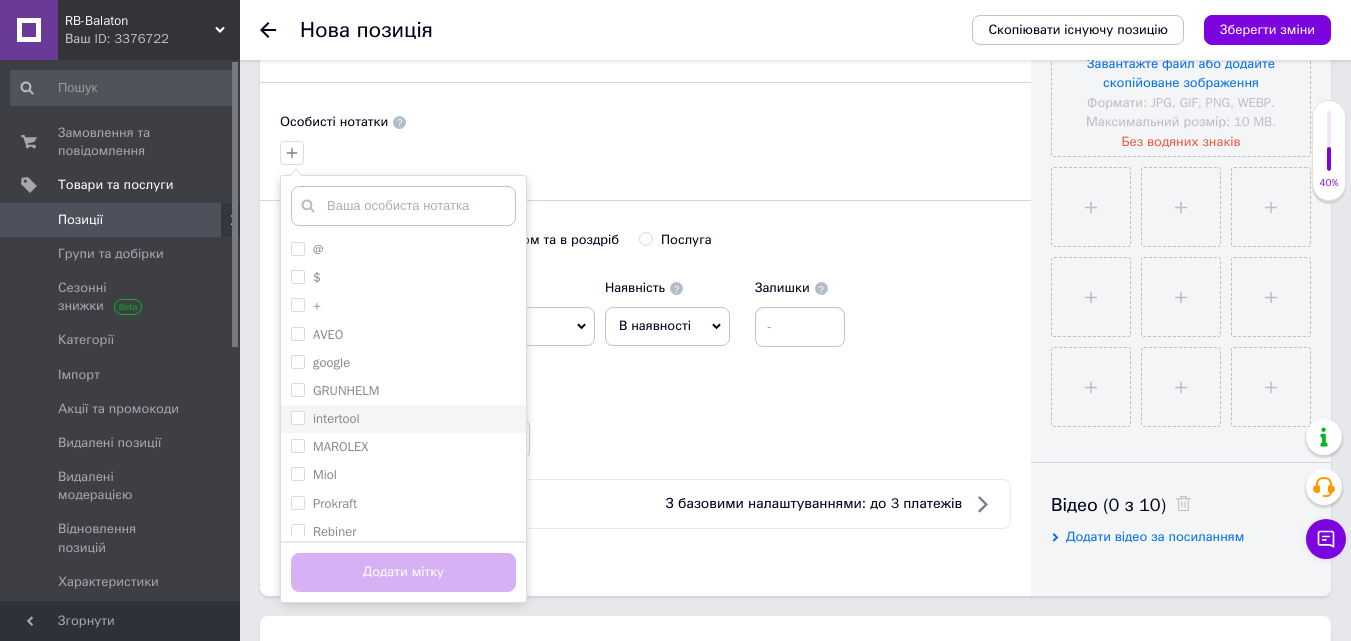 click on "intertool" at bounding box center (336, 418) 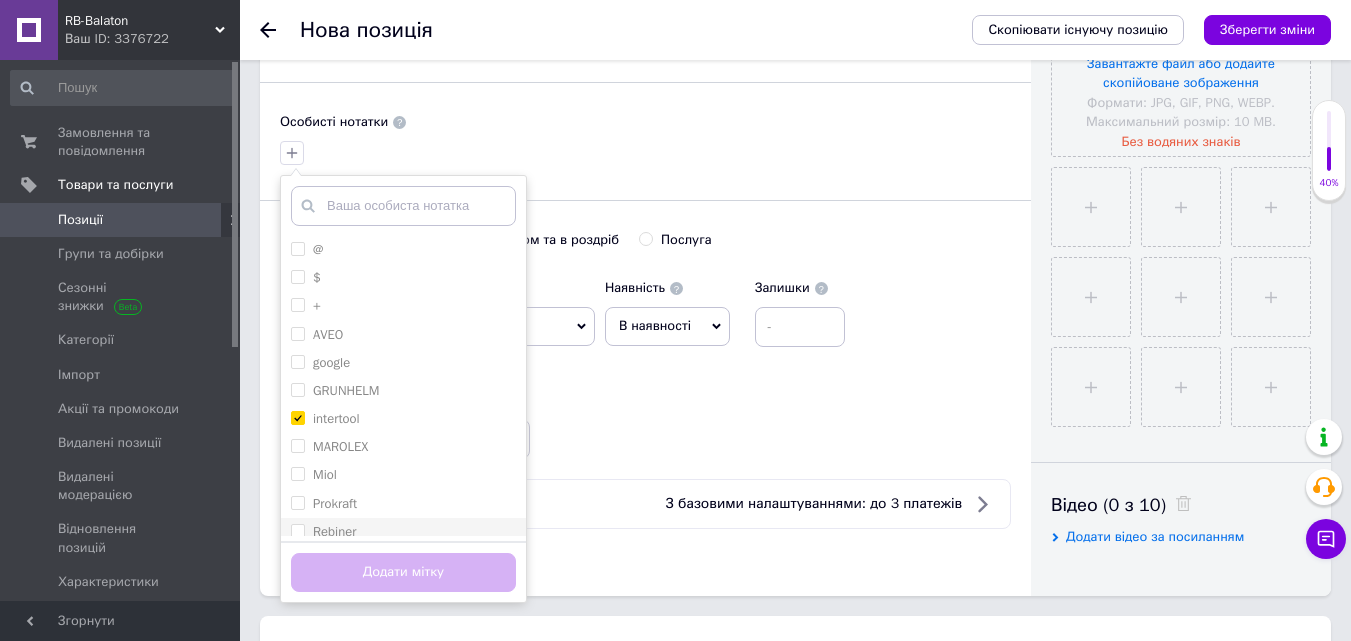checkbox on "true" 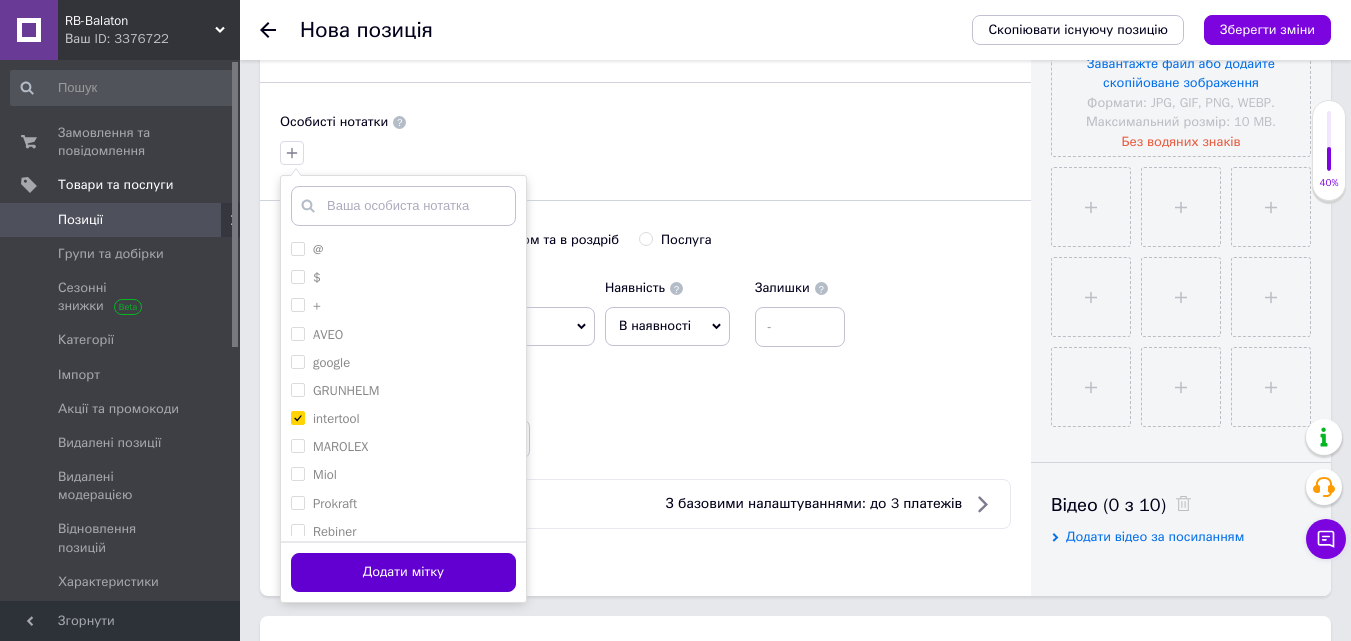click on "Додати мітку" at bounding box center (403, 572) 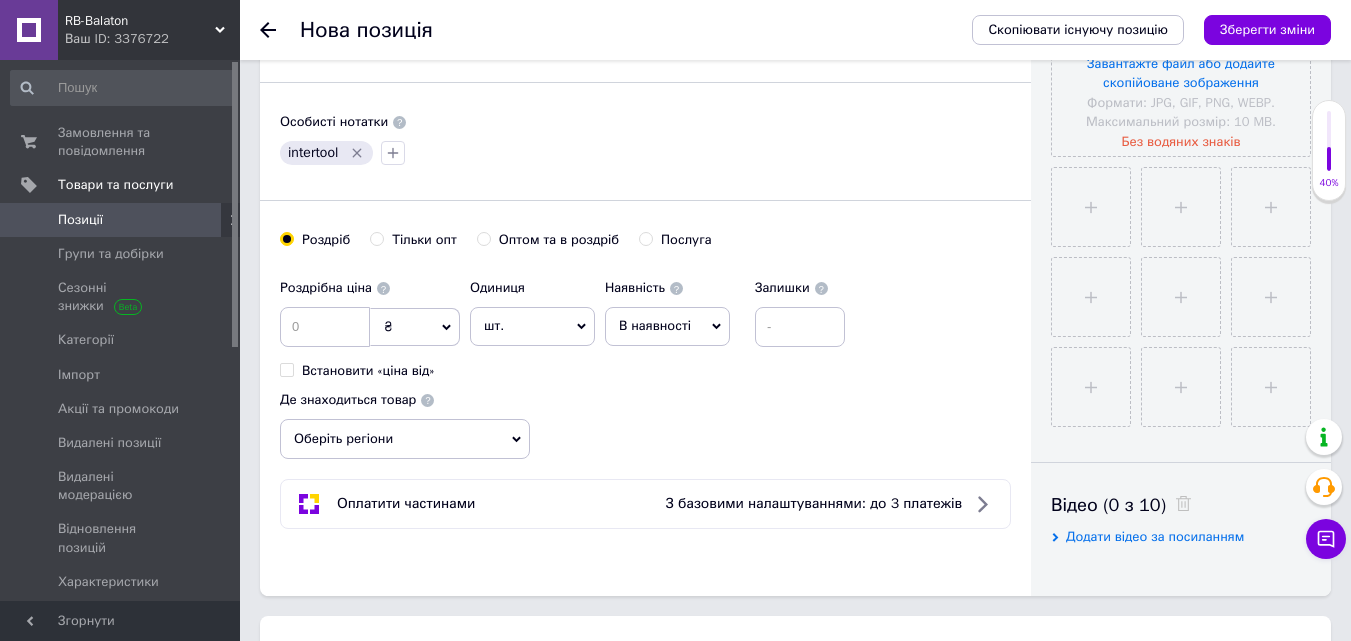 click on "В наявності" at bounding box center [655, 325] 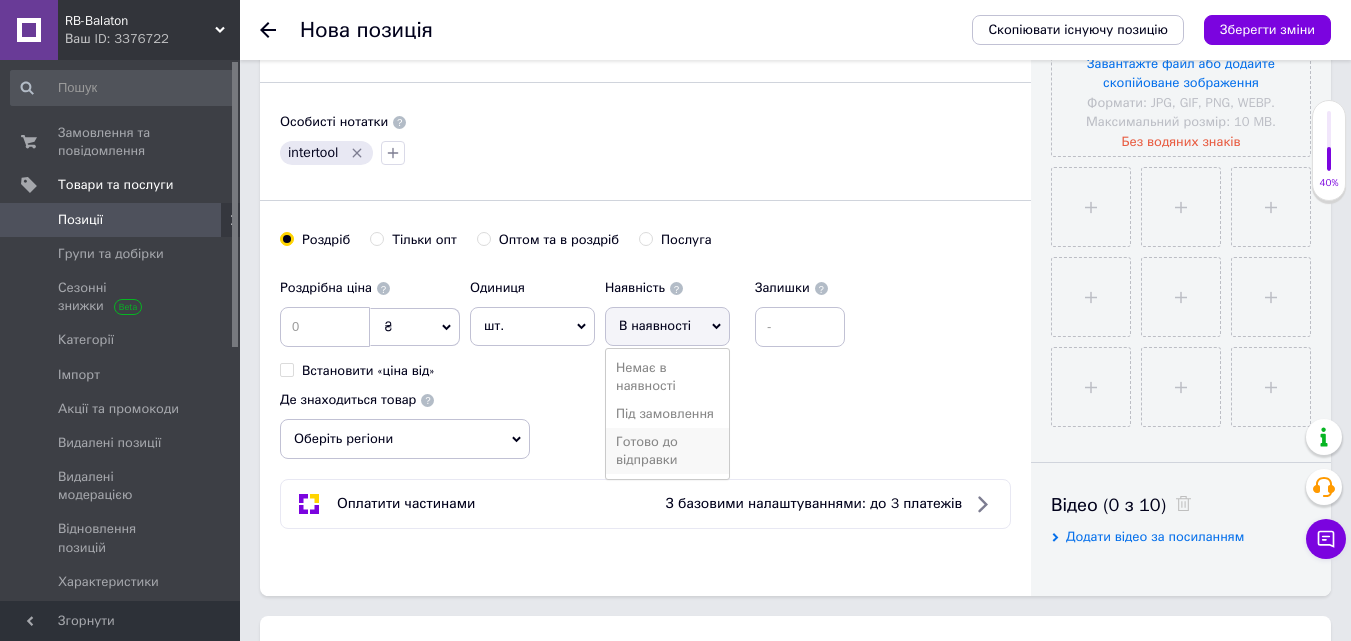 click on "Готово до відправки" at bounding box center (667, 451) 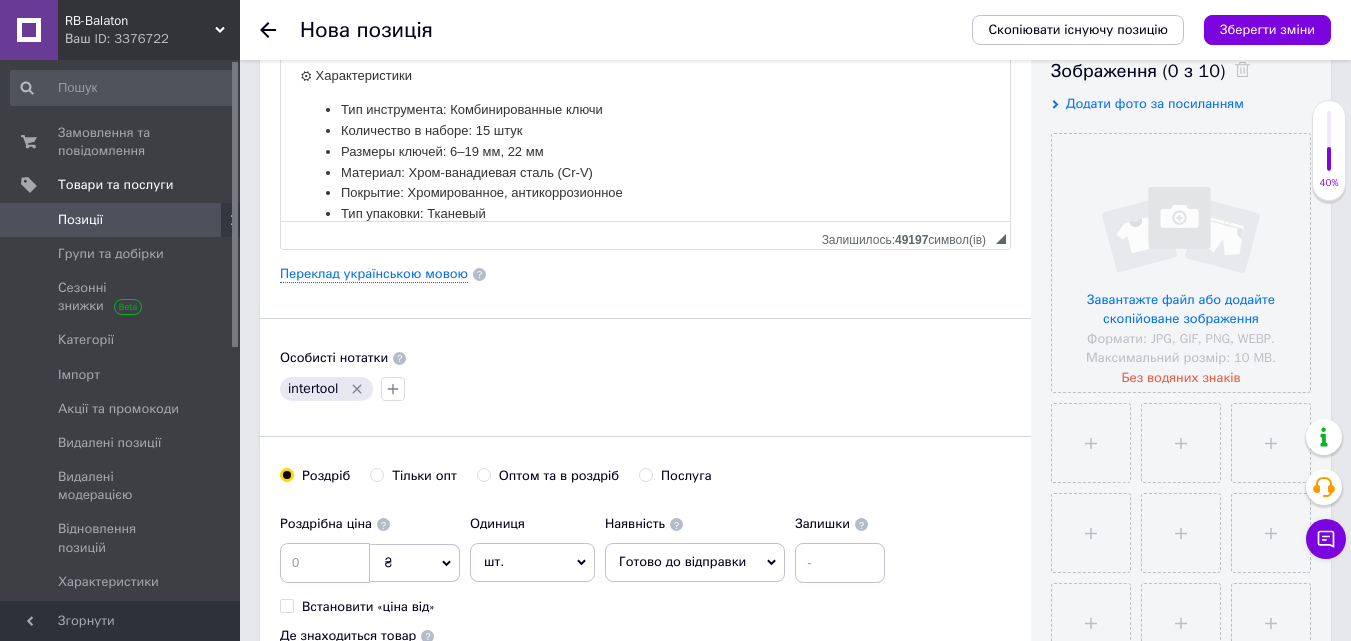 scroll, scrollTop: 300, scrollLeft: 0, axis: vertical 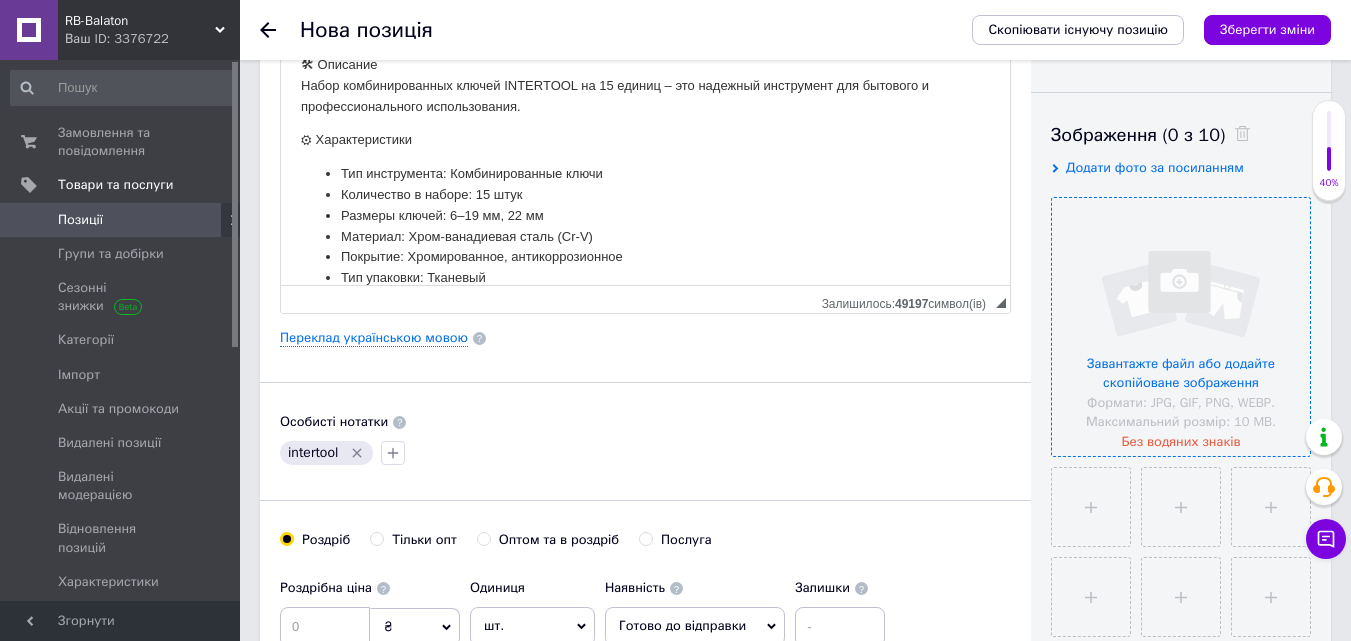 click at bounding box center [1181, 327] 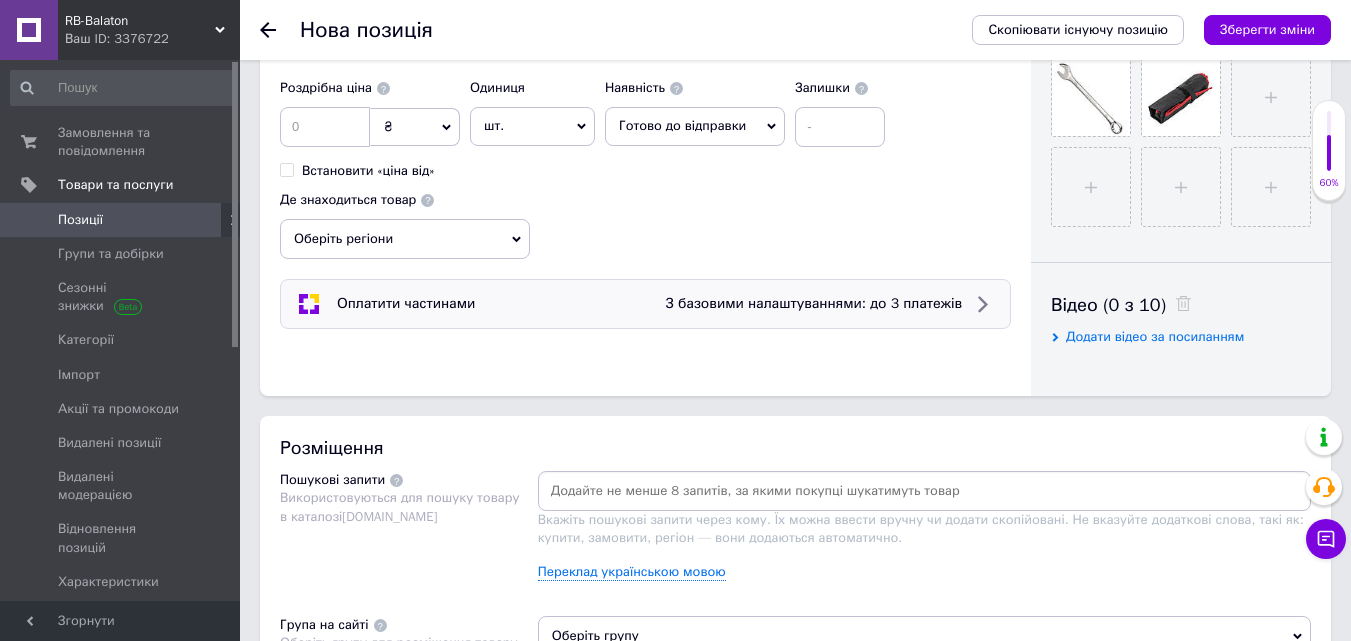 scroll, scrollTop: 700, scrollLeft: 0, axis: vertical 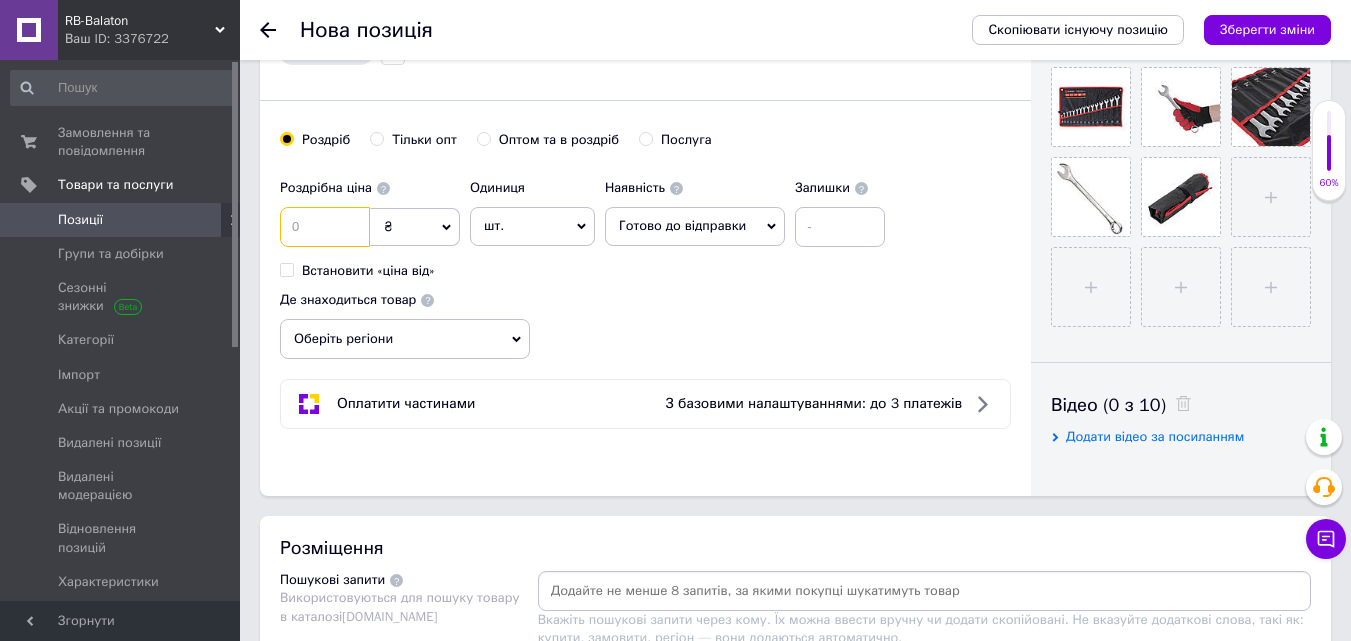 click at bounding box center (325, 227) 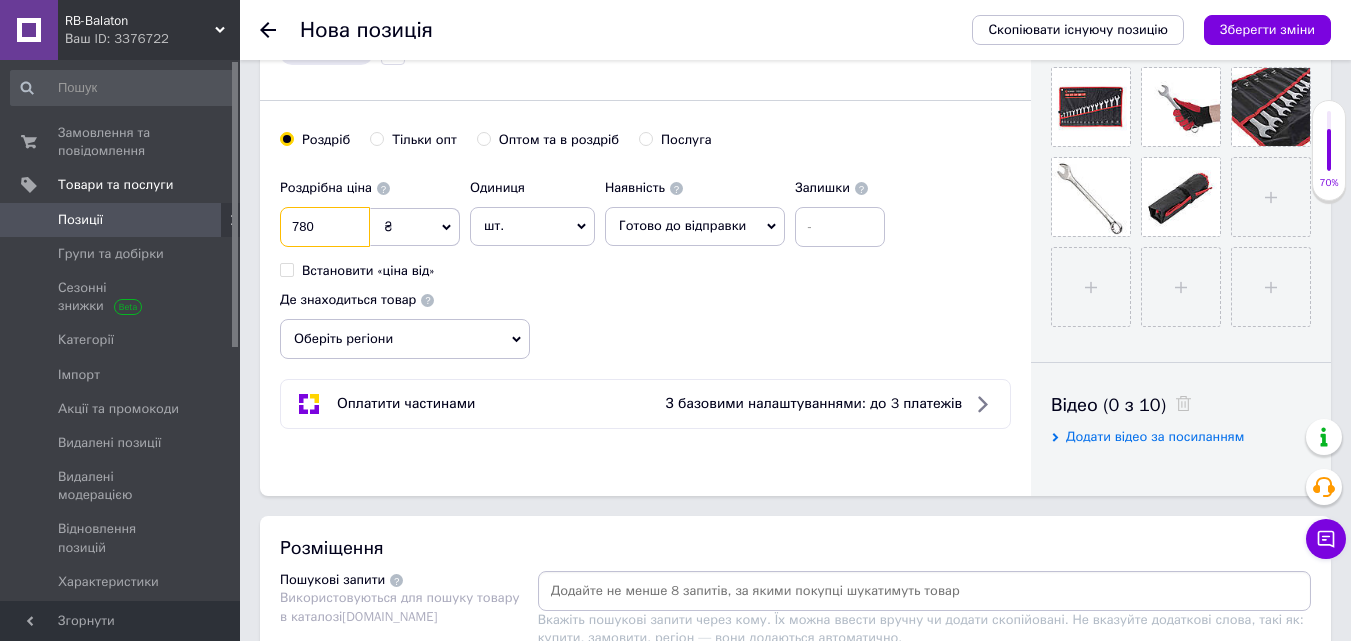 type on "780" 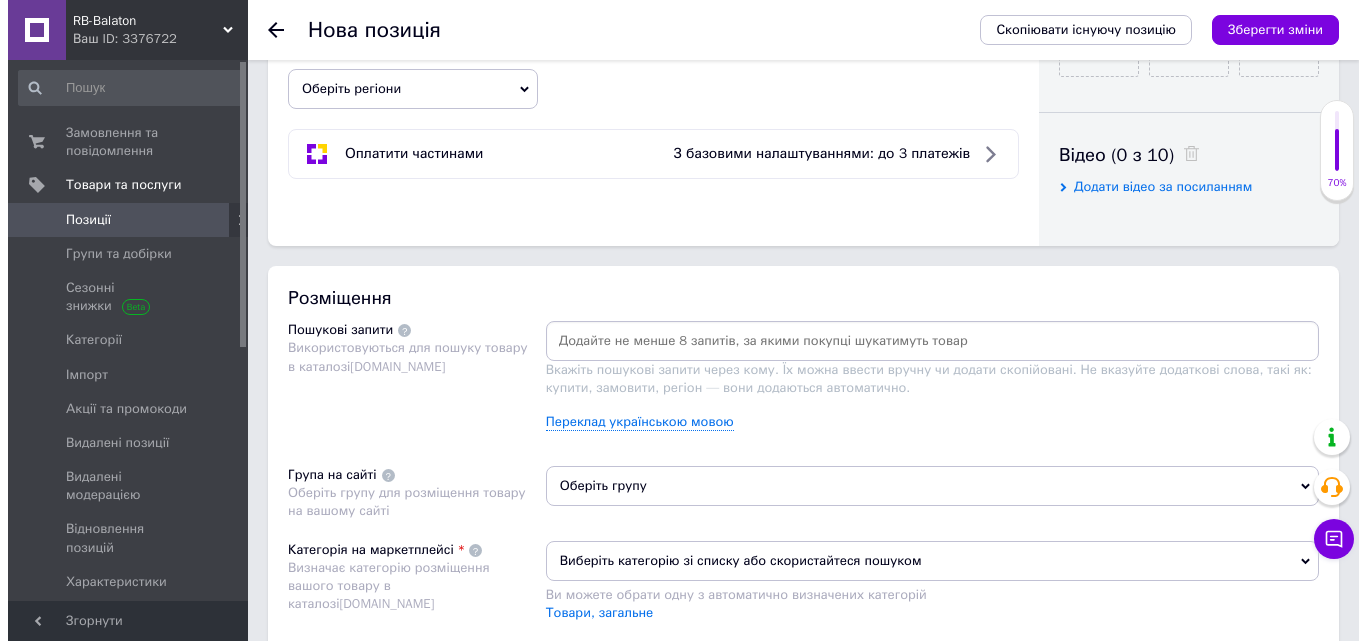 scroll, scrollTop: 1000, scrollLeft: 0, axis: vertical 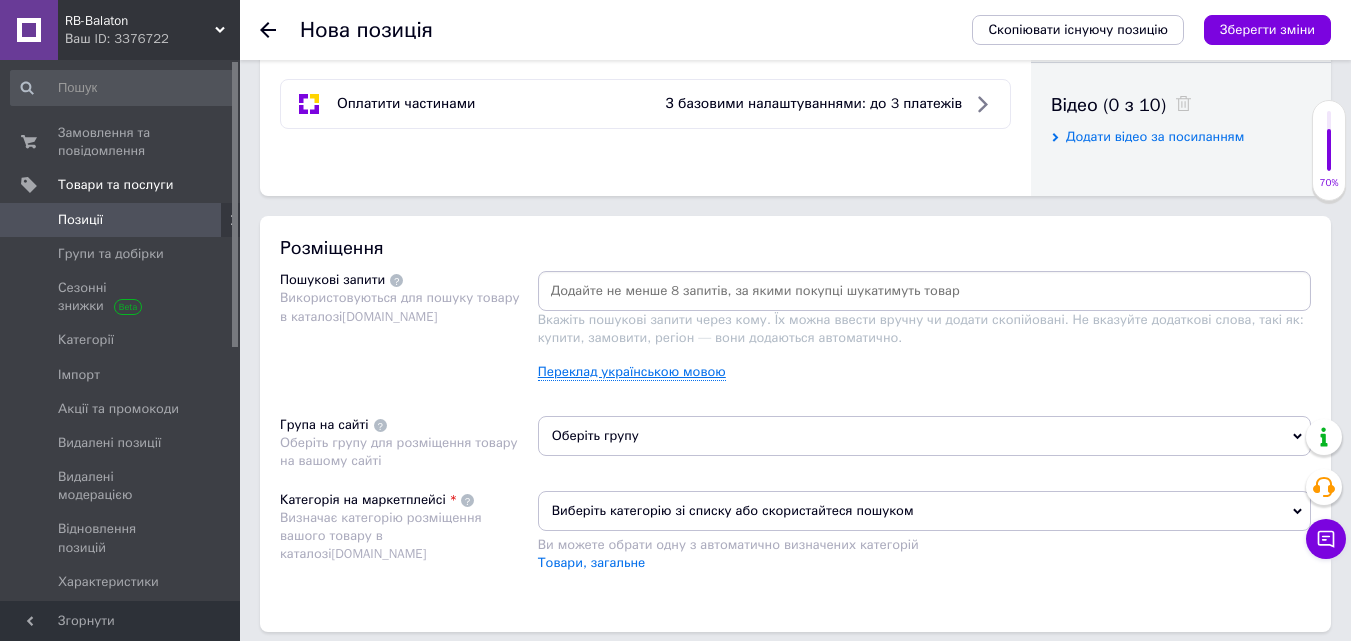 click on "Переклад українською мовою" at bounding box center (632, 372) 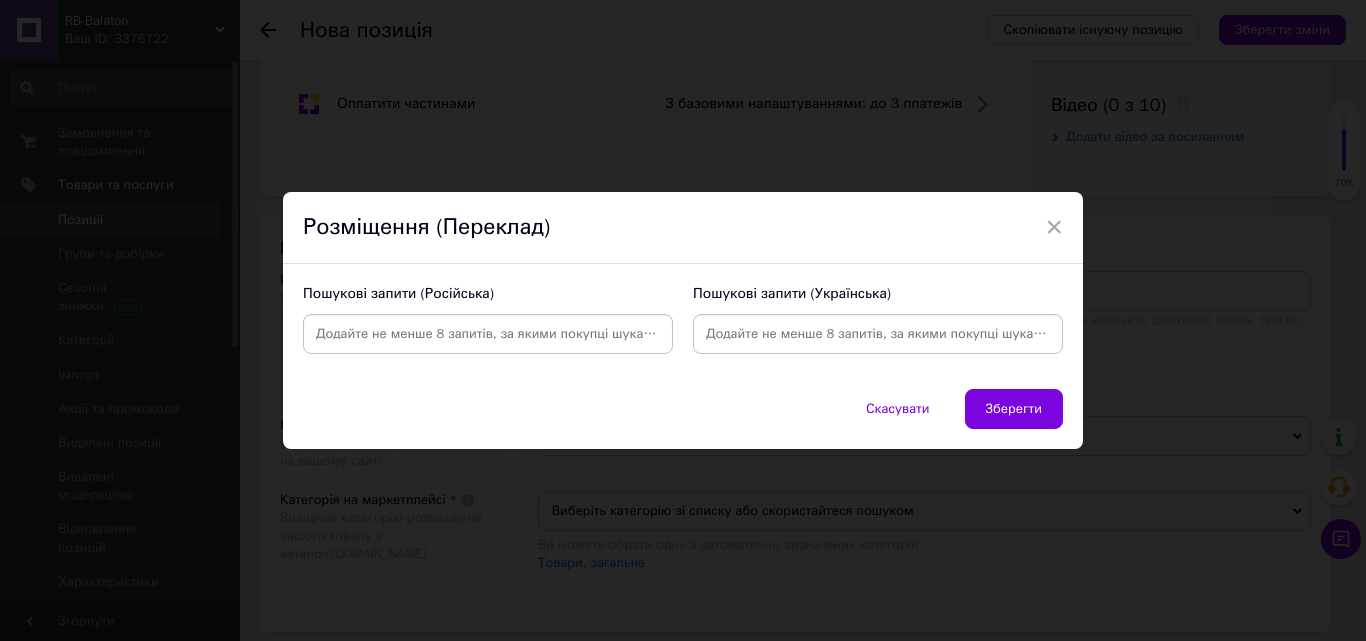click at bounding box center [878, 334] 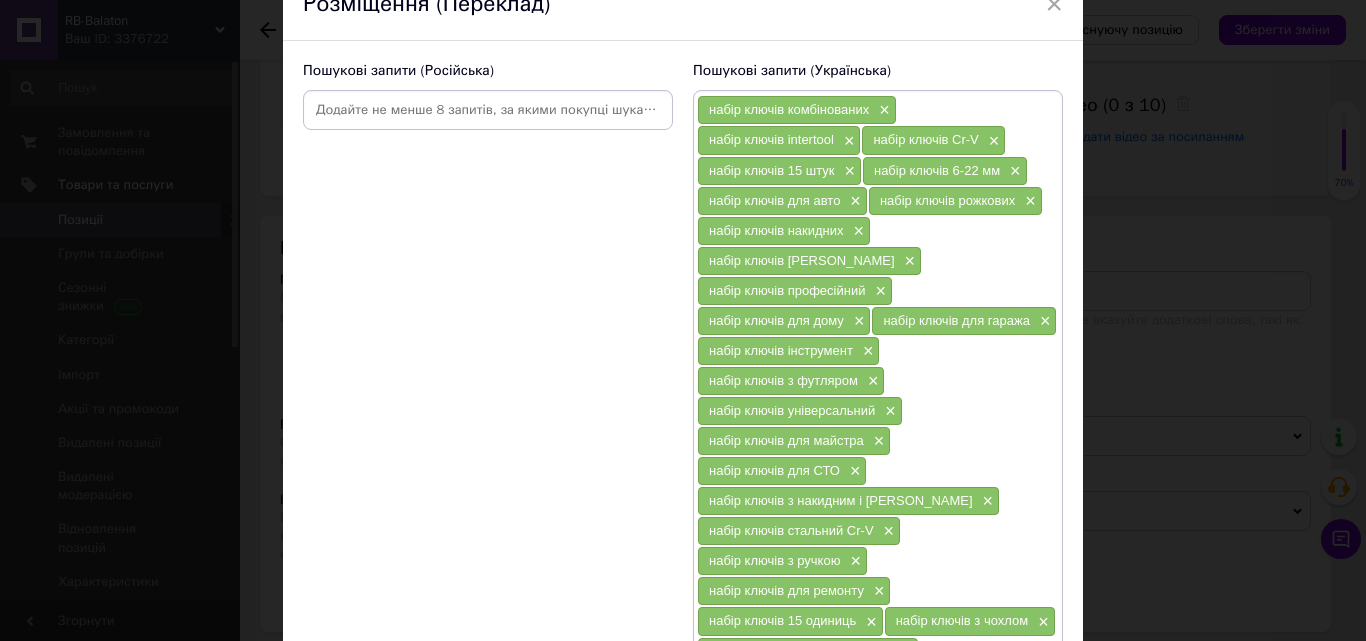 scroll, scrollTop: 100, scrollLeft: 0, axis: vertical 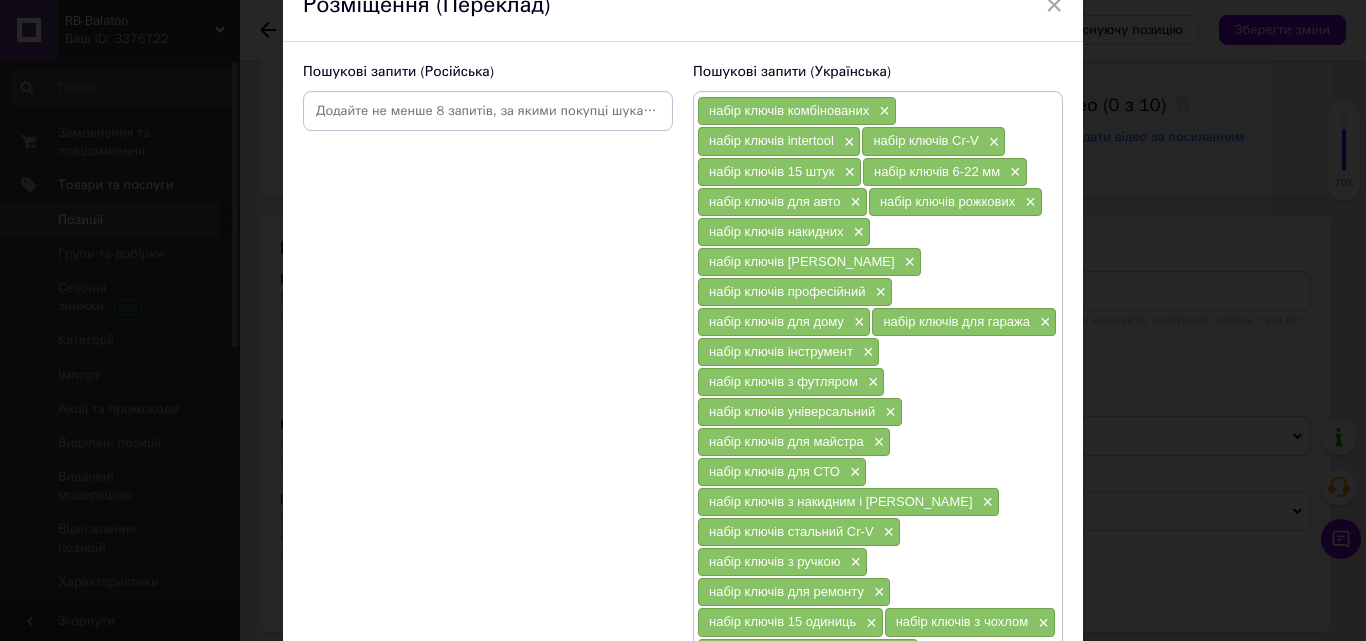 drag, startPoint x: 527, startPoint y: 88, endPoint x: 536, endPoint y: 103, distance: 17.492855 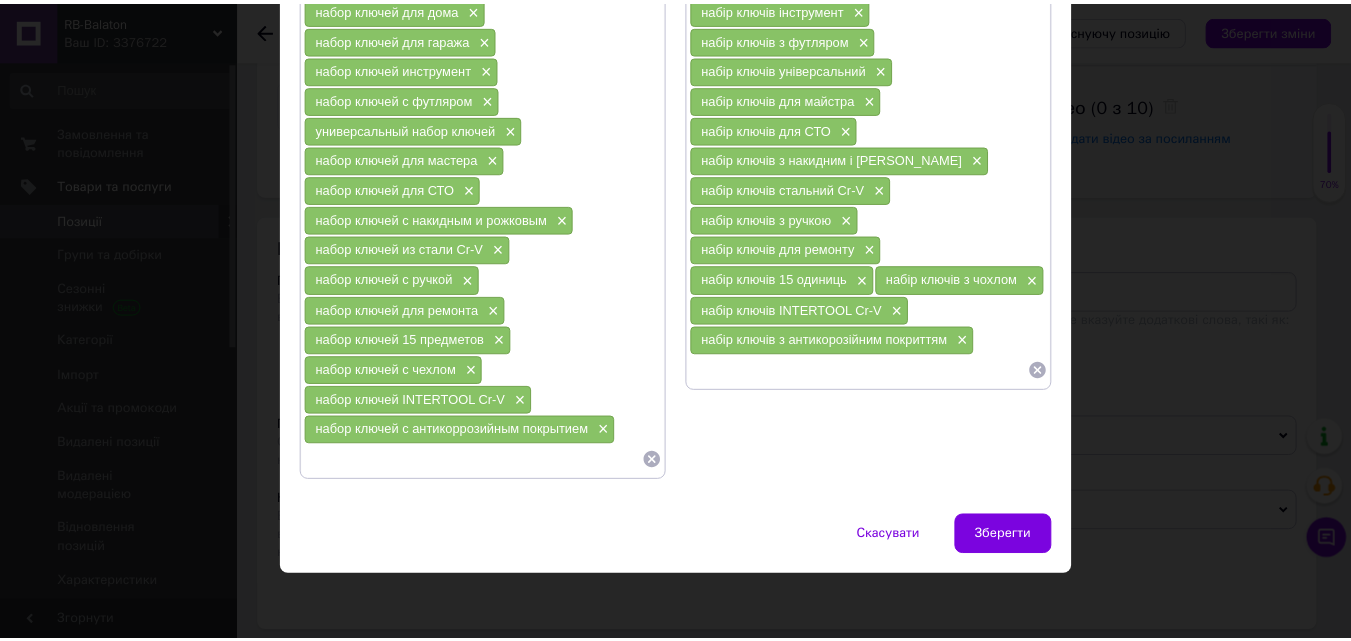 scroll, scrollTop: 448, scrollLeft: 0, axis: vertical 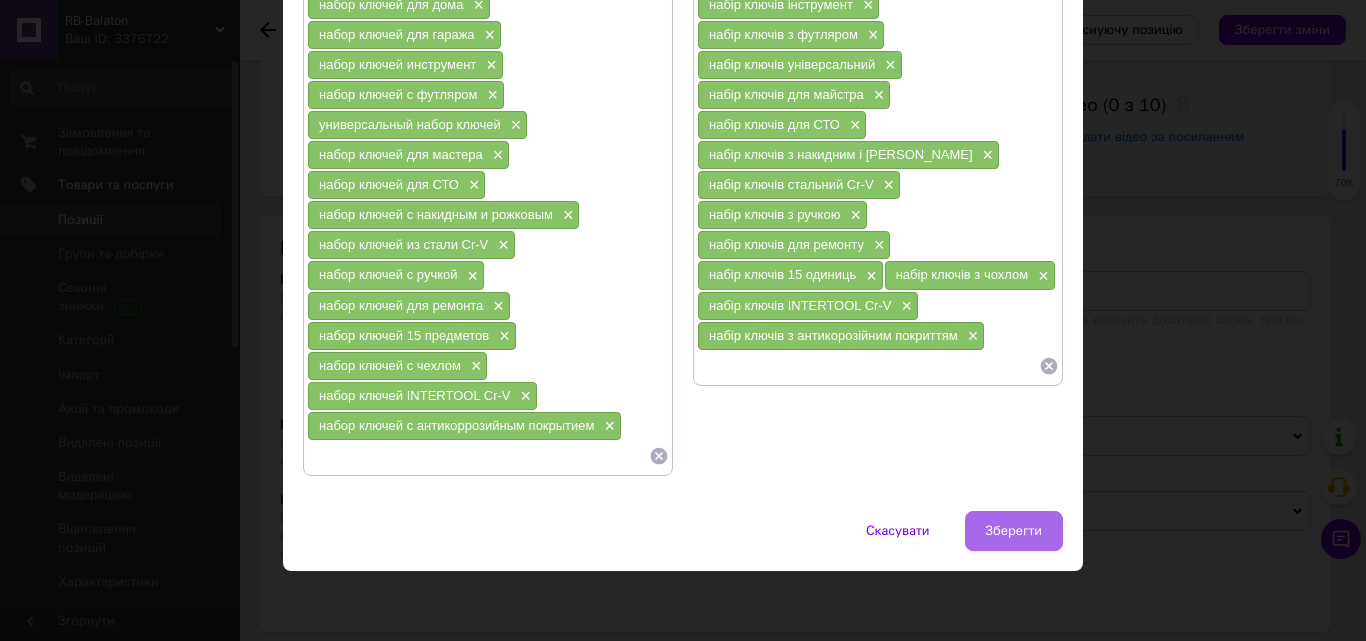 click on "Зберегти" at bounding box center (1014, 531) 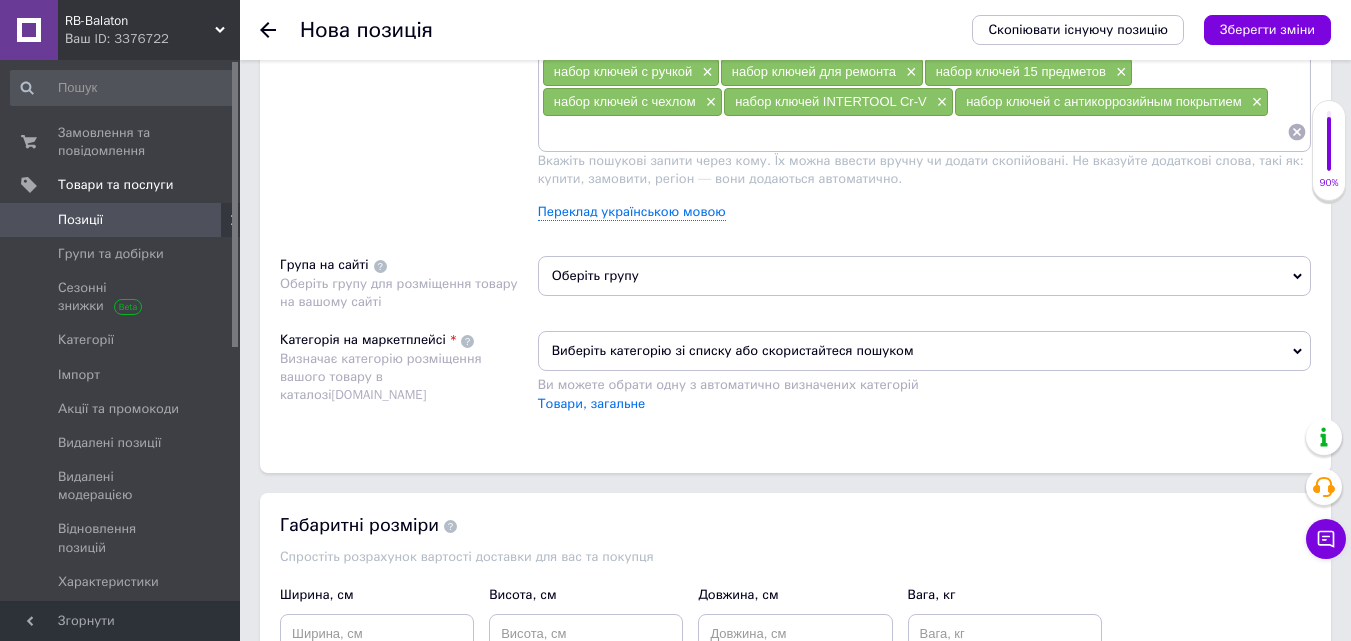 click on "Оберіть групу" at bounding box center [924, 276] 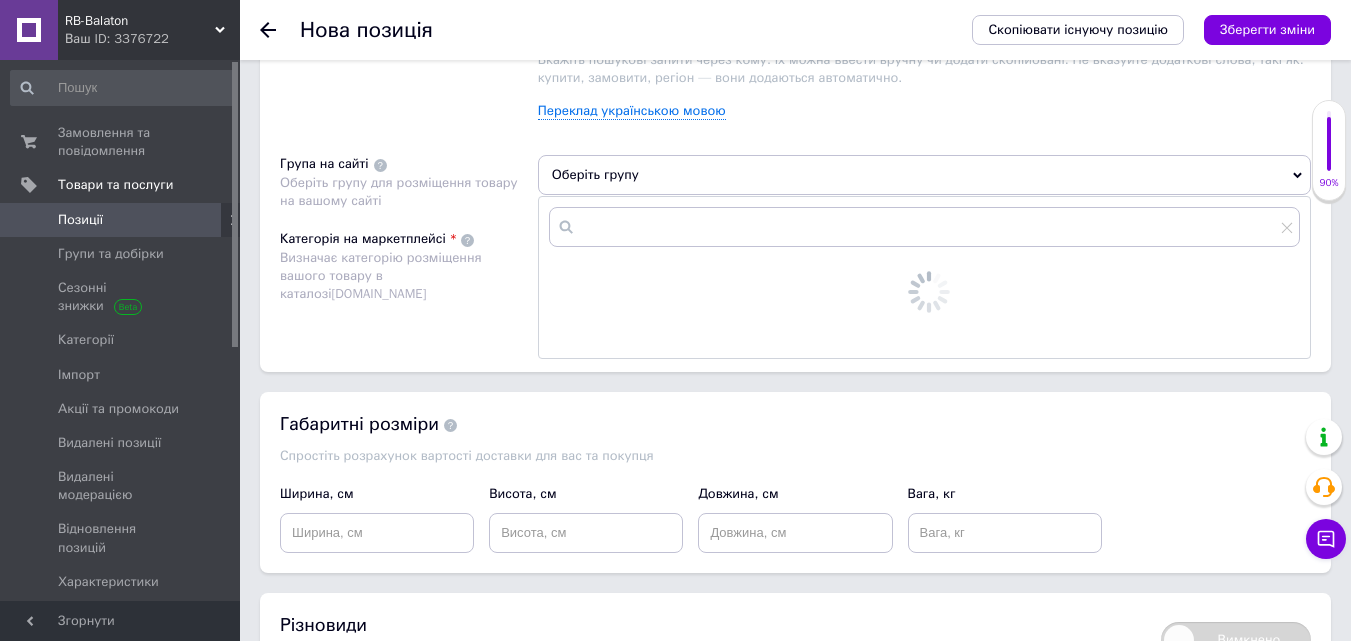 scroll, scrollTop: 1600, scrollLeft: 0, axis: vertical 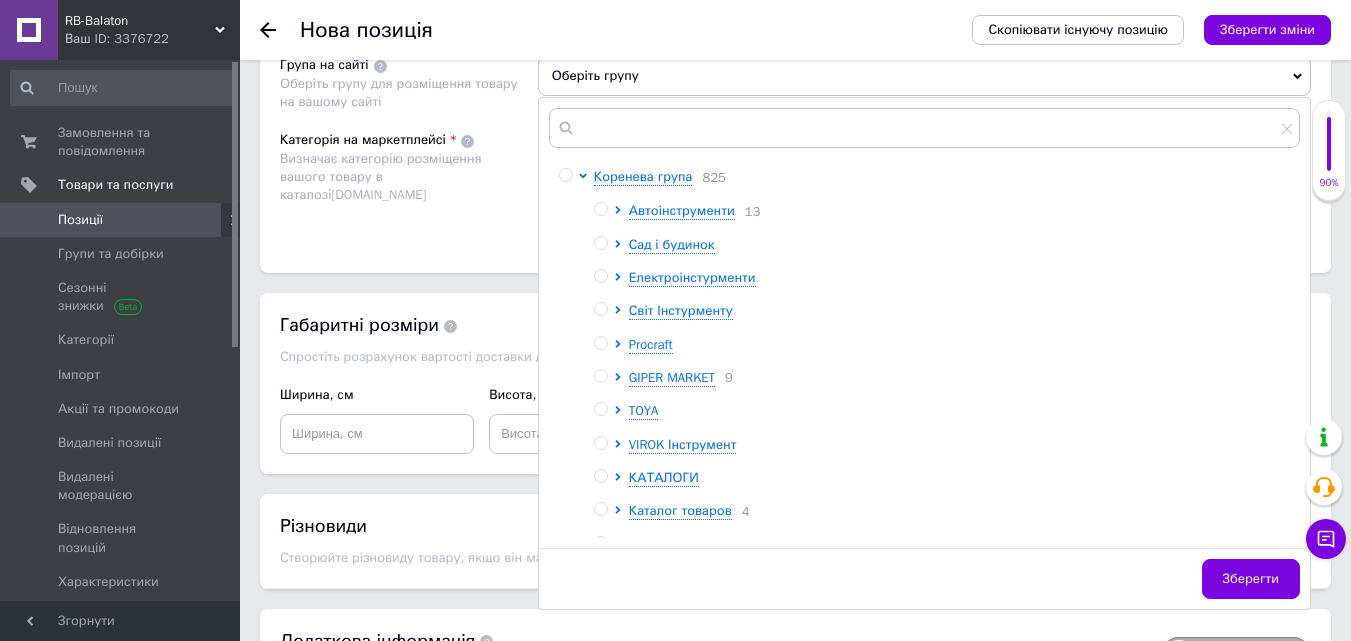 click on "Коренева група 825 Автоінструменти 13 Сад і будинок Електроінстурменти Світ Інстурменту Procraft GIPER MARKET 9 [PERSON_NAME] Інструмент КАТАЛОГИ Каталог товаров 4 ТОП Товар 26" at bounding box center [946, 361] 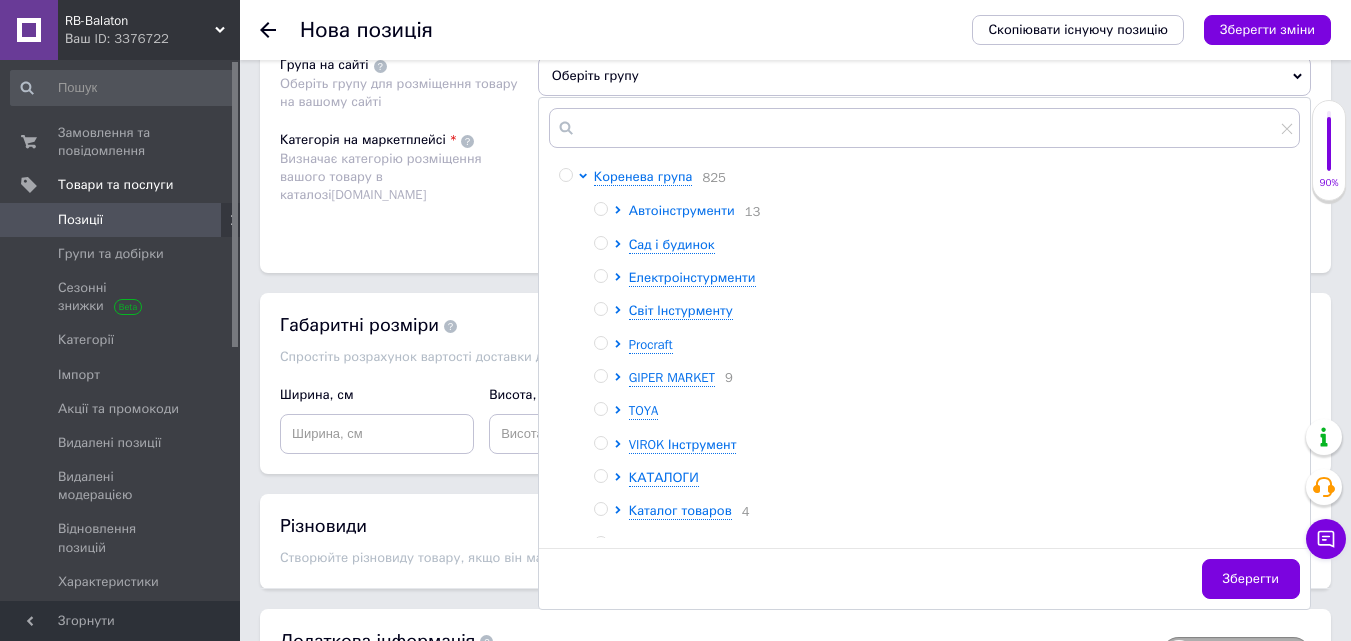click on "Автоінструменти" at bounding box center (682, 210) 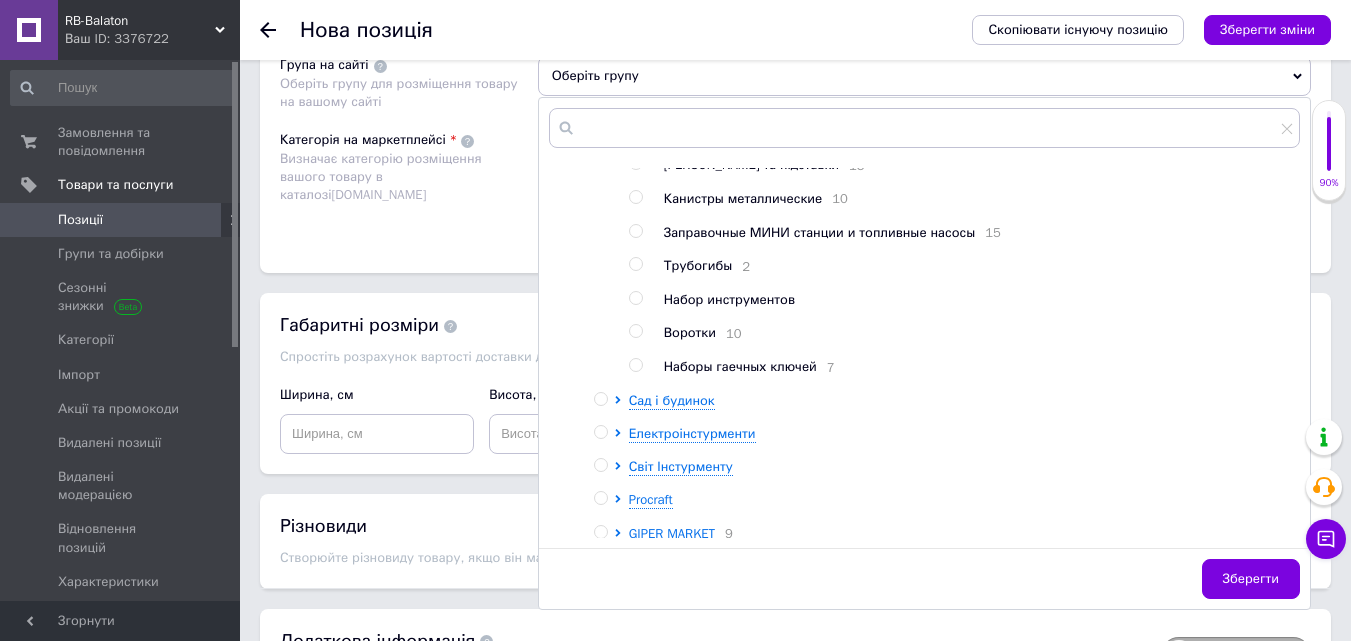 scroll, scrollTop: 400, scrollLeft: 0, axis: vertical 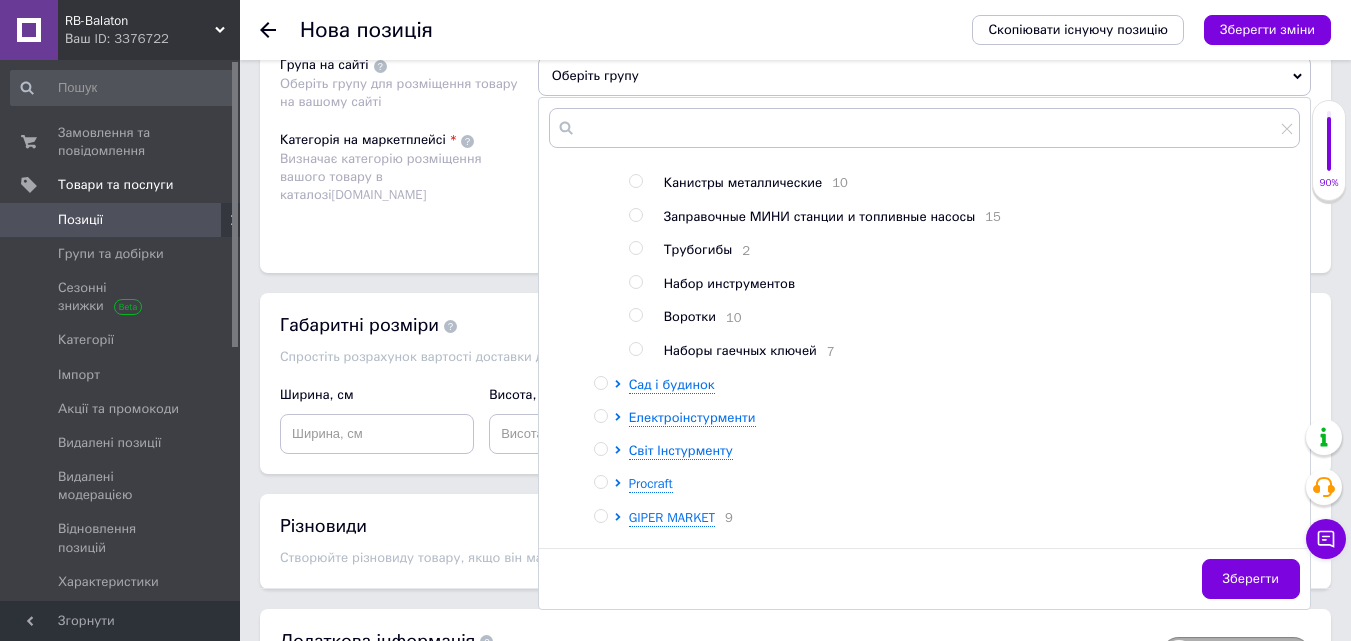 click at bounding box center [635, 349] 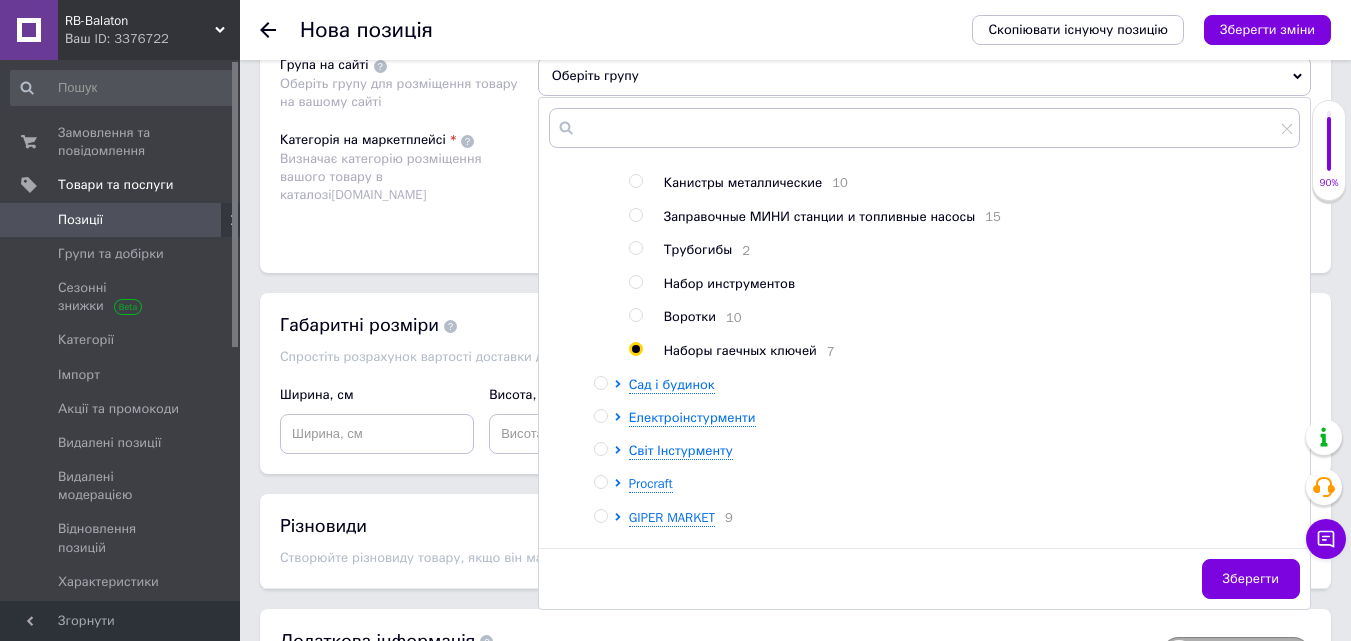 radio on "true" 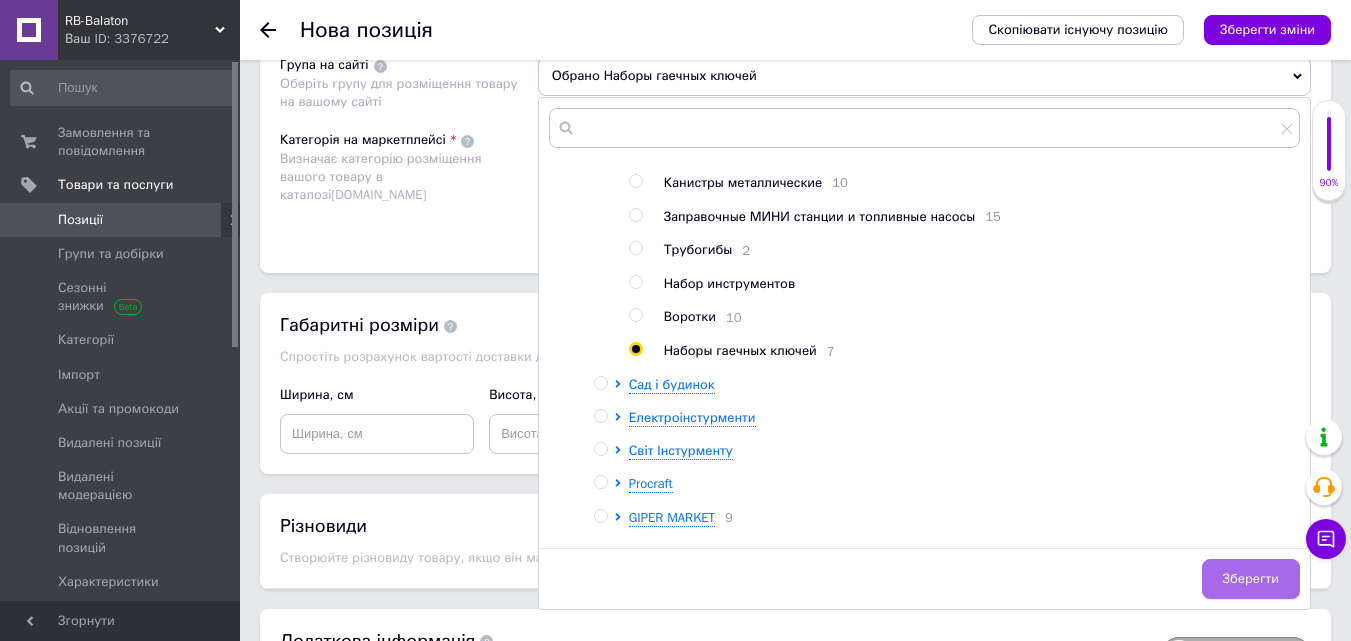 click on "Зберегти" at bounding box center [1251, 579] 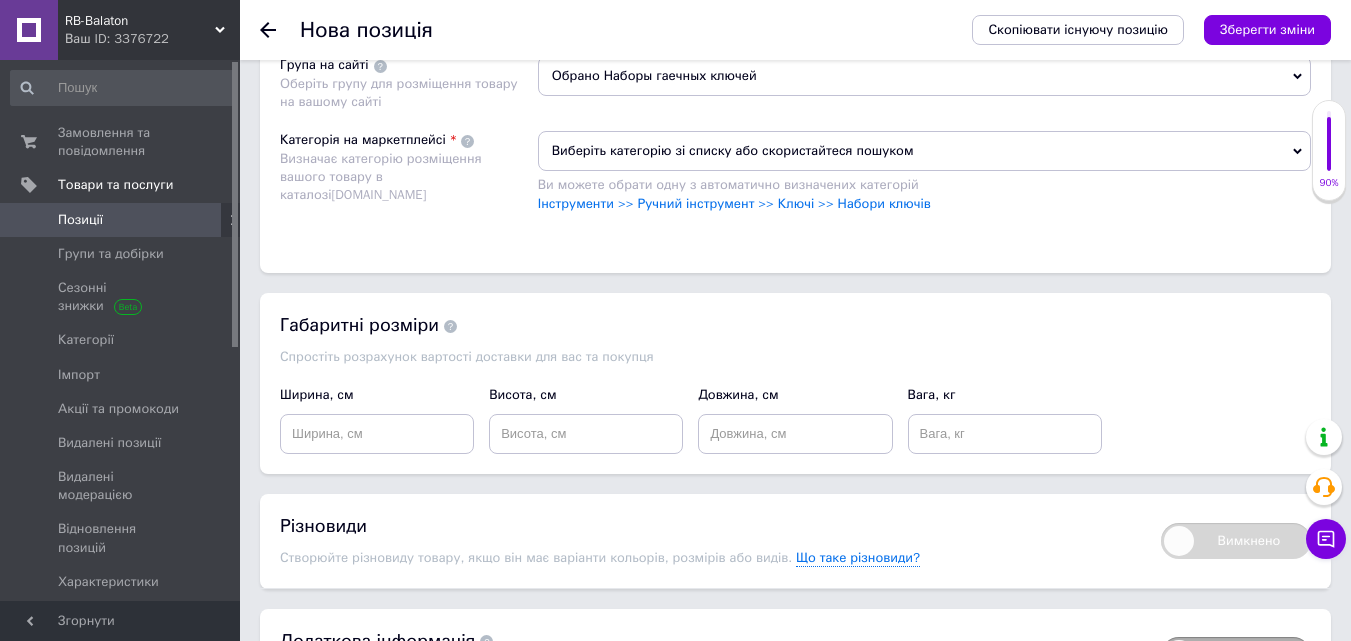 click on "Виберіть категорію зі списку або скористайтеся пошуком Ви можете обрати одну з автоматично визначених категорій Інструменти >> Ручний інструмент >> Ключі >> Набори ключів" at bounding box center (924, 181) 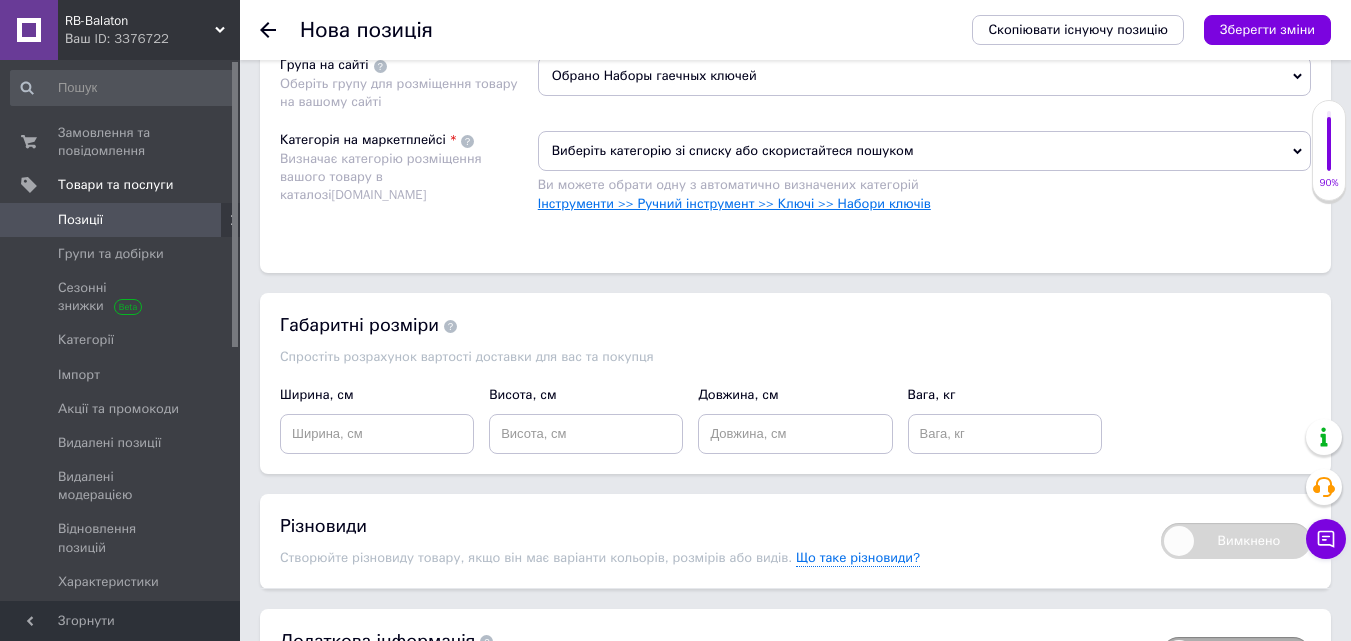 click on "Інструменти >> Ручний інструмент >> Ключі >> Набори ключів" at bounding box center [734, 203] 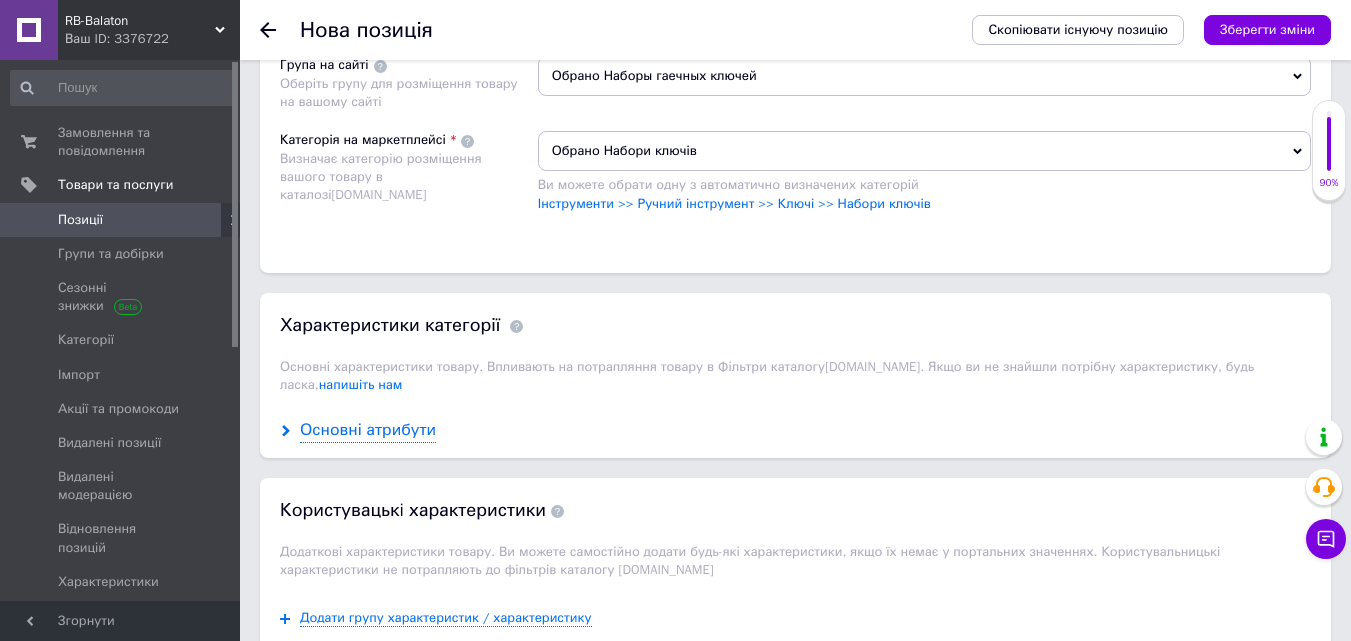 click on "Основні атрибути" at bounding box center [368, 430] 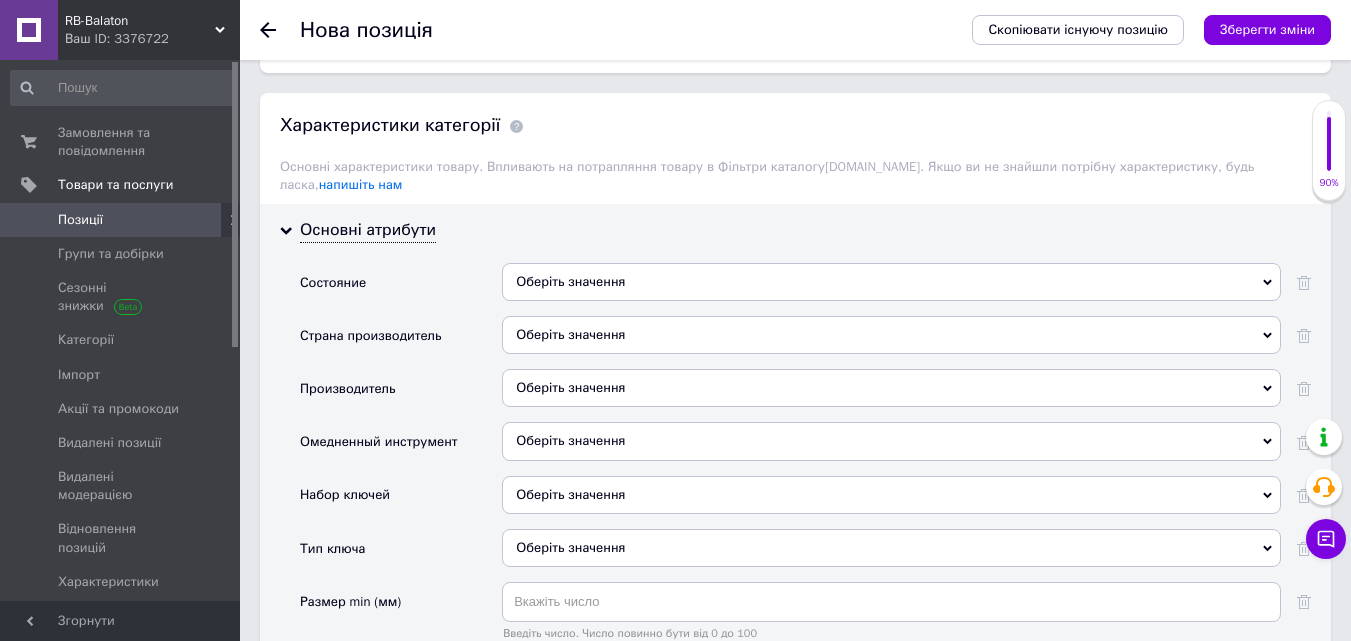 click on "Оберіть значення" at bounding box center (891, 282) 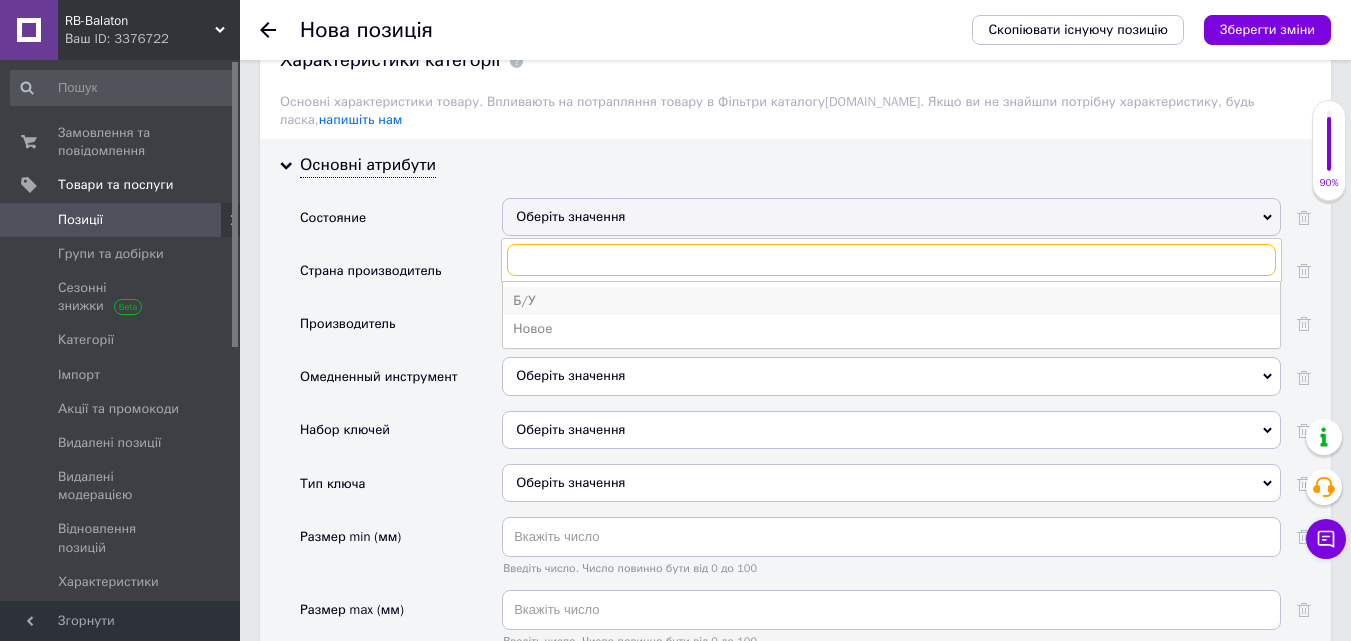 scroll, scrollTop: 1900, scrollLeft: 0, axis: vertical 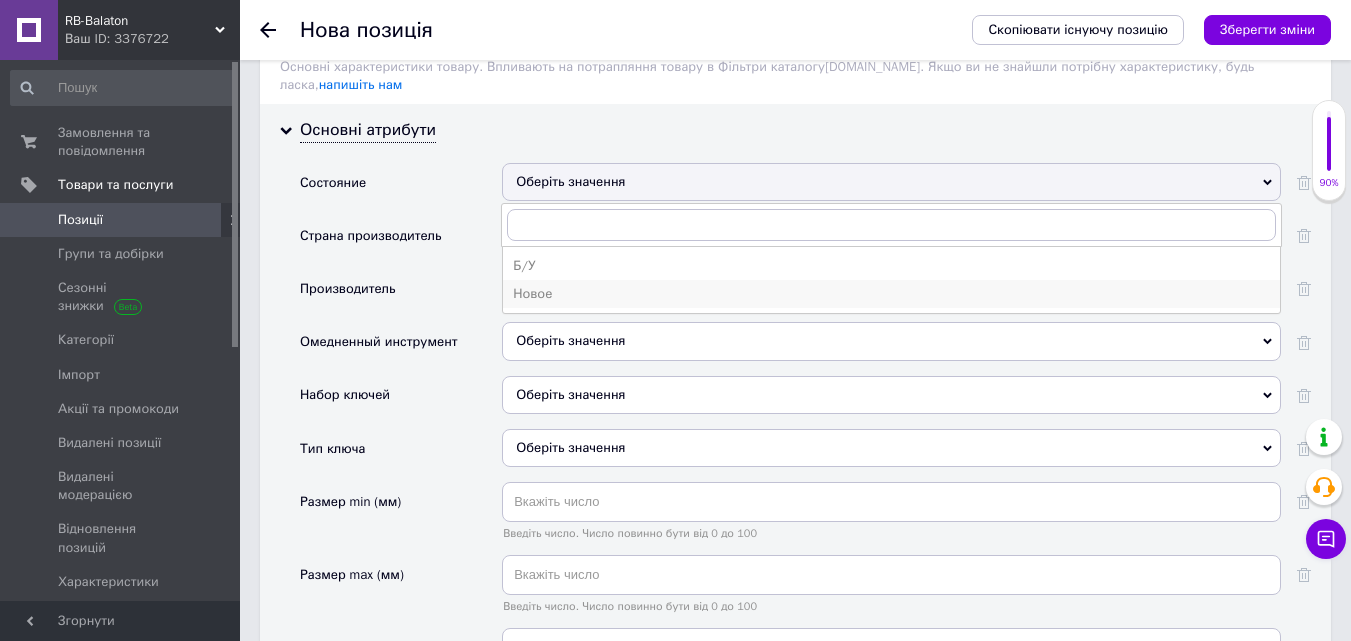 click on "Новое" at bounding box center (891, 294) 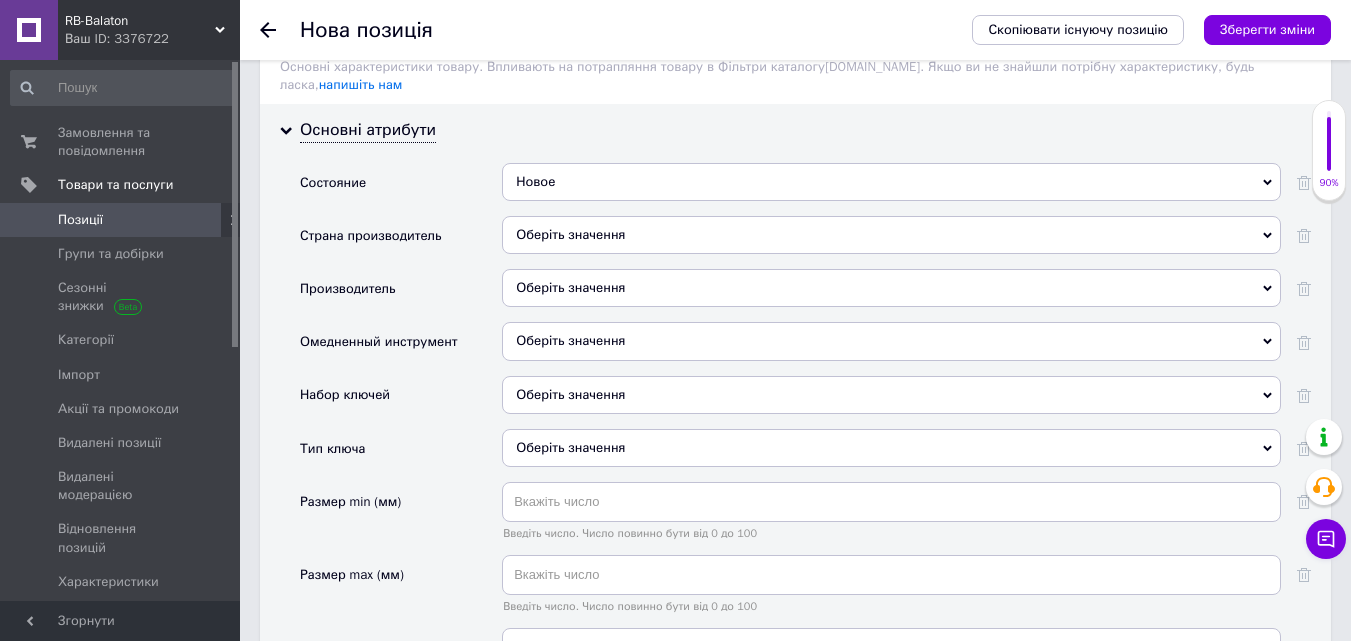 click on "Оберіть значення" at bounding box center (891, 235) 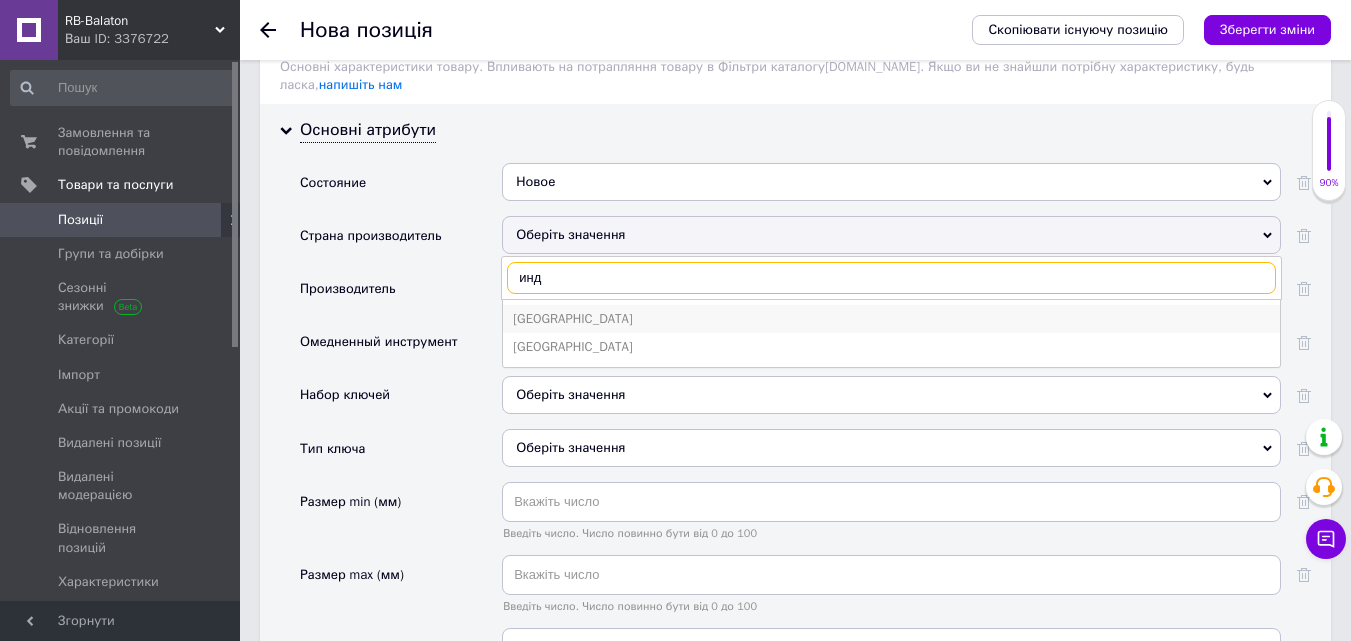type on "инд" 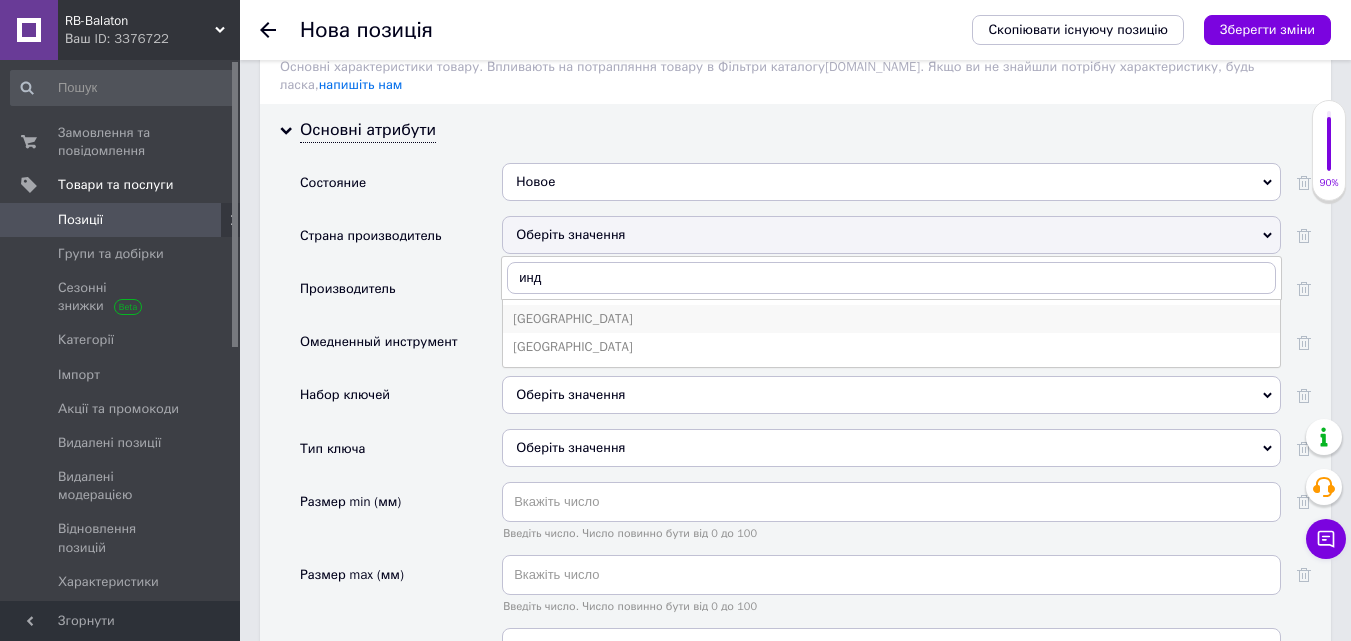 click on "[GEOGRAPHIC_DATA]" at bounding box center [891, 319] 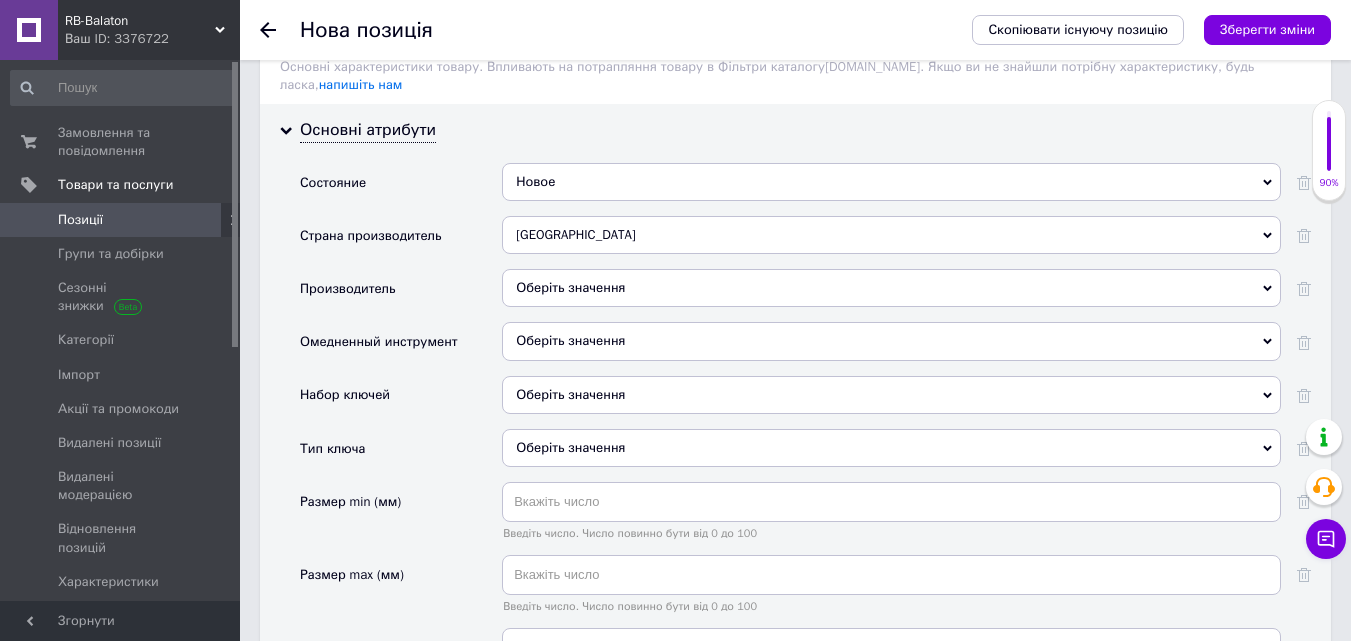 click on "Оберіть значення" at bounding box center [891, 288] 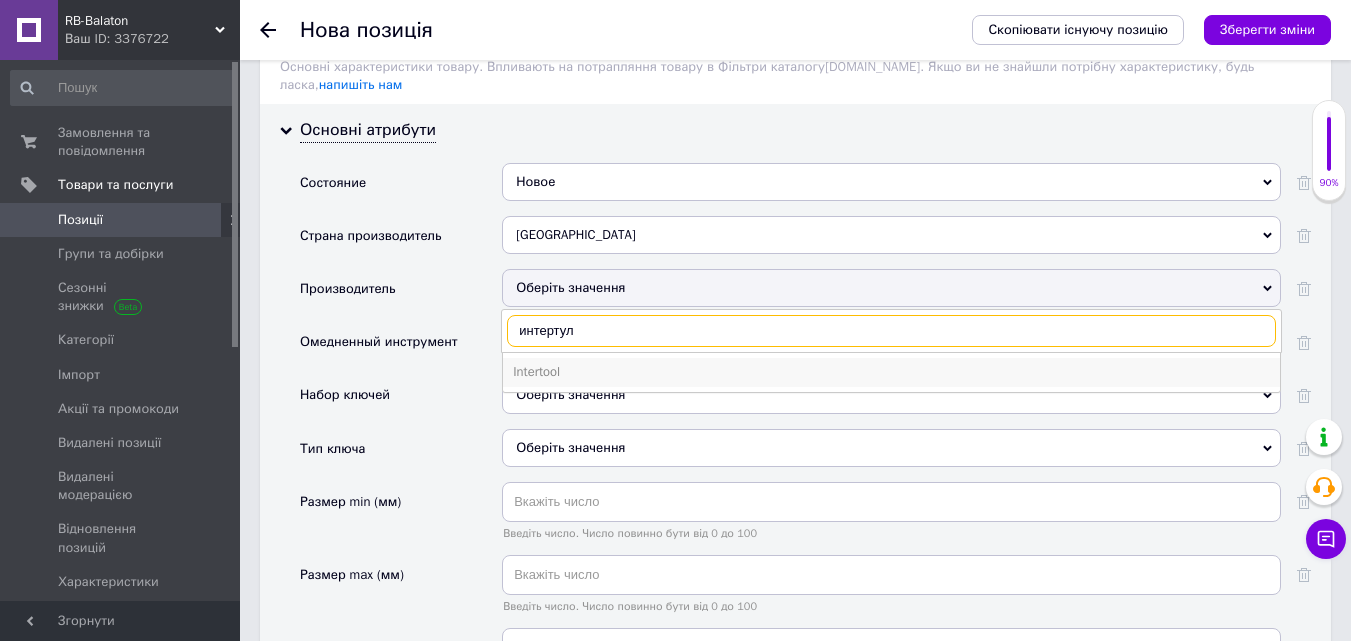 type on "интертул" 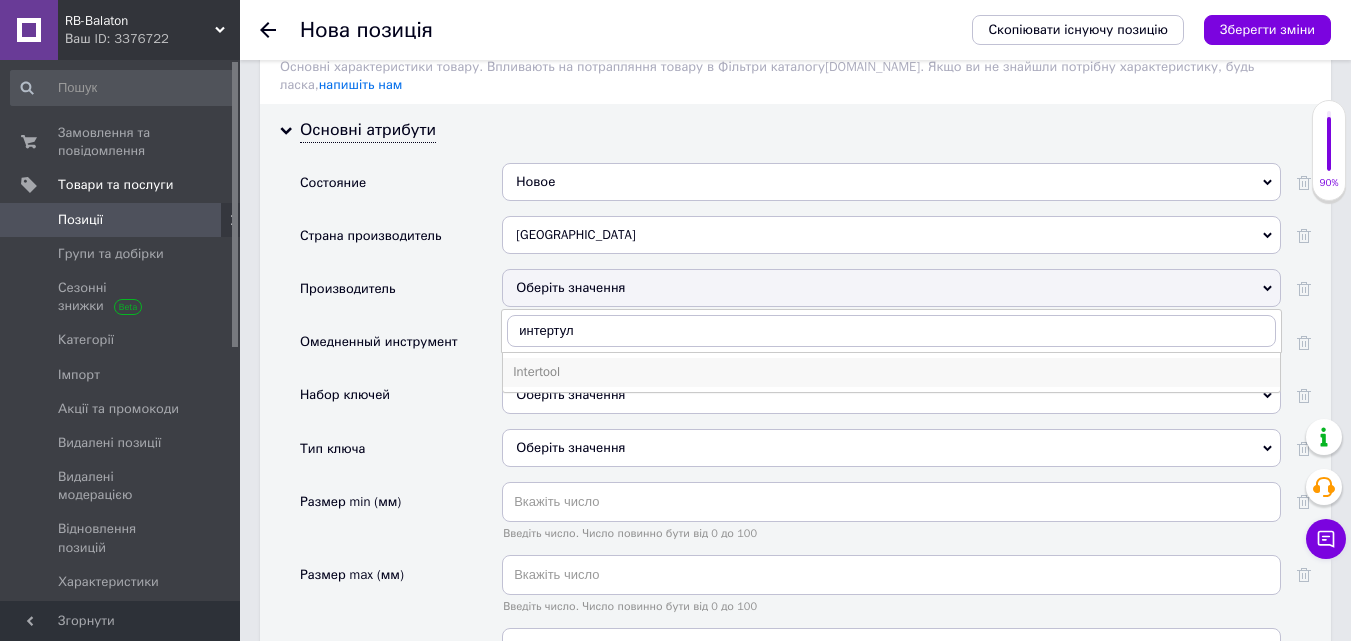 click on "Intertool" at bounding box center [891, 372] 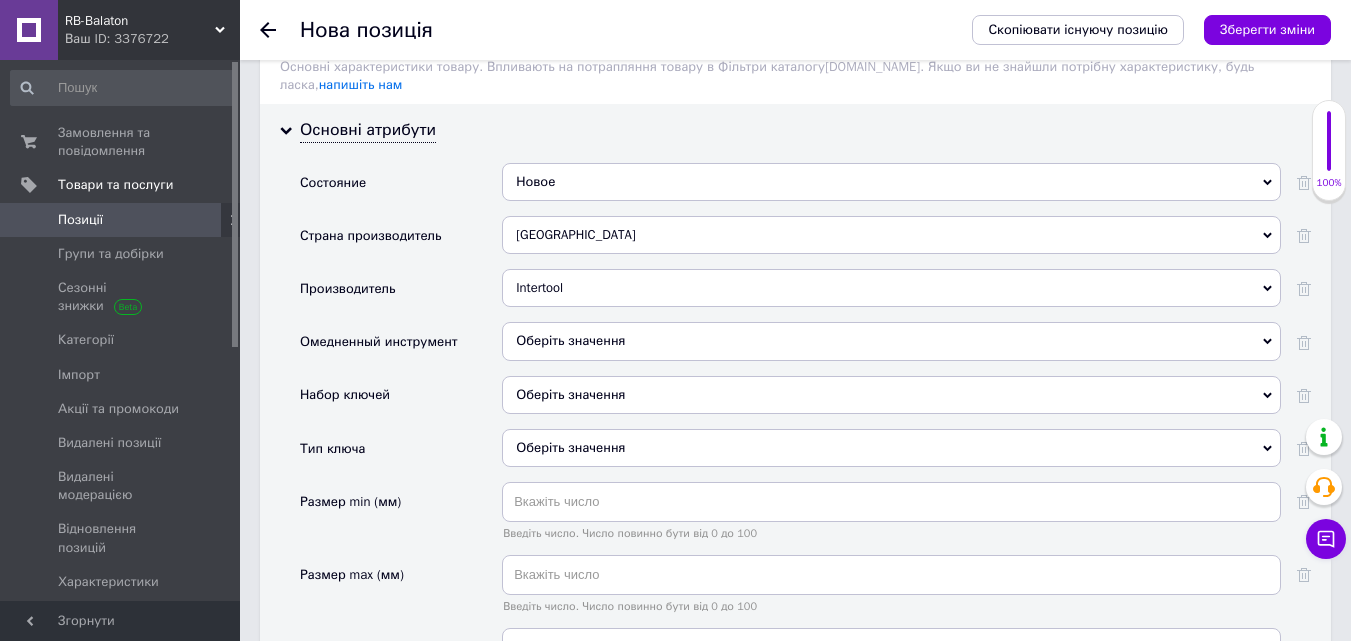 click on "Оберіть значення" at bounding box center [570, 340] 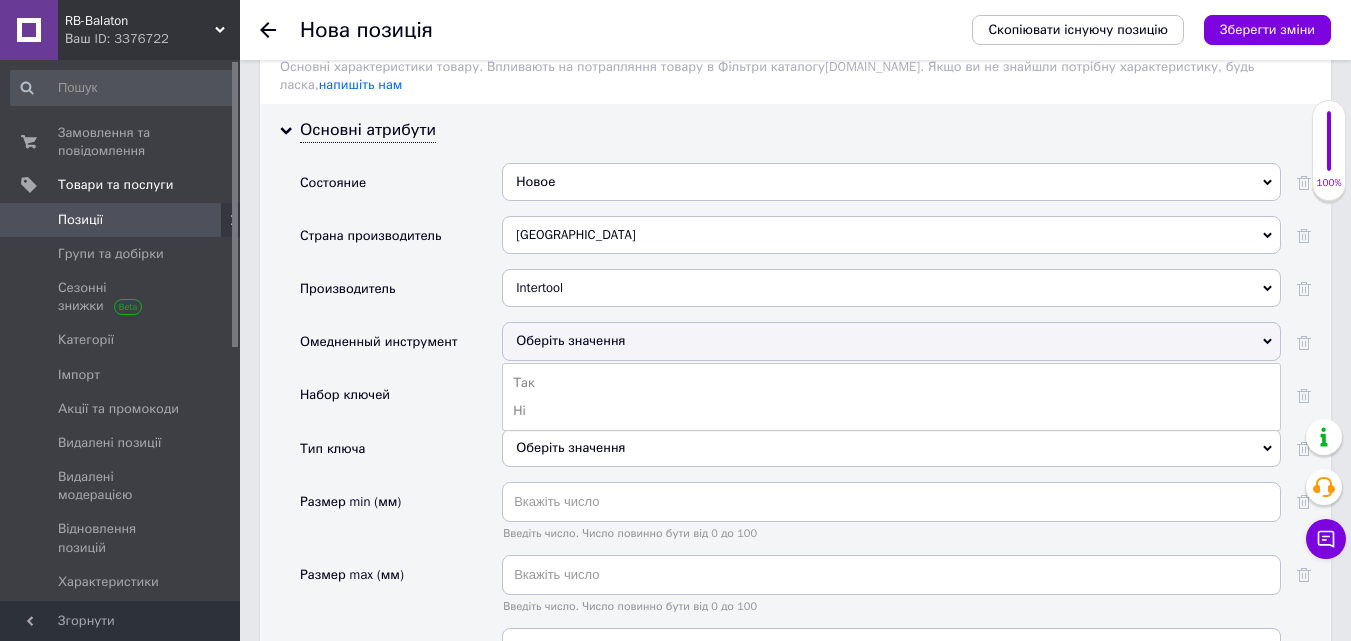 click on "Оберіть значення" at bounding box center (570, 340) 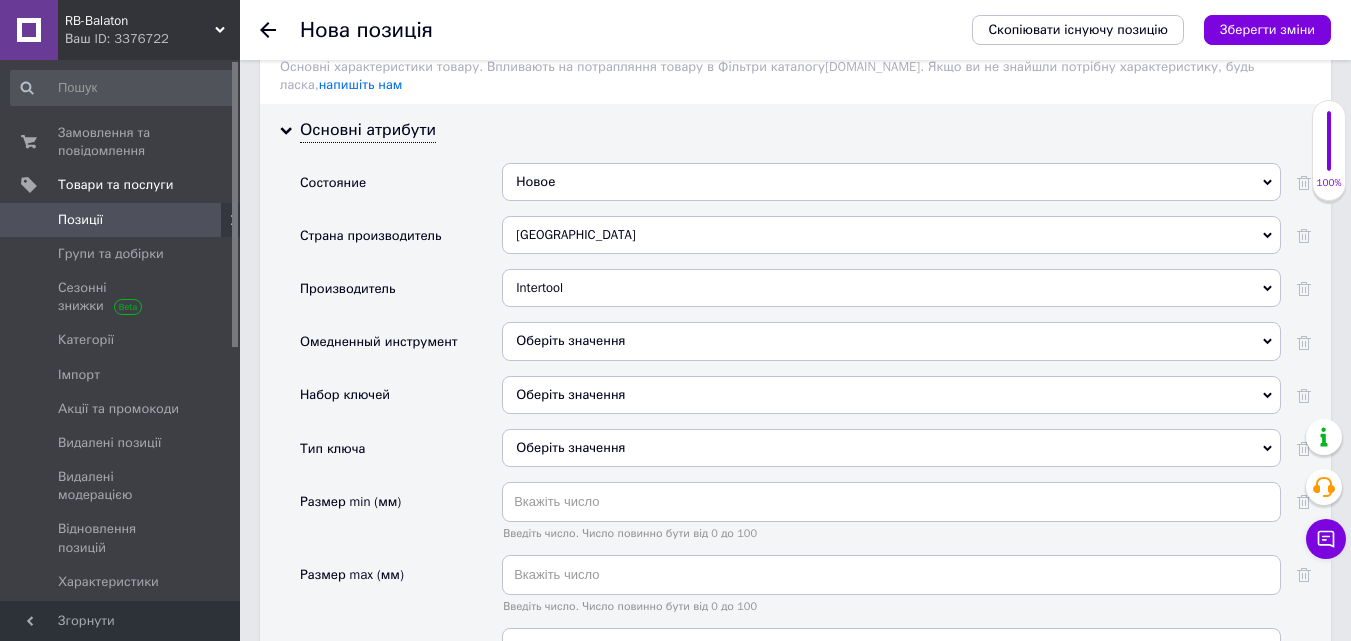 click on "Оберіть значення" at bounding box center [891, 395] 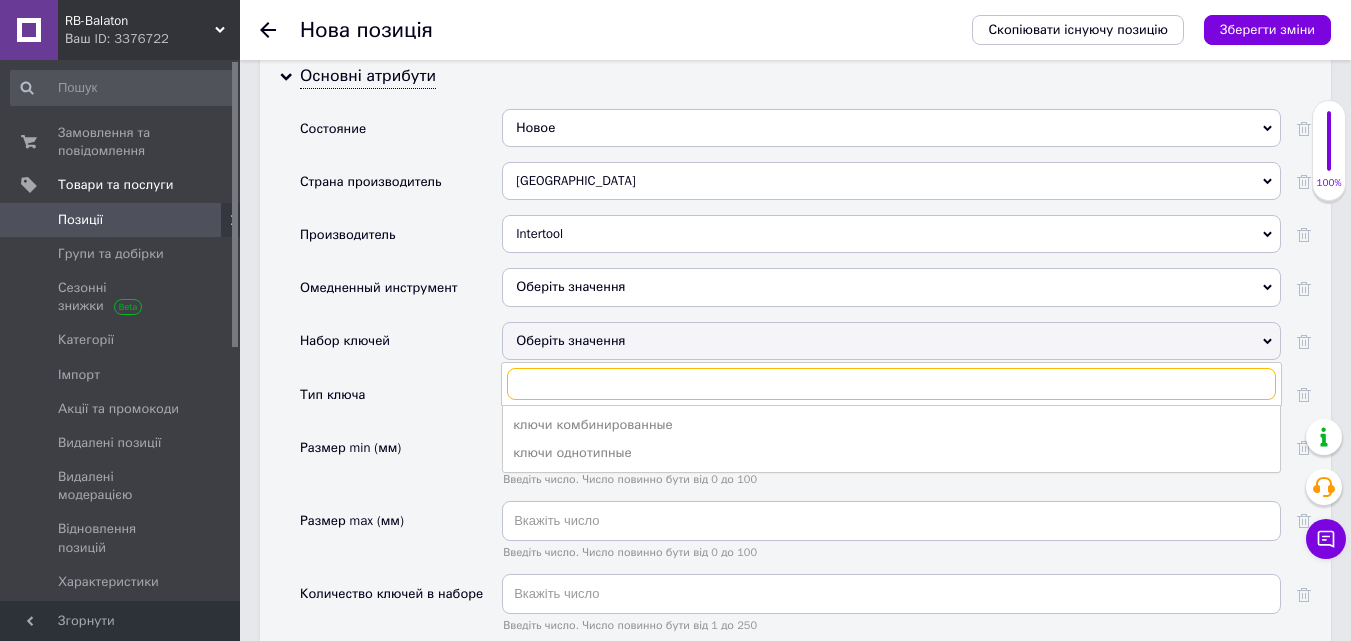 scroll, scrollTop: 2000, scrollLeft: 0, axis: vertical 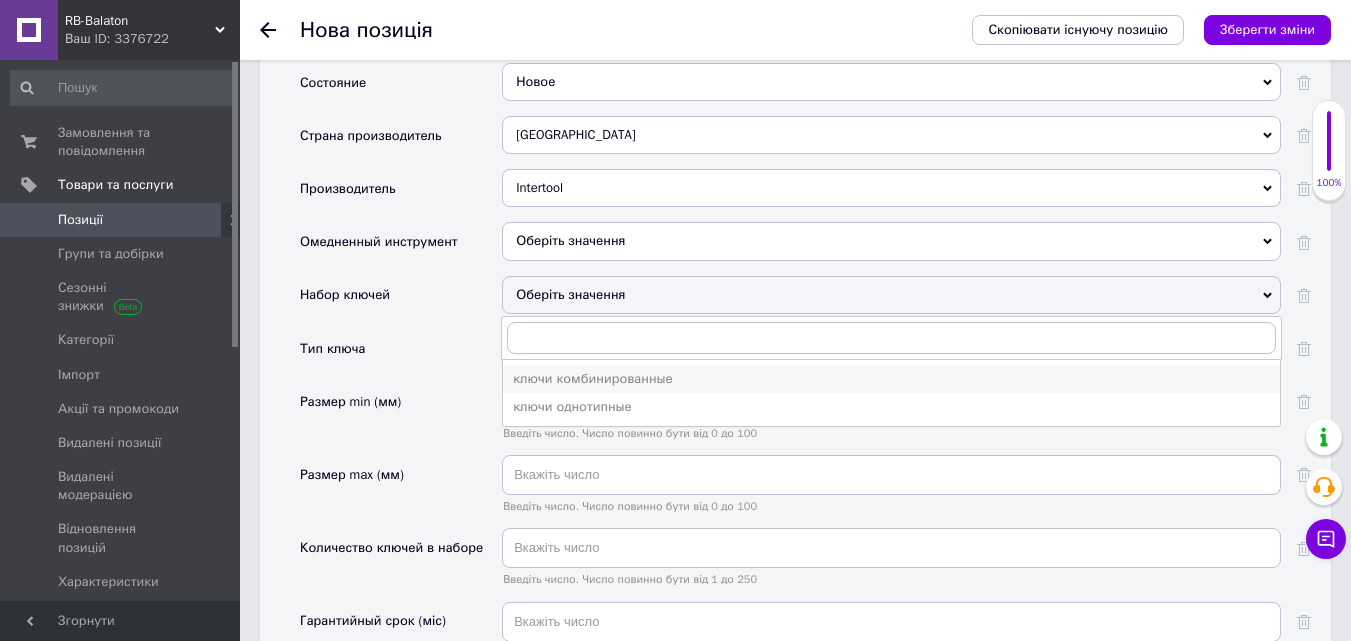 click on "ключи комбинированные" at bounding box center [891, 379] 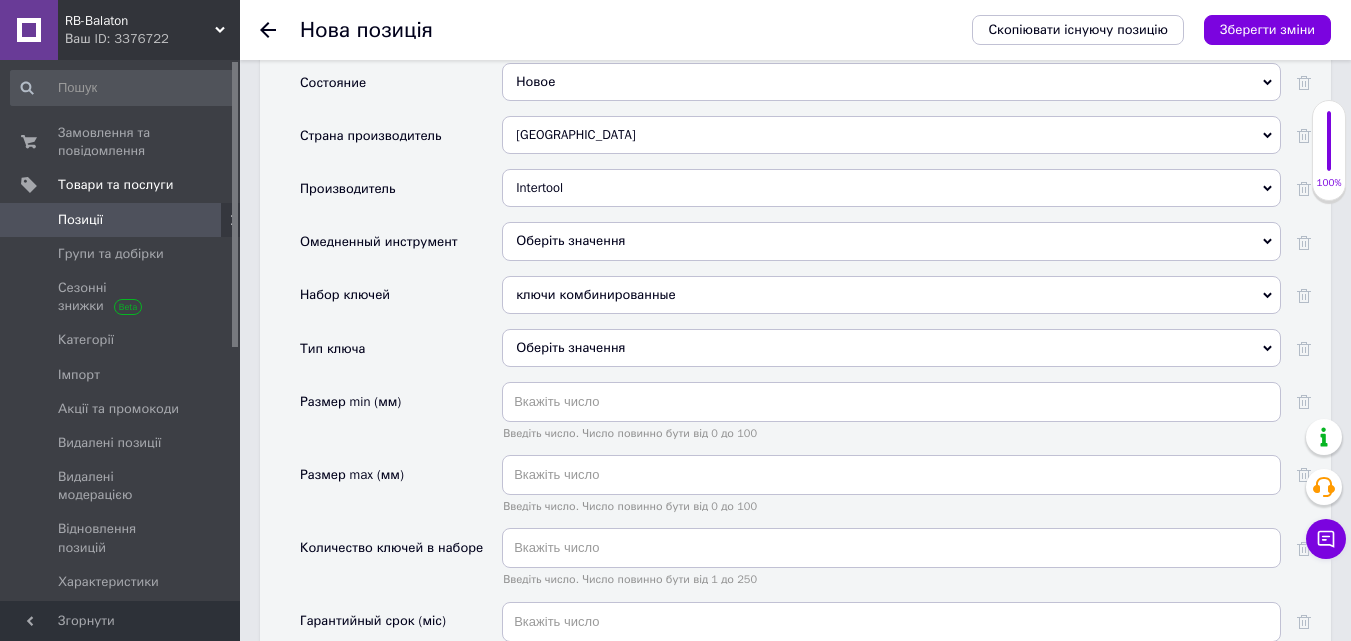 click on "Оберіть значення" at bounding box center [891, 348] 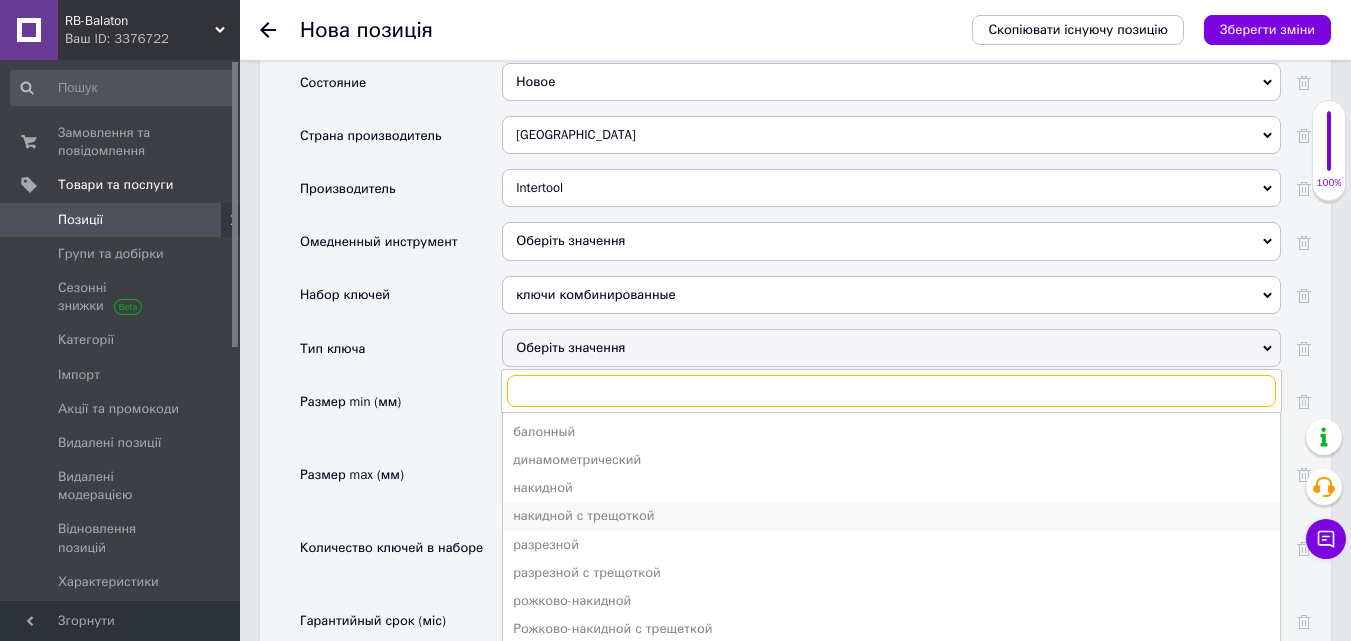 scroll, scrollTop: 2200, scrollLeft: 0, axis: vertical 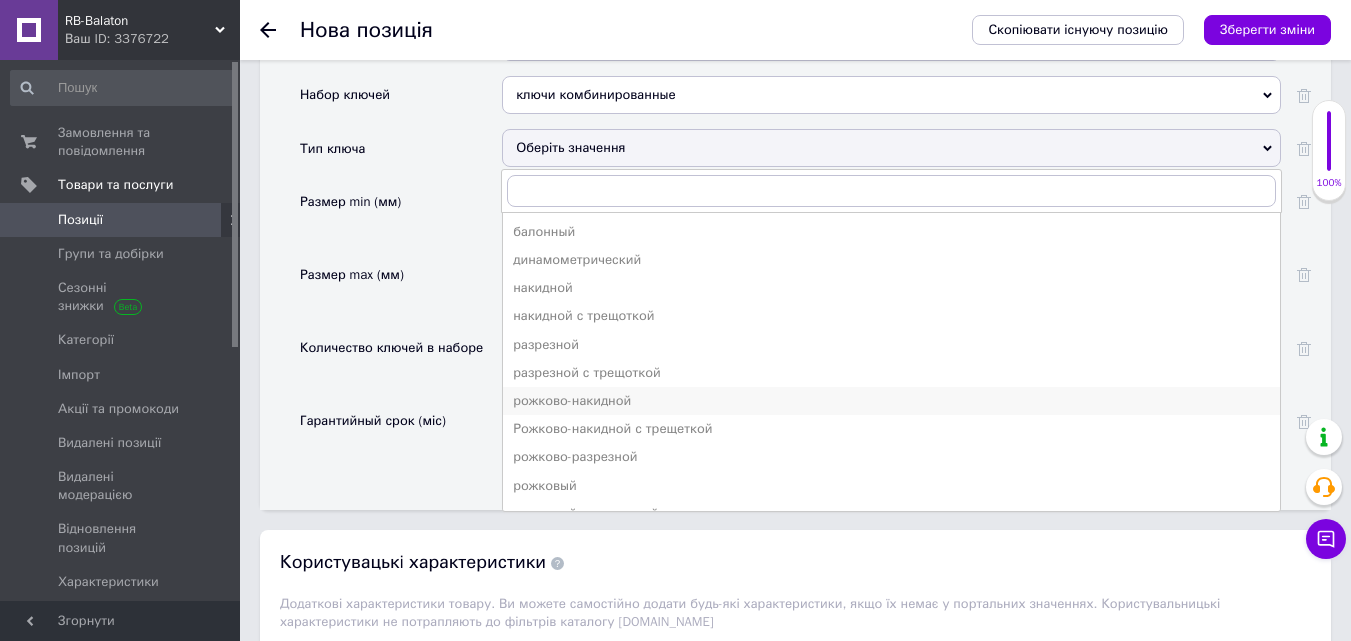 click on "рожково-накидной" at bounding box center (891, 401) 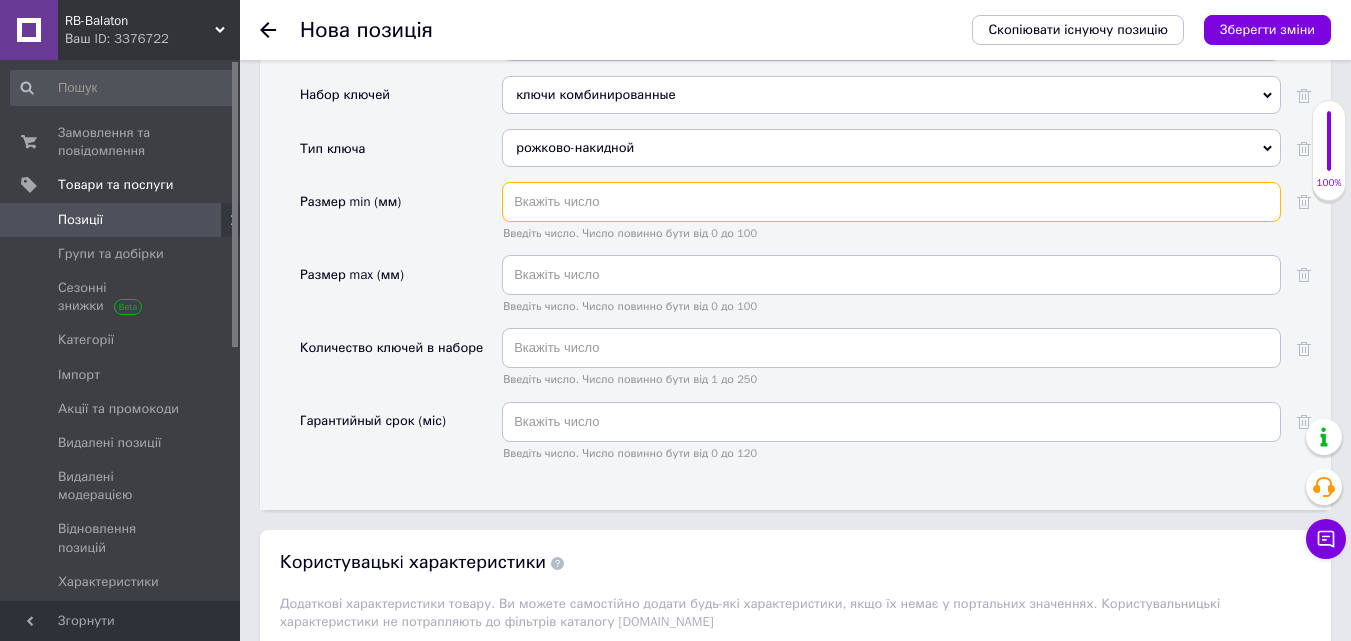 click at bounding box center [891, 202] 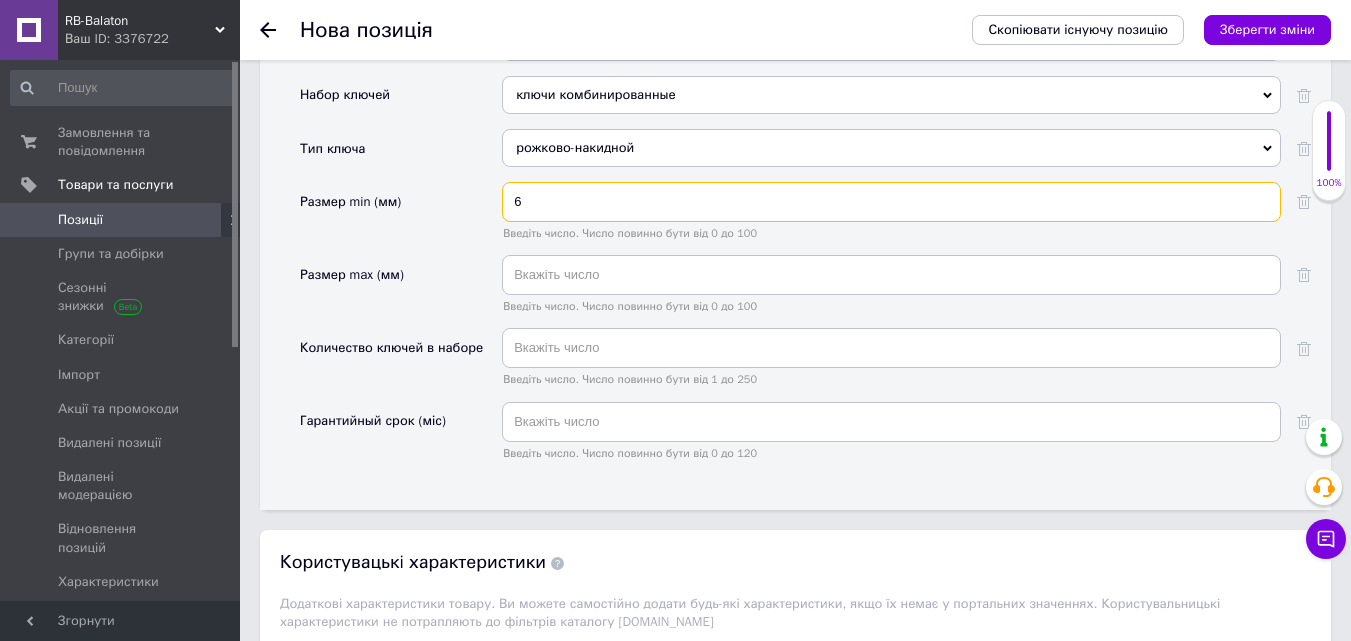 type on "6" 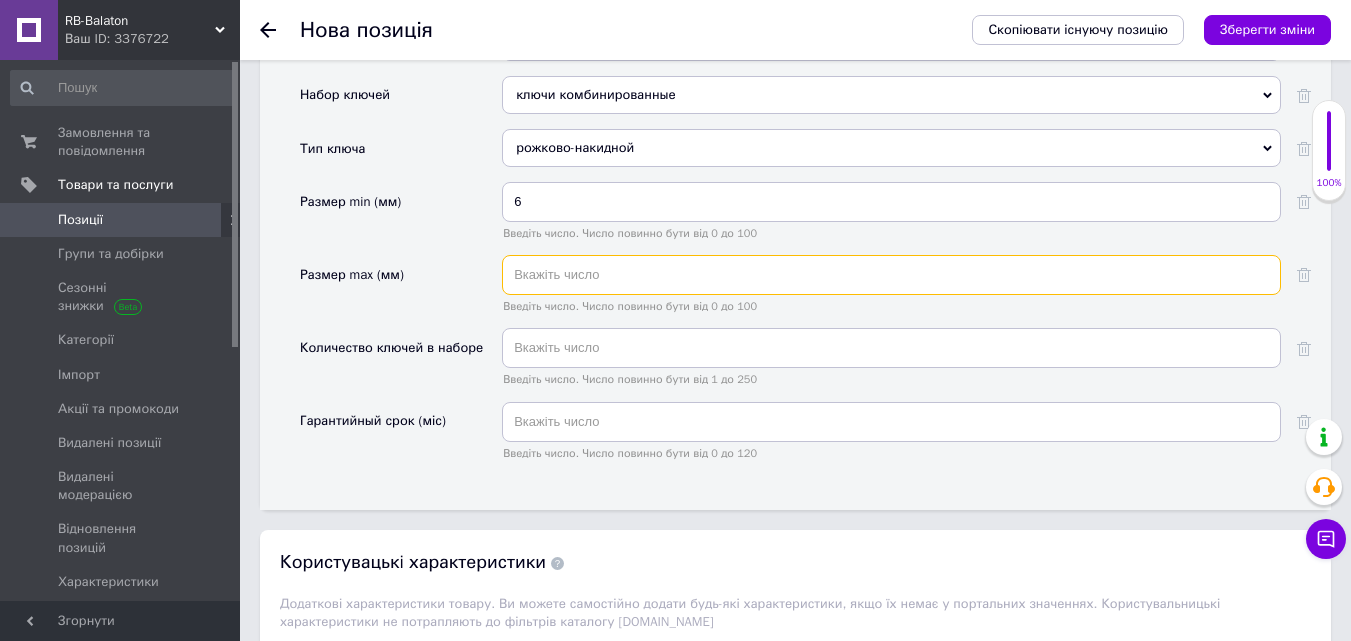 click at bounding box center [891, 275] 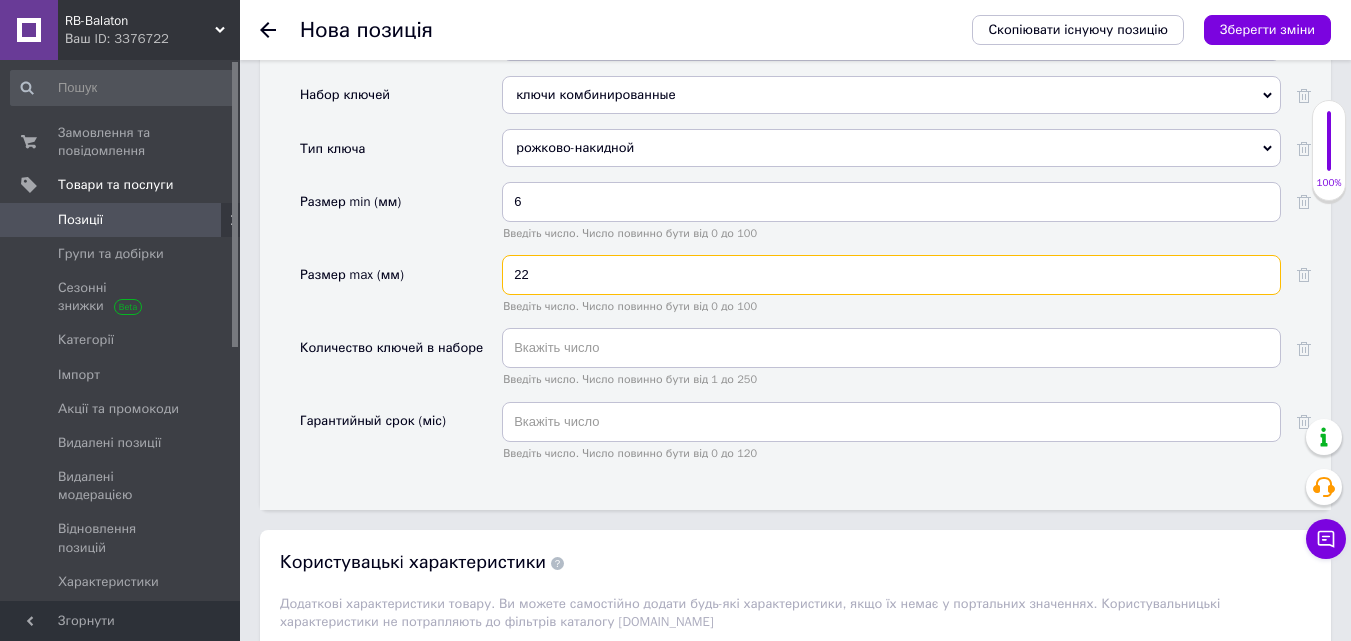 type on "22" 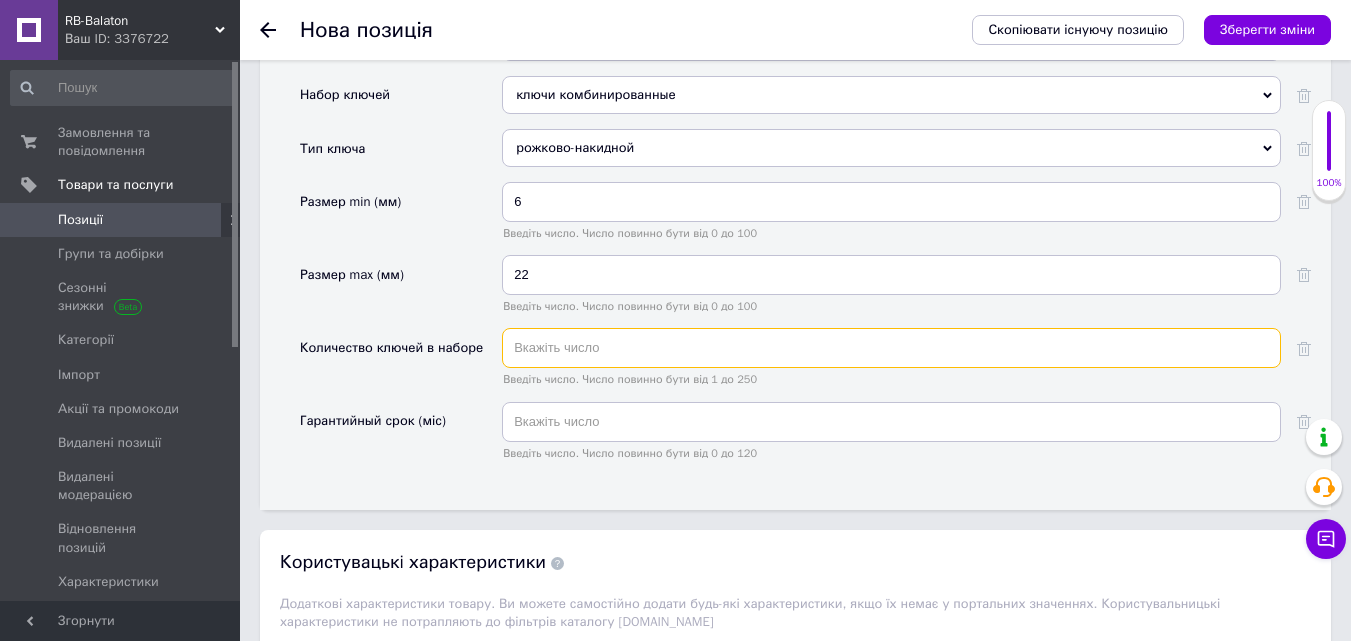 click at bounding box center (891, 348) 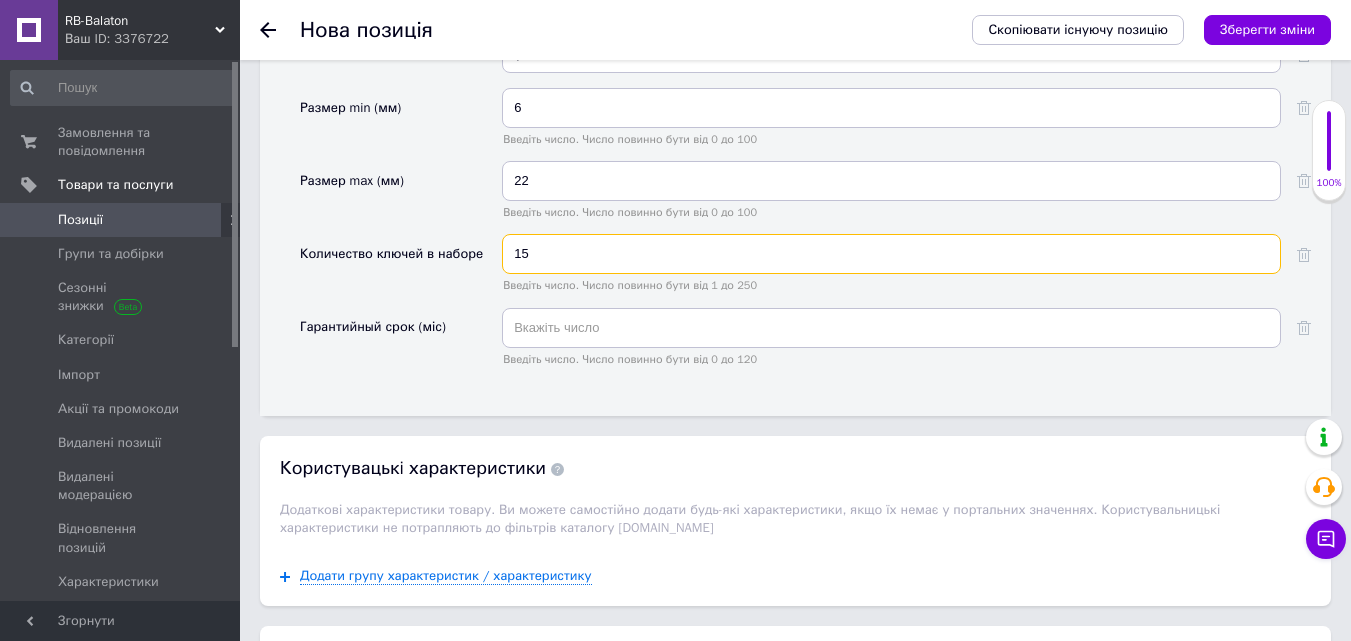 scroll, scrollTop: 2400, scrollLeft: 0, axis: vertical 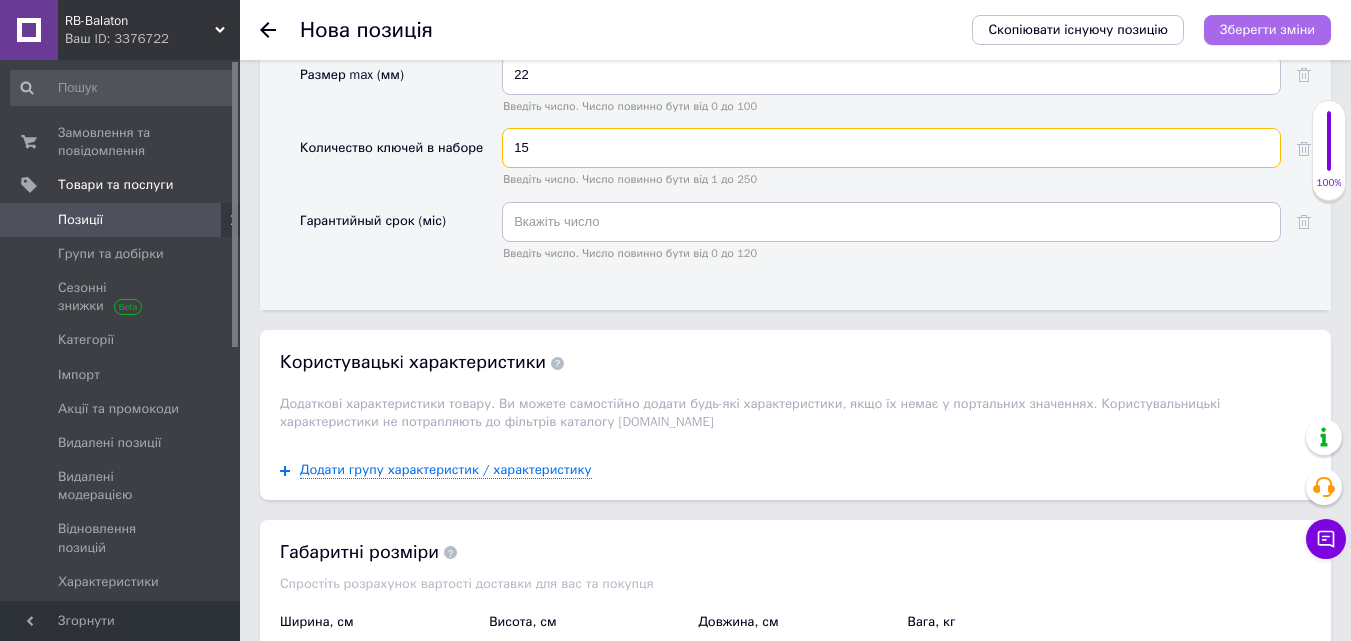 type on "15" 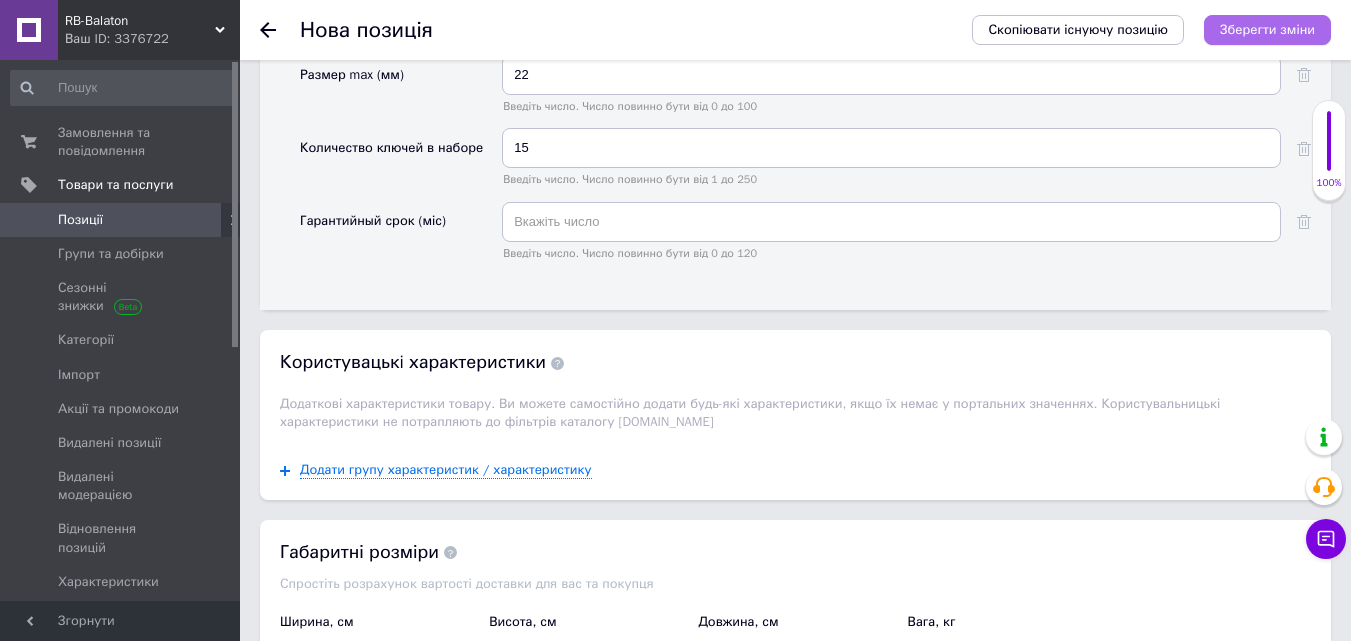 click on "Зберегти зміни" at bounding box center (1267, 29) 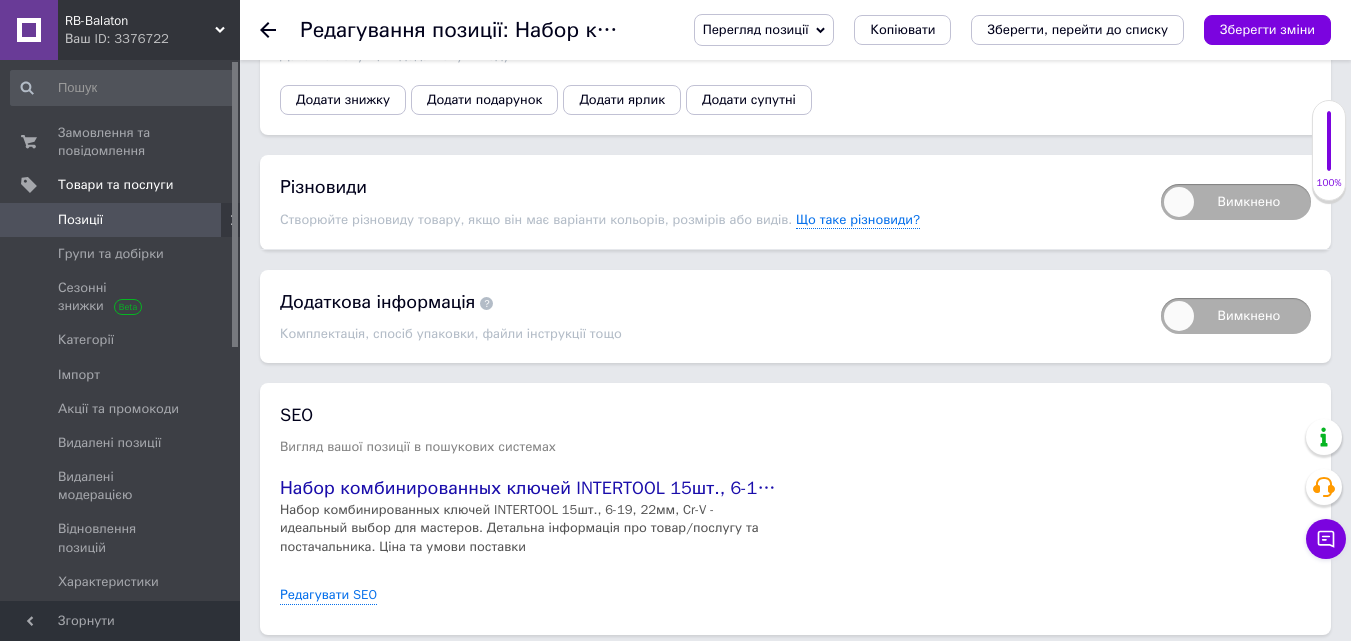 scroll, scrollTop: 2300, scrollLeft: 0, axis: vertical 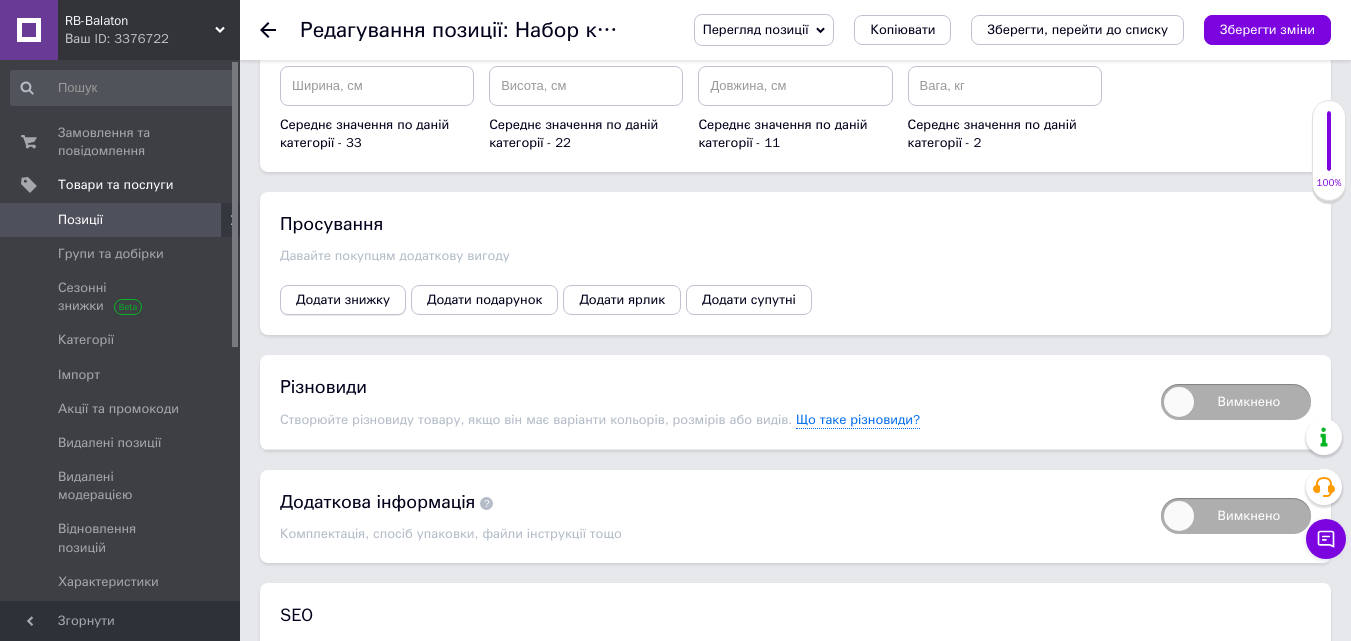 click on "Додати знижку" at bounding box center (343, 300) 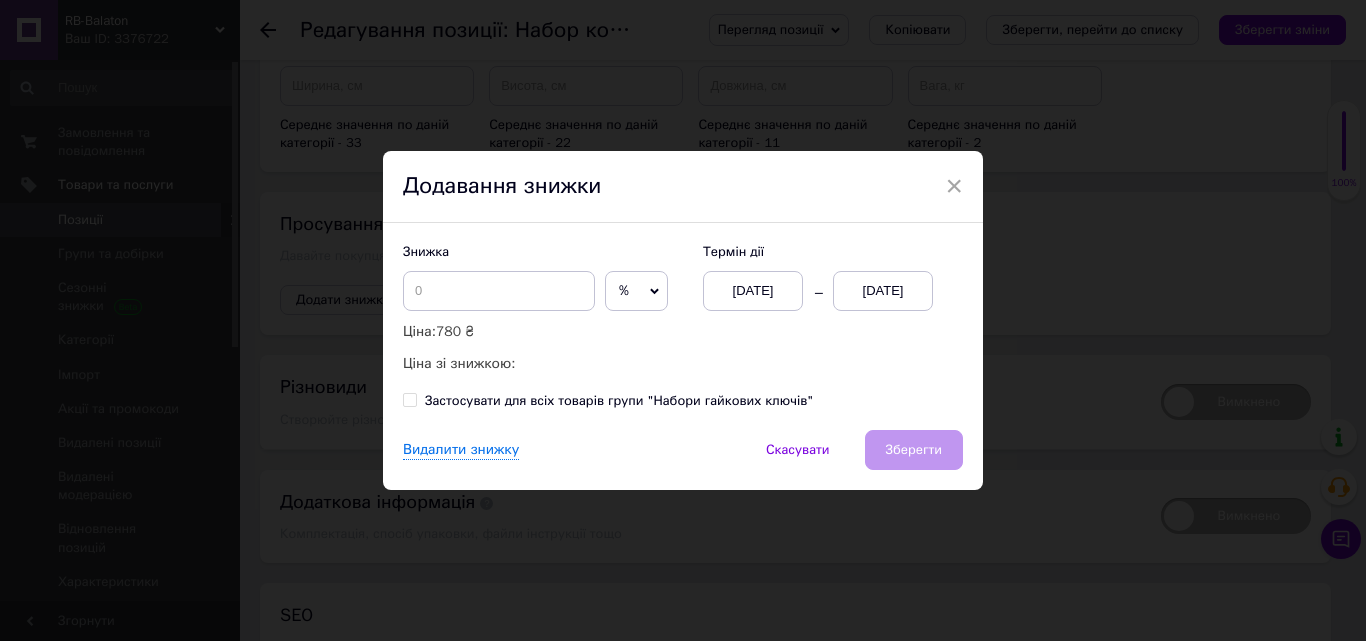 click on "%" at bounding box center (636, 291) 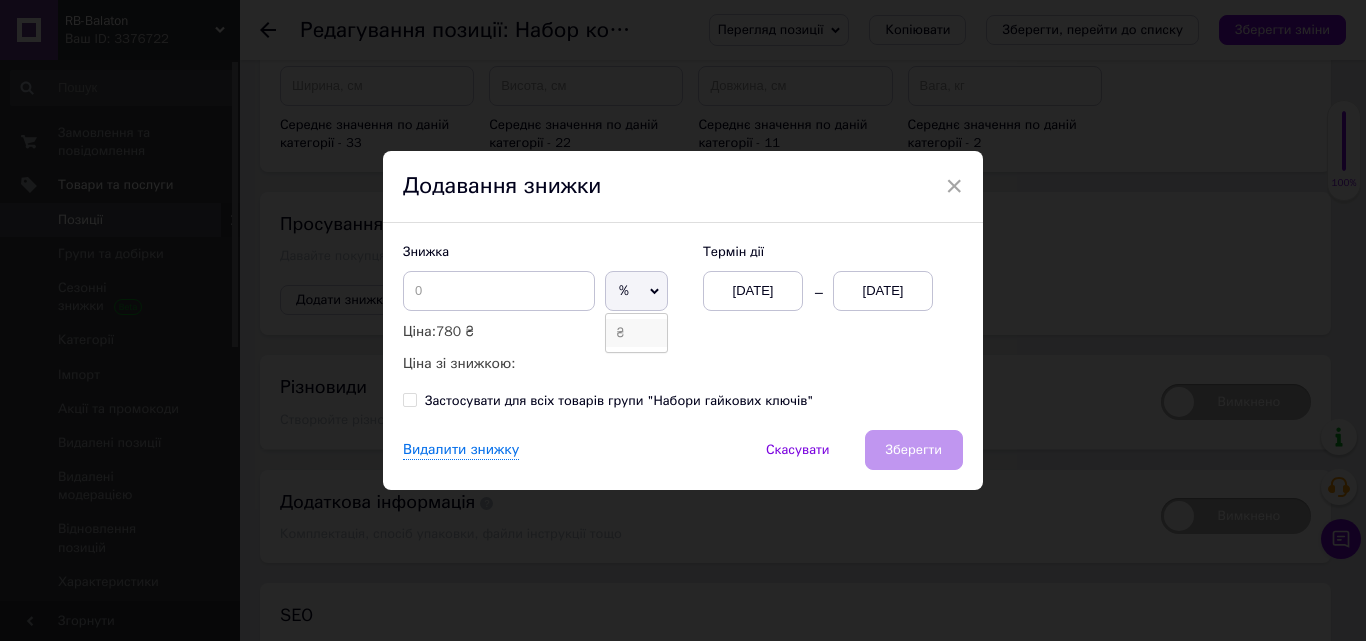 click on "₴" at bounding box center (636, 333) 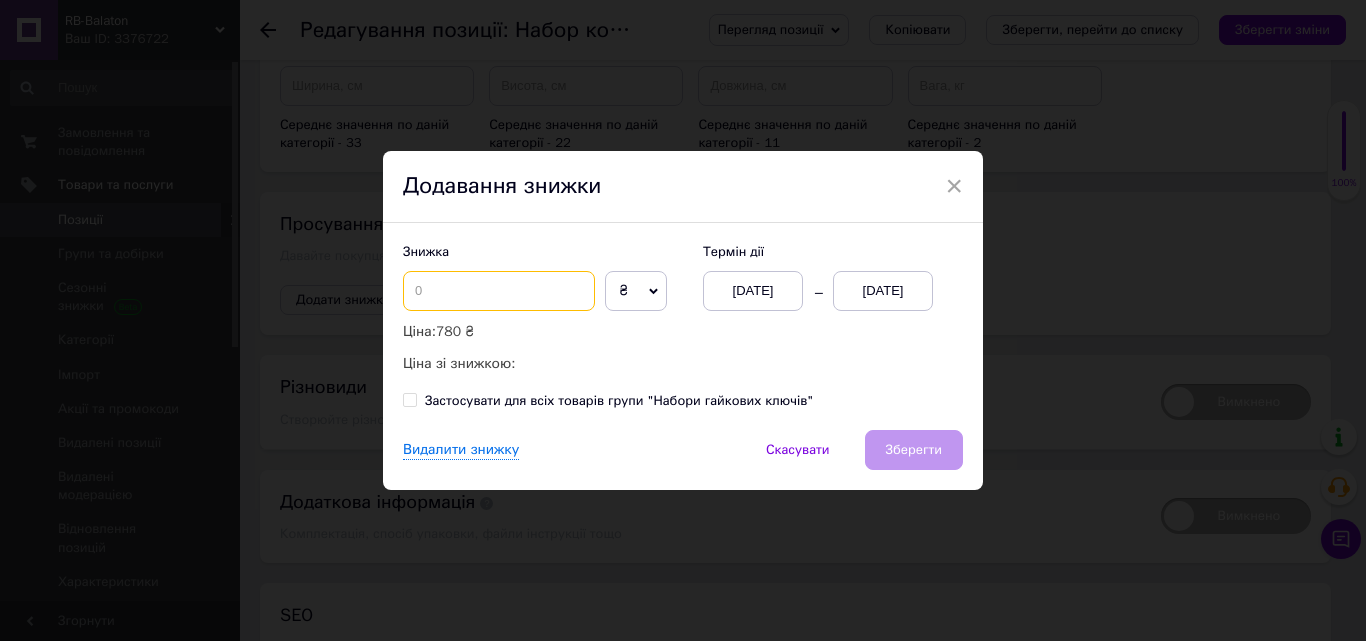click at bounding box center [499, 291] 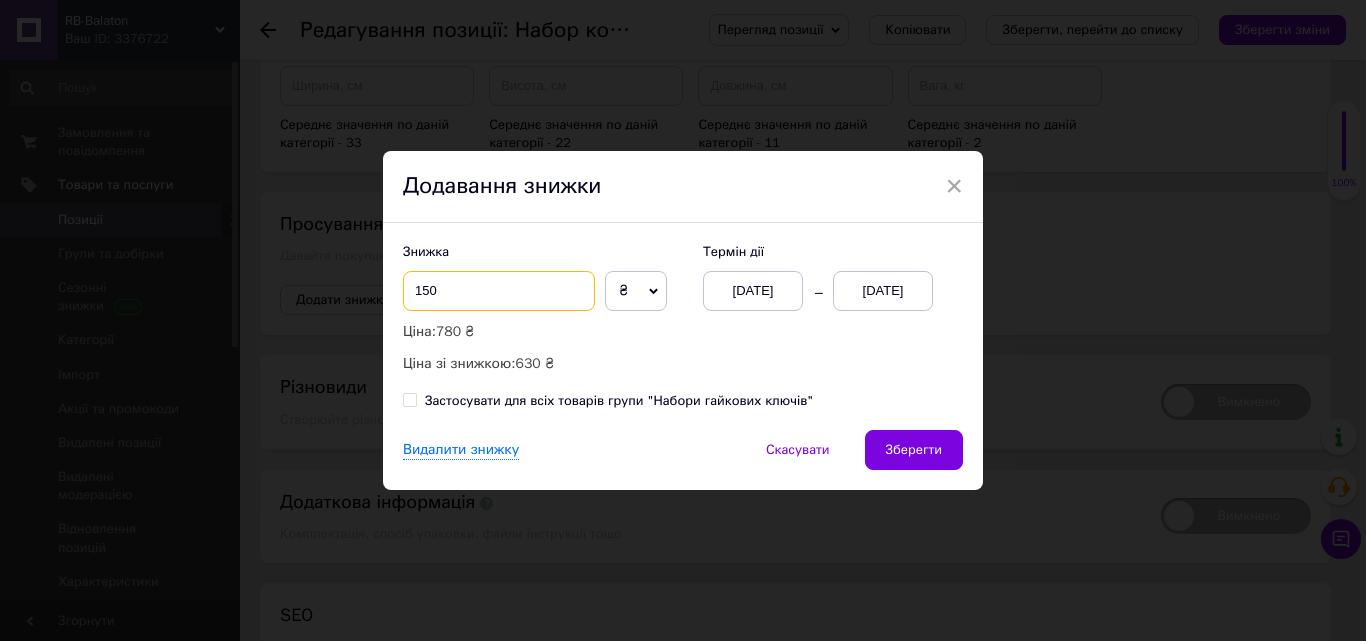 type on "150" 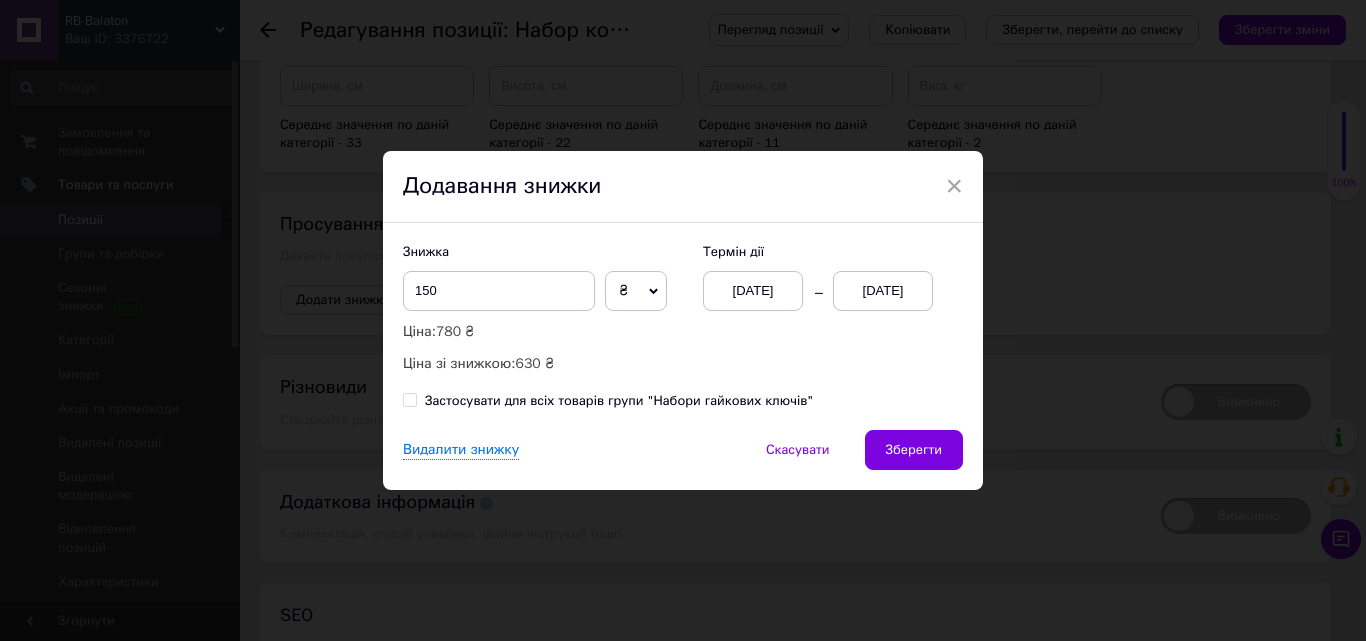 click on "[DATE]" at bounding box center [883, 291] 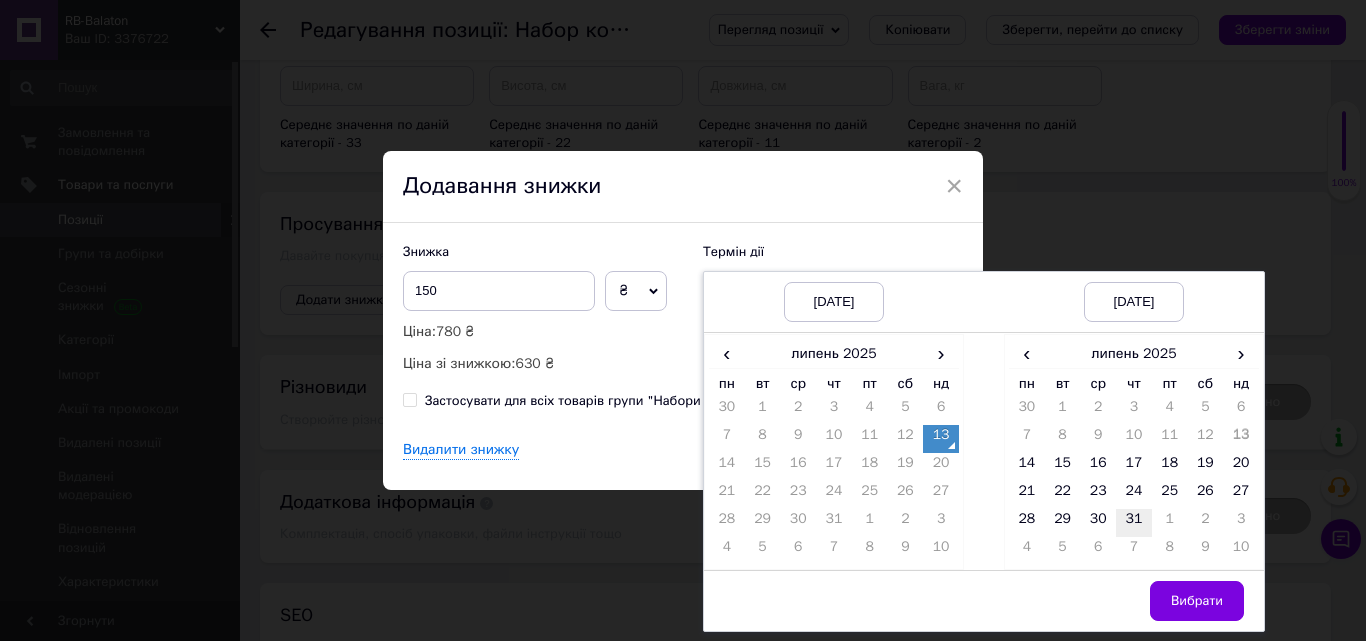 click on "31" at bounding box center [1134, 523] 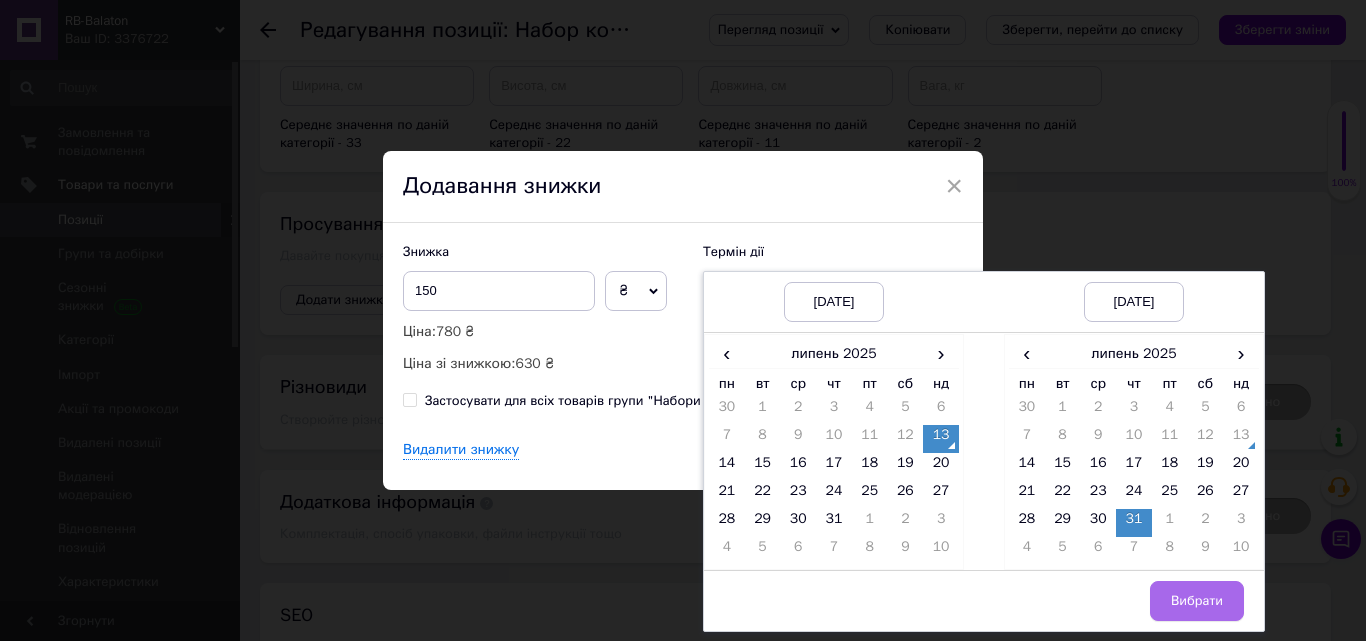 click on "Вибрати" at bounding box center [1197, 601] 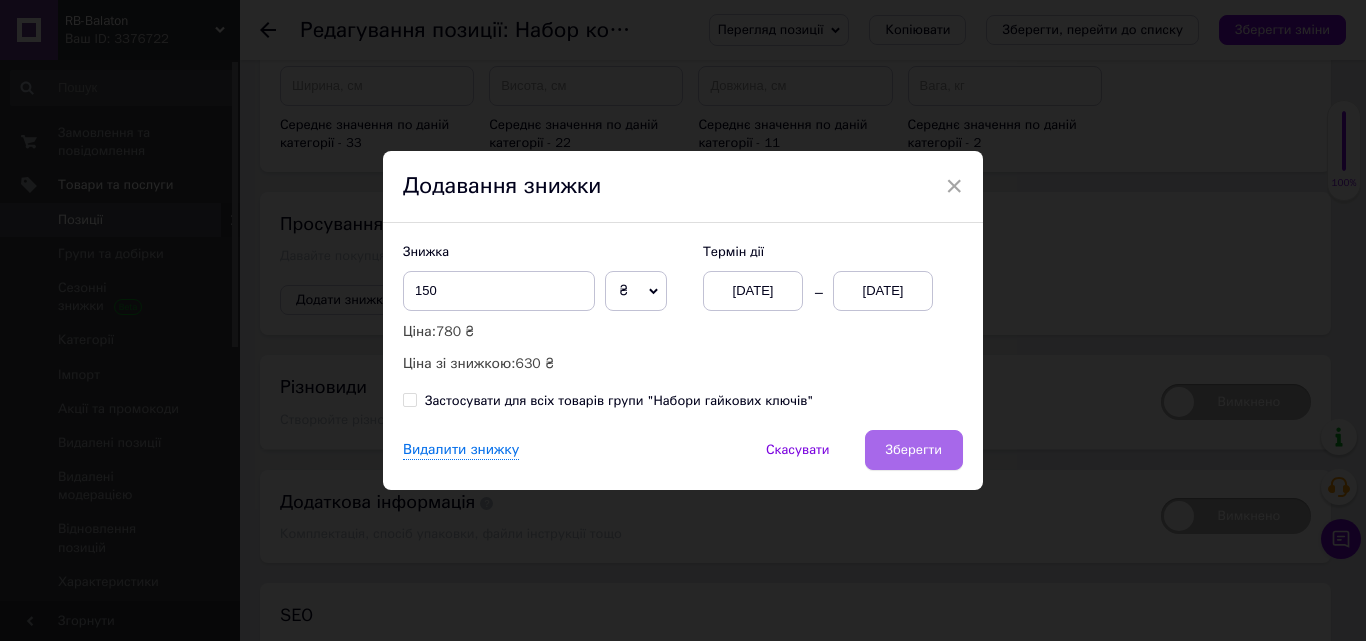 click on "Зберегти" at bounding box center [914, 450] 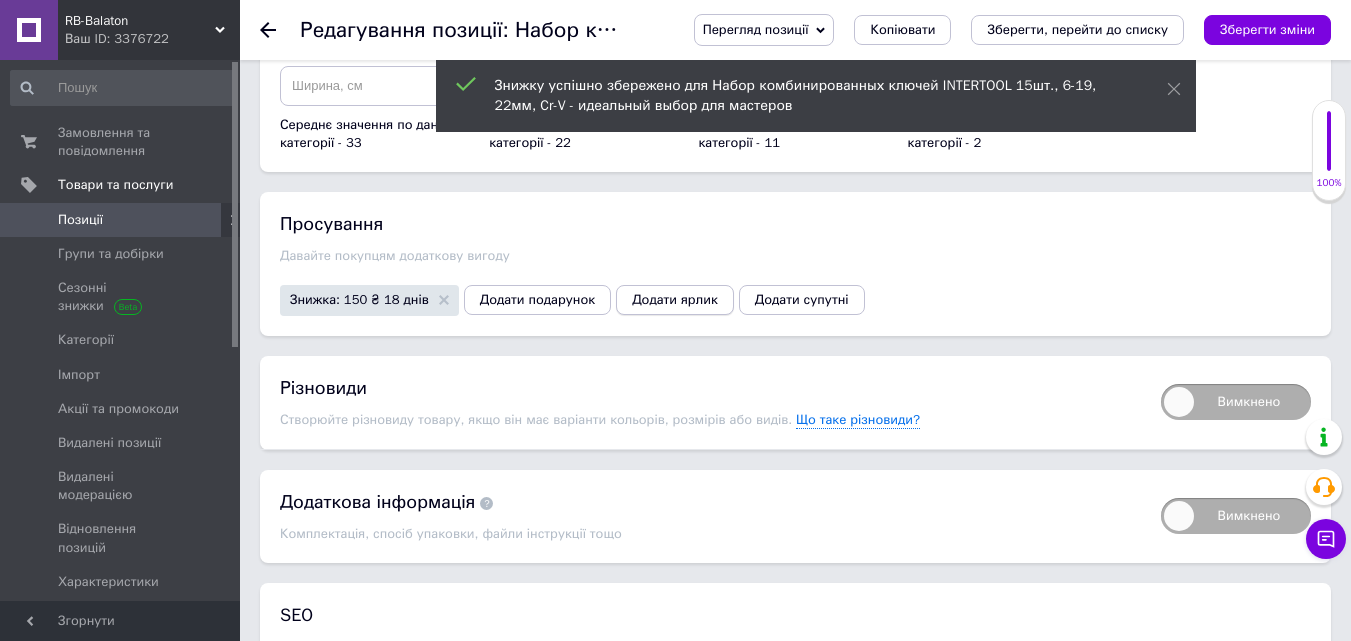 click on "Додати ярлик" at bounding box center [675, 300] 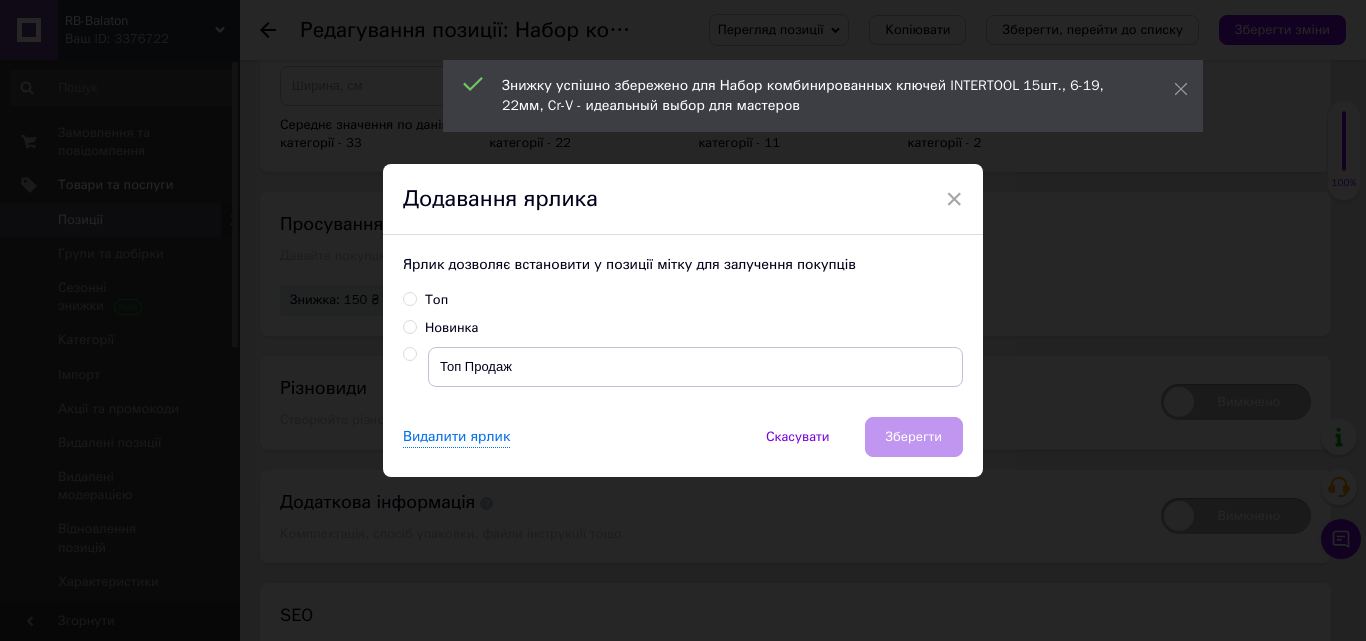 click on "Топ" at bounding box center (409, 298) 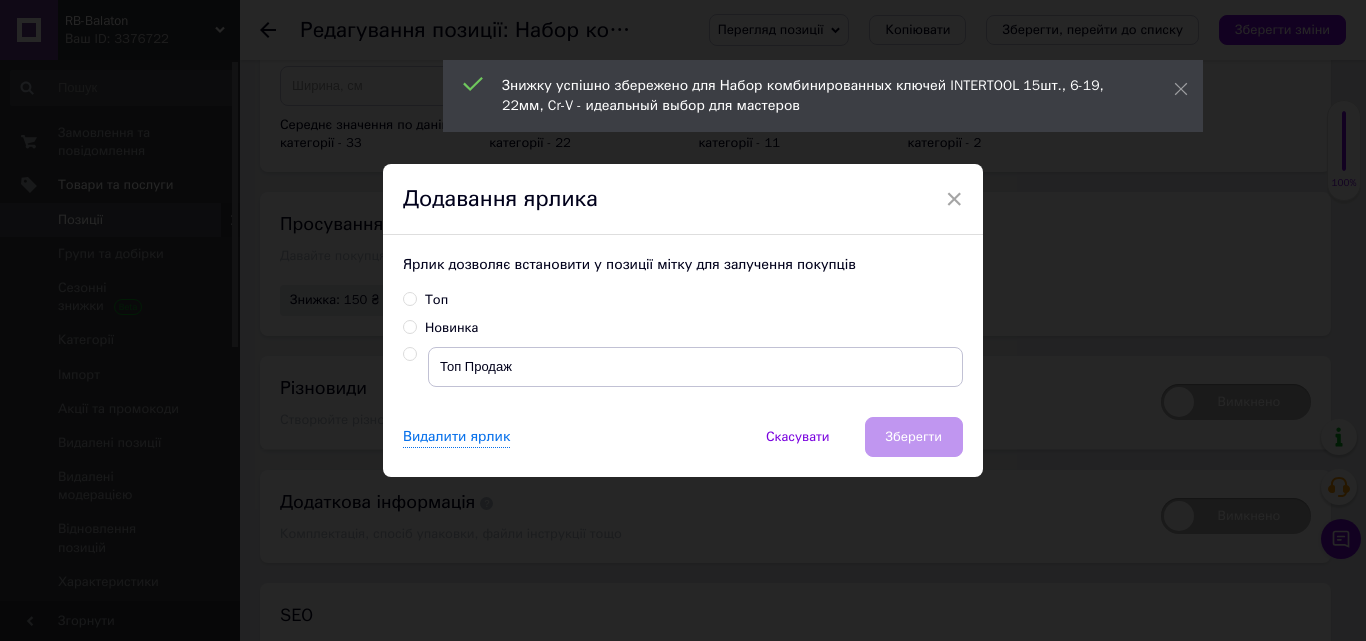 radio on "true" 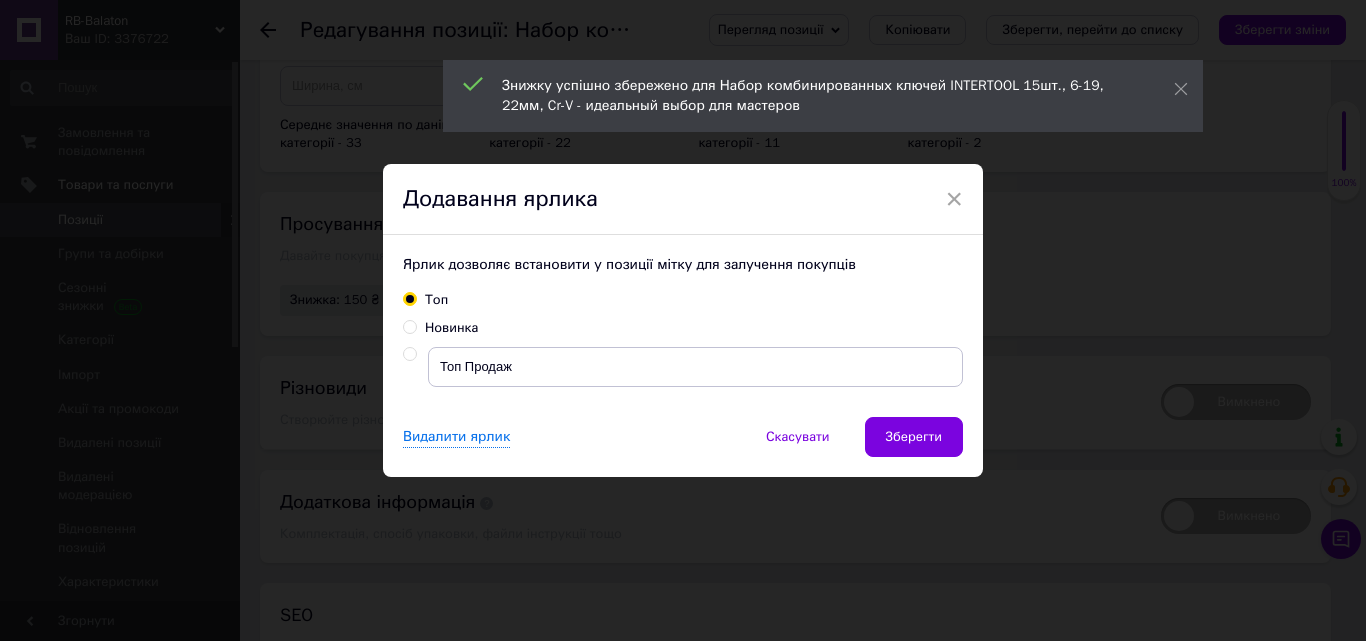 click on "Зберегти" at bounding box center [914, 437] 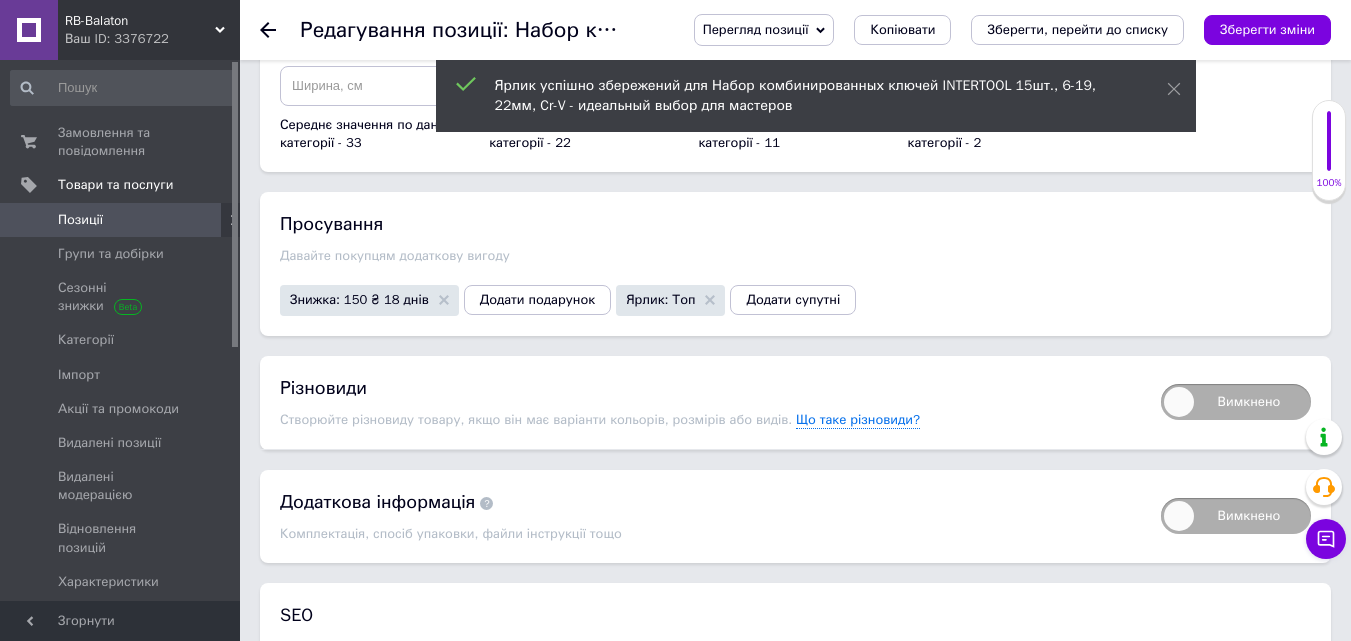 click on "Зберегти, перейти до списку" at bounding box center [1077, 30] 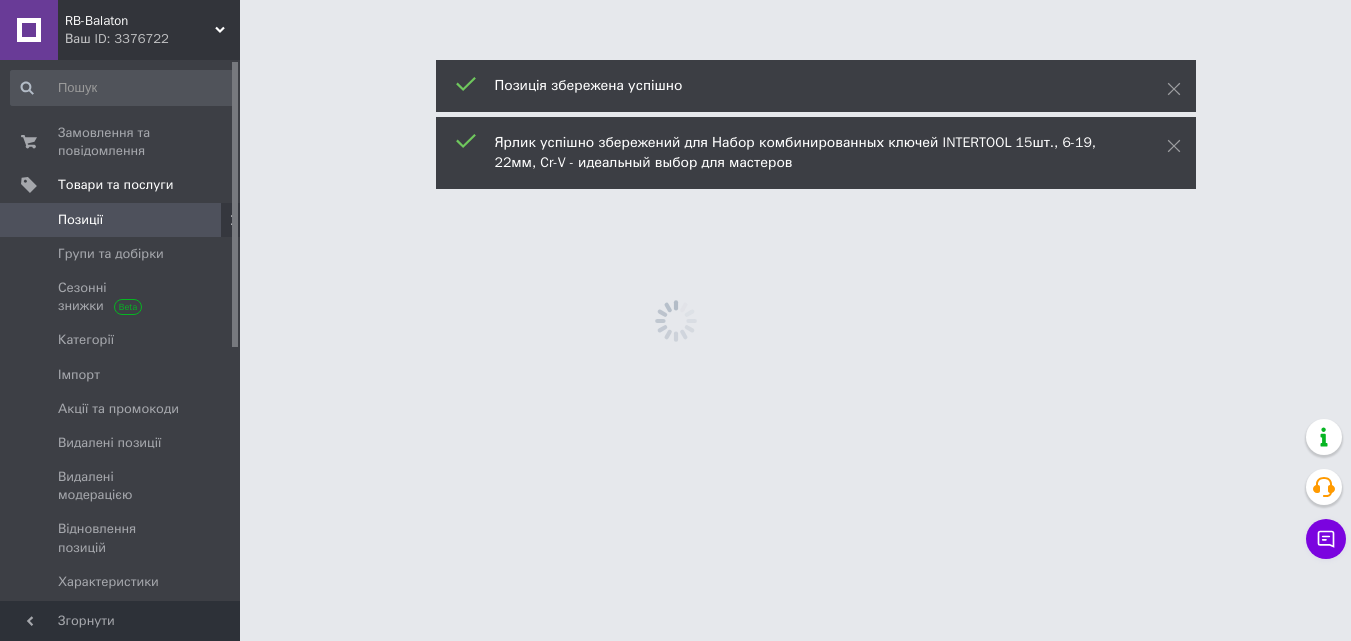scroll, scrollTop: 0, scrollLeft: 0, axis: both 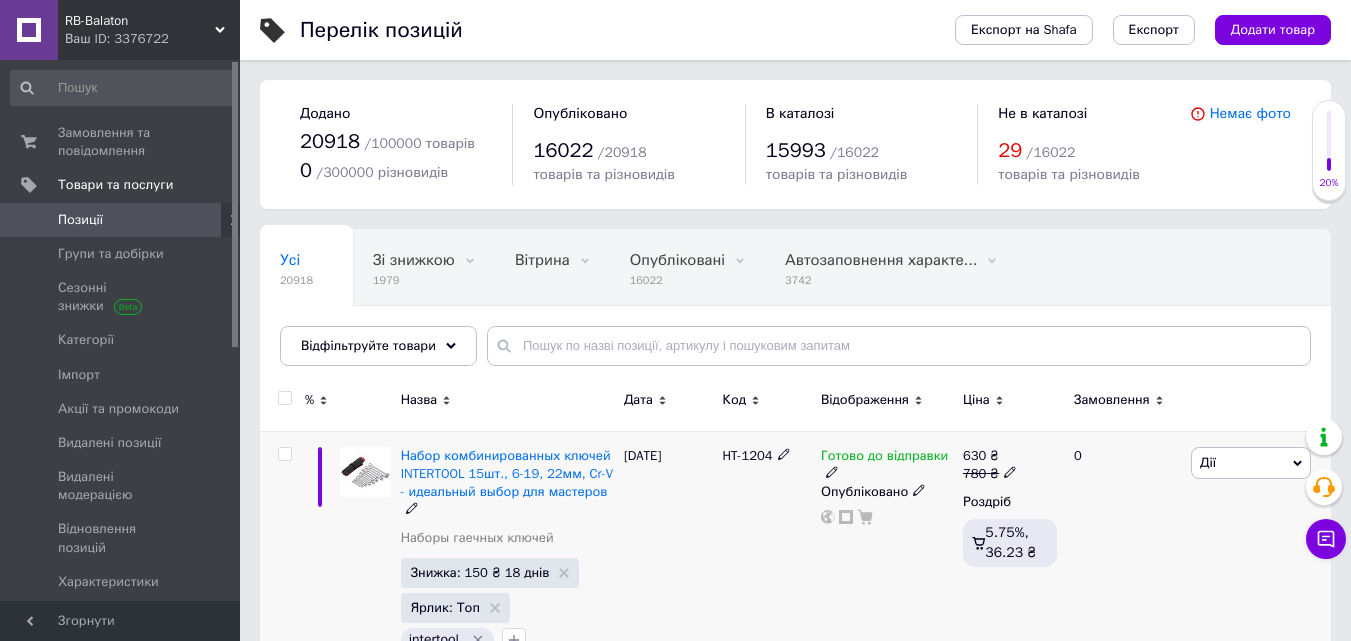 click on "HT-1204" at bounding box center (747, 455) 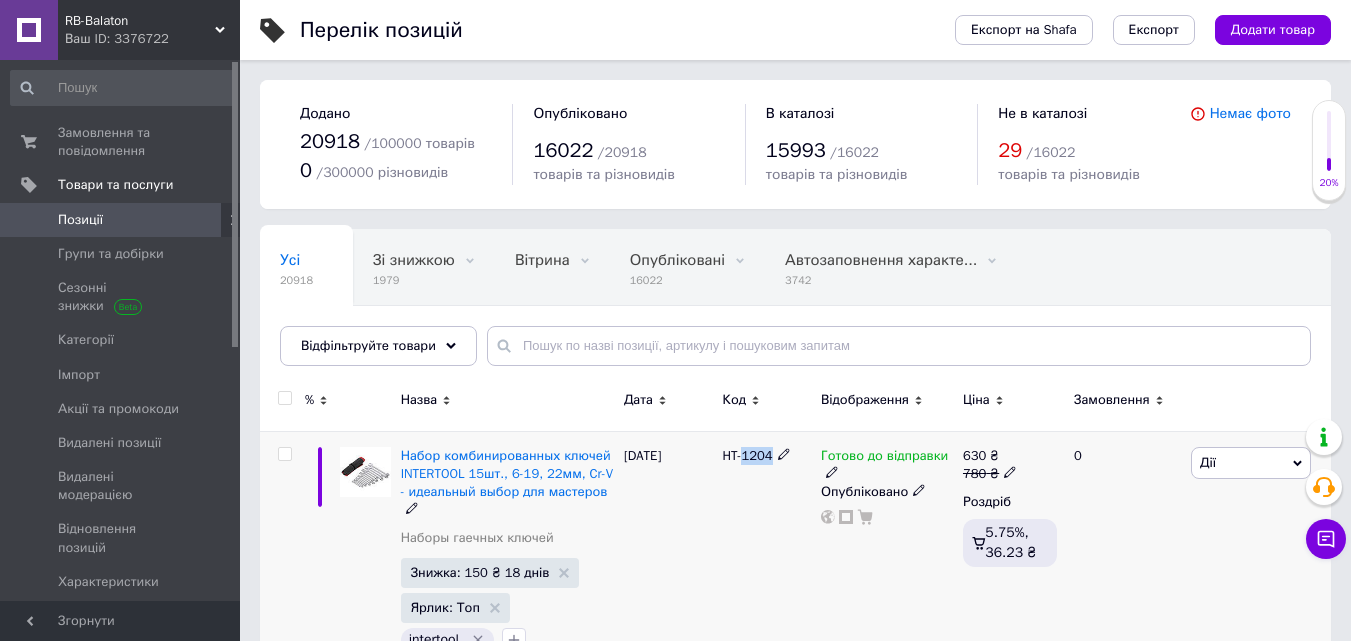 click on "HT-1204" at bounding box center [747, 455] 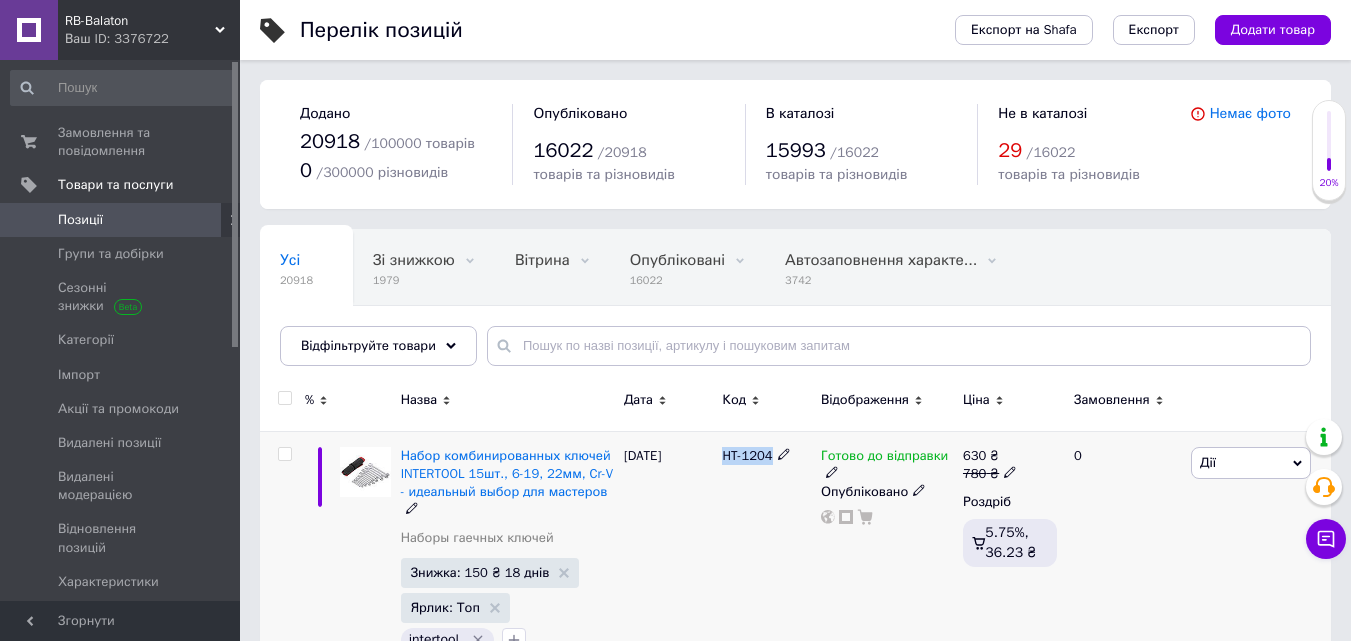 copy on "HT-1204" 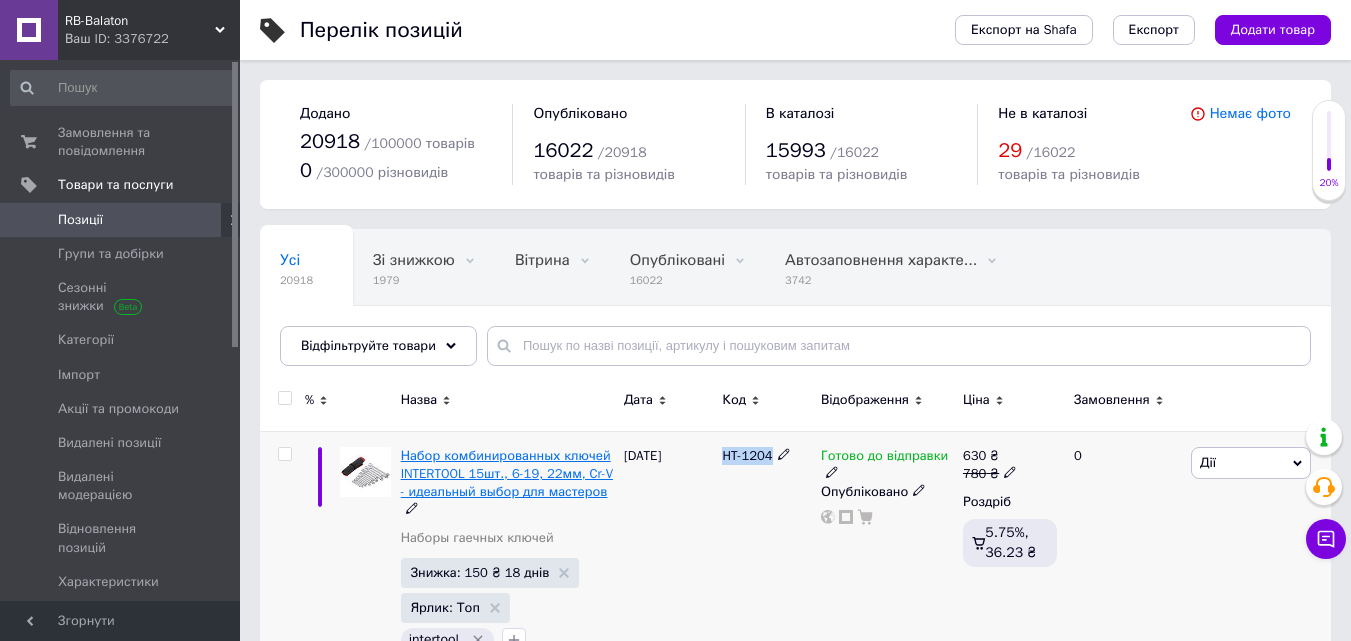 click on "Набор комбинированных ключей INTERTOOL 15шт., 6-19, 22мм, Cr-V - идеальный выбор для мастеров" at bounding box center [507, 473] 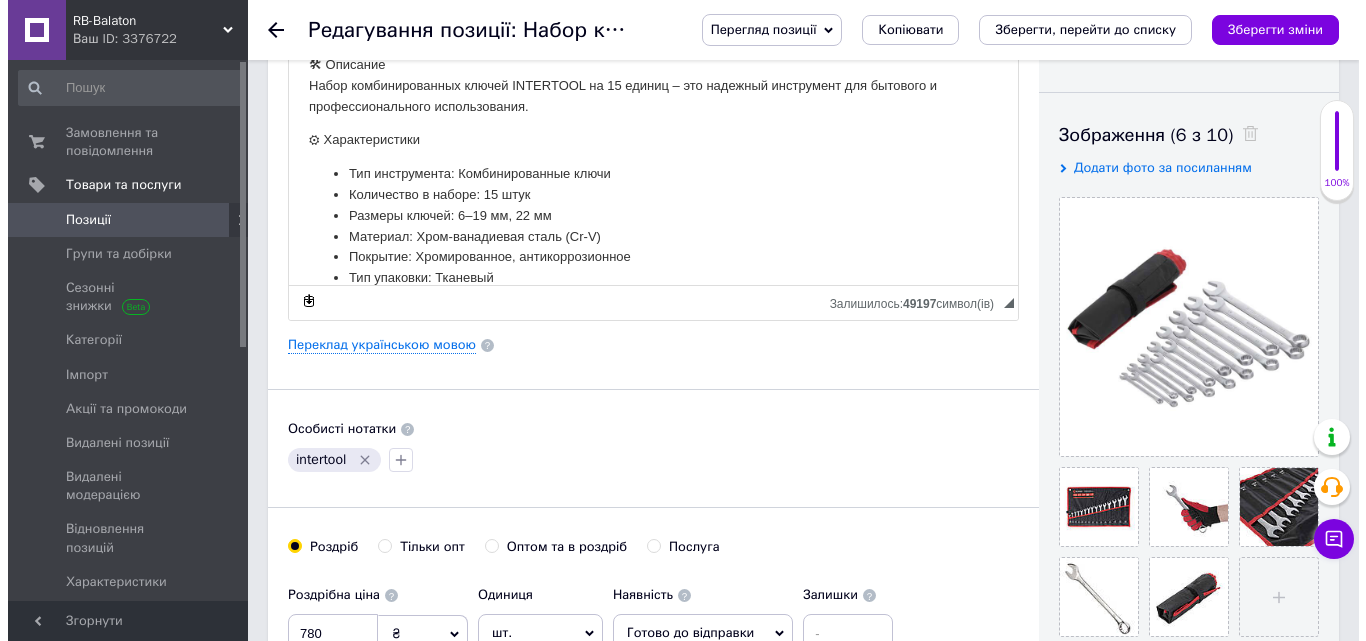 scroll, scrollTop: 0, scrollLeft: 0, axis: both 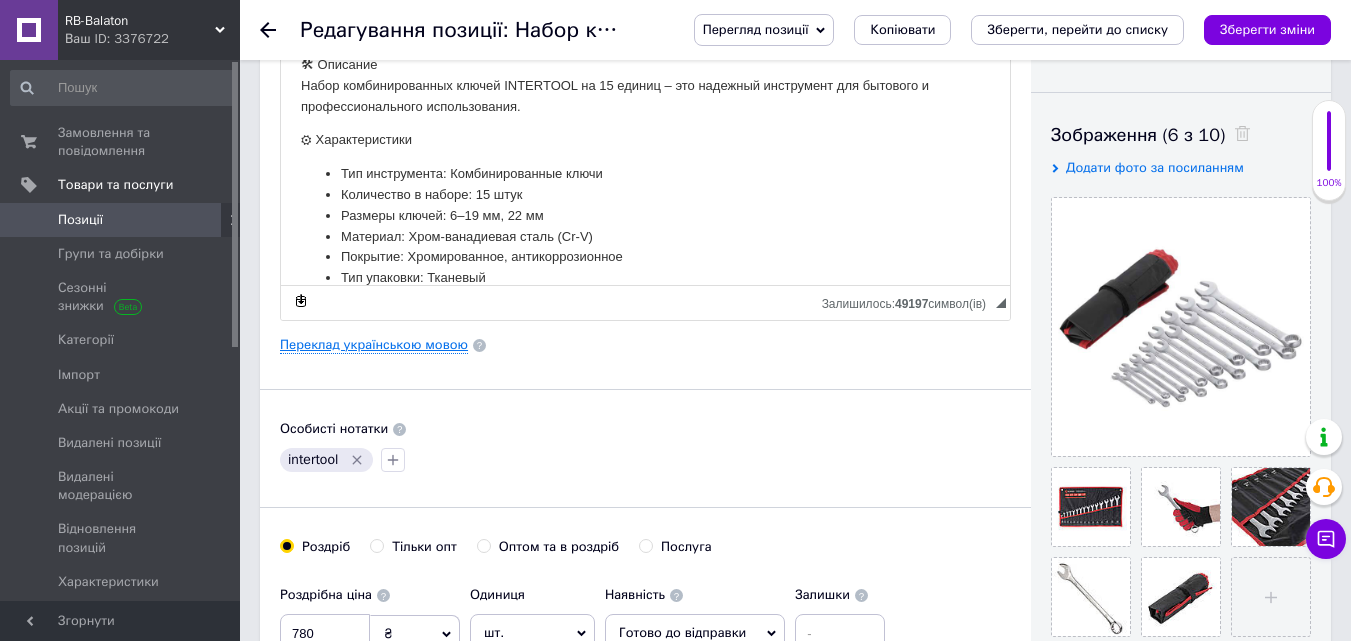click on "Переклад українською мовою" at bounding box center (374, 345) 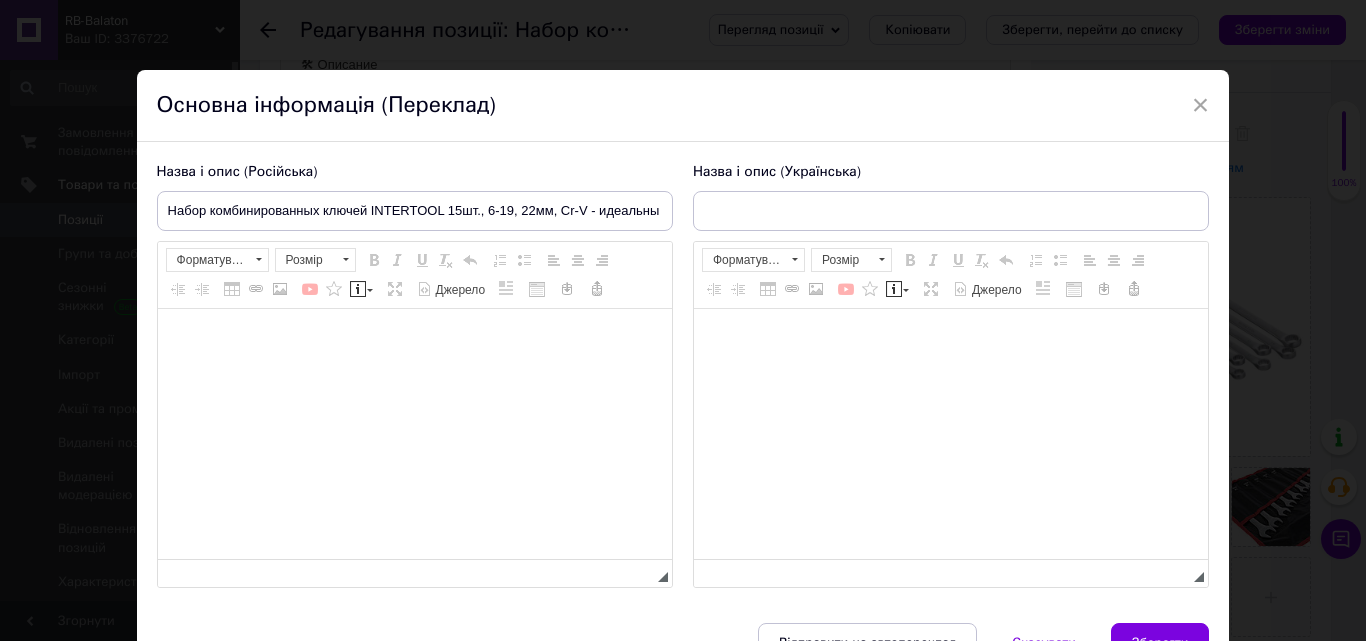 type on "Набір комбінованих ключів INTERTOOL 15шт., 6-19, 22мм, Cr-V - ідеальний вибір для майстрів" 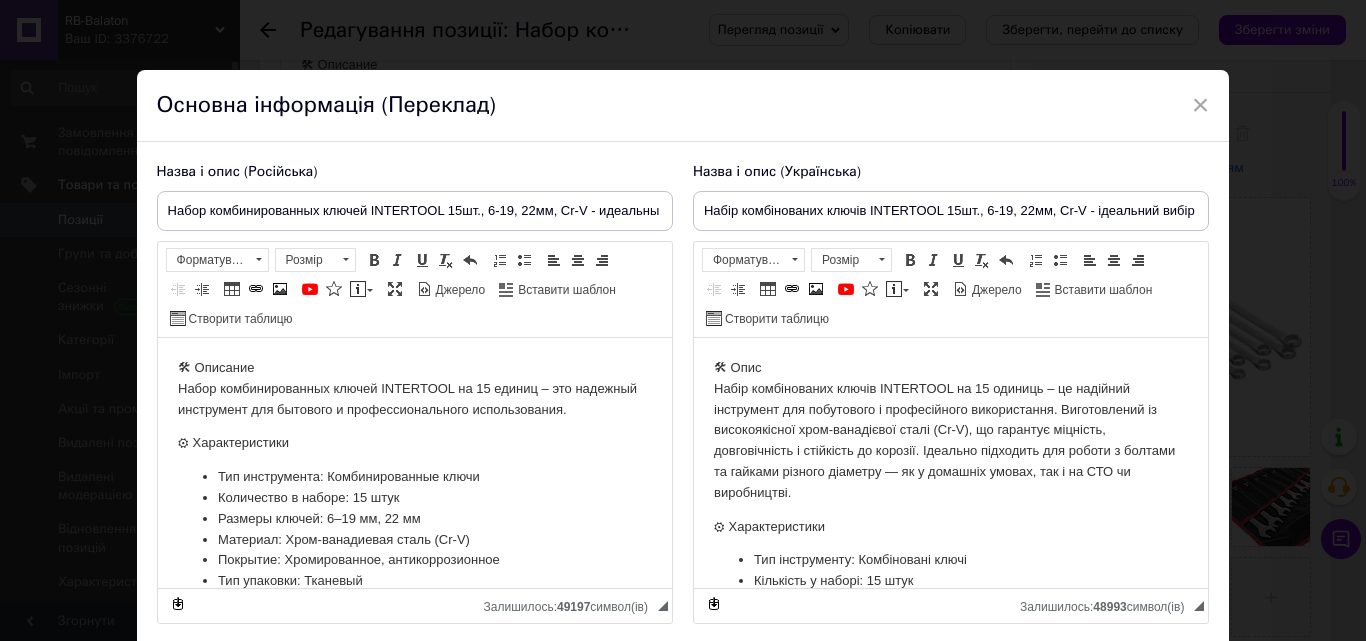 scroll, scrollTop: 0, scrollLeft: 0, axis: both 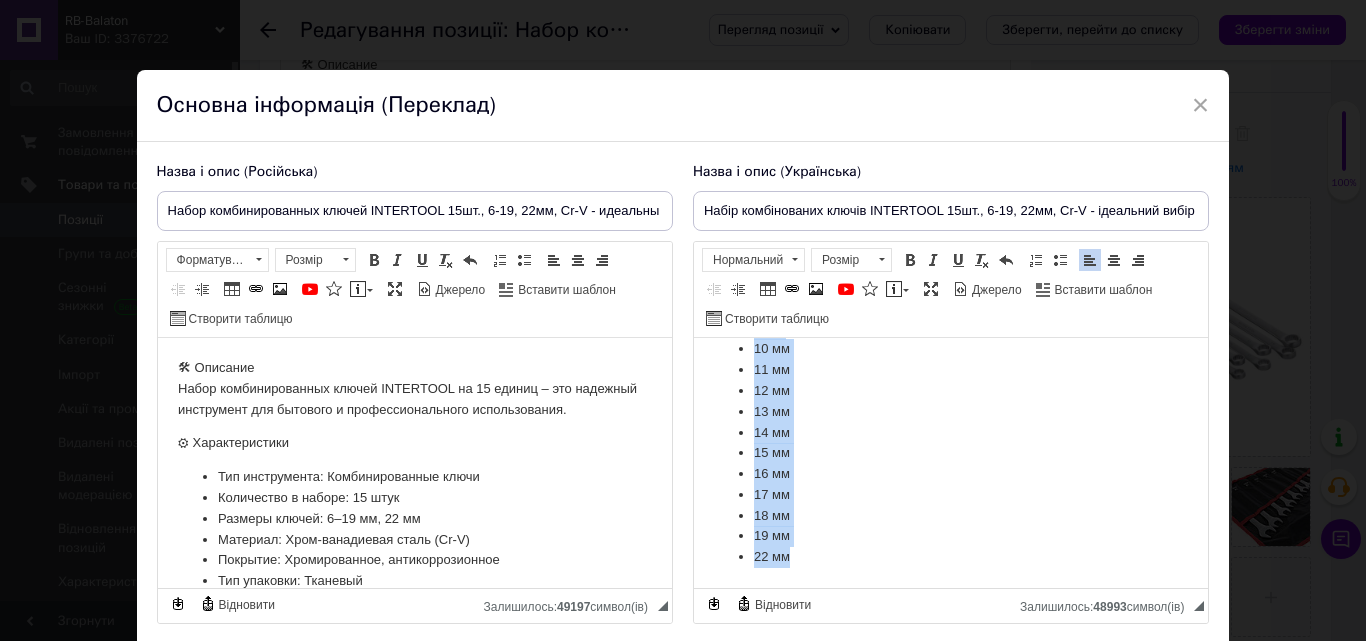 drag, startPoint x: 709, startPoint y: 365, endPoint x: 1682, endPoint y: 954, distance: 1137.3873 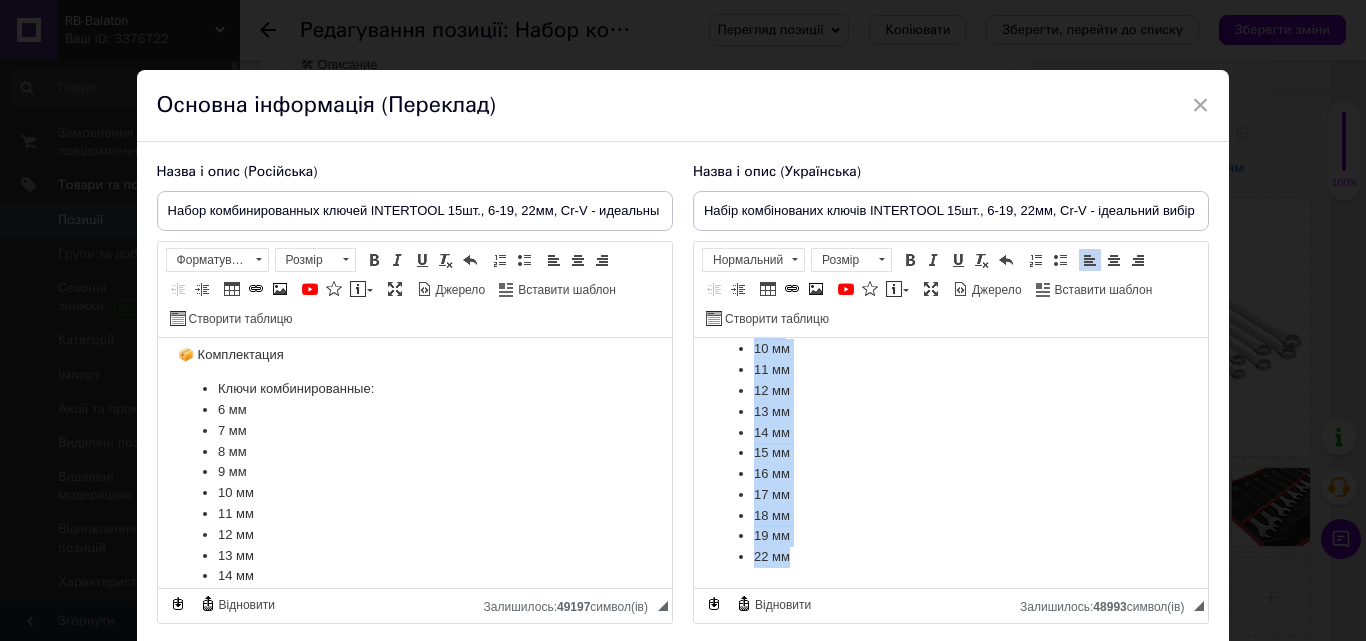 scroll, scrollTop: 617, scrollLeft: 0, axis: vertical 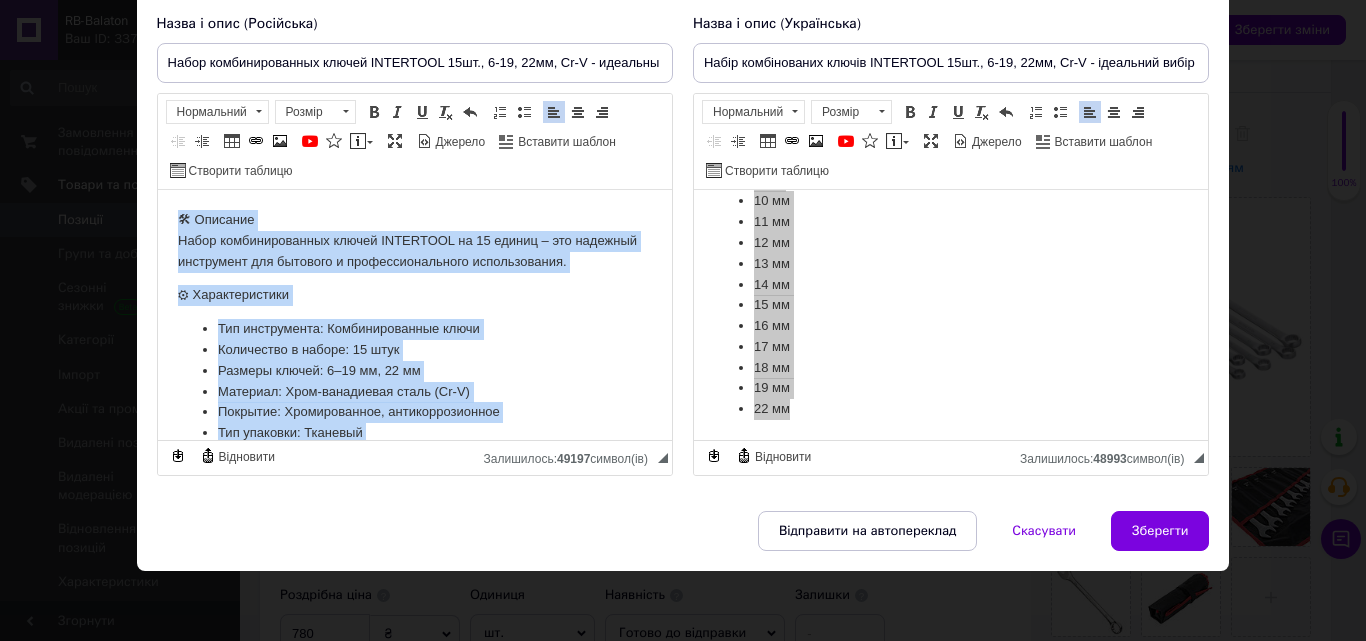 drag, startPoint x: 266, startPoint y: 418, endPoint x: 311, endPoint y: 273, distance: 151.82227 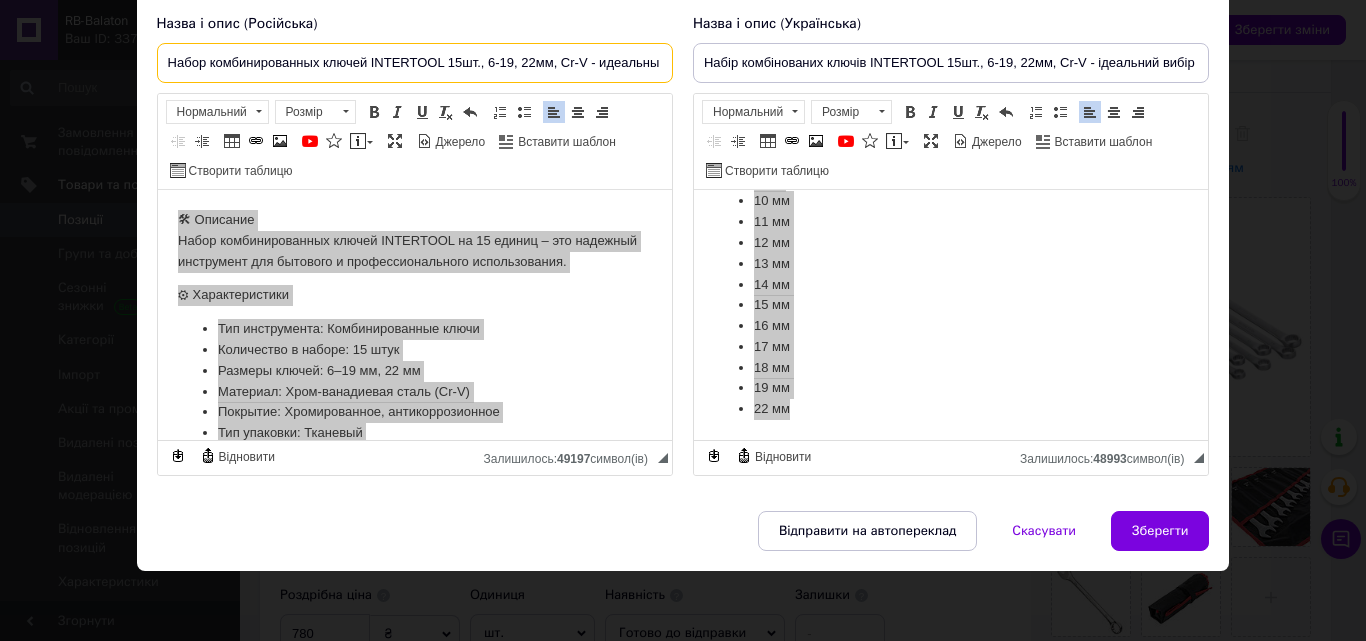scroll, scrollTop: 0, scrollLeft: 137, axis: horizontal 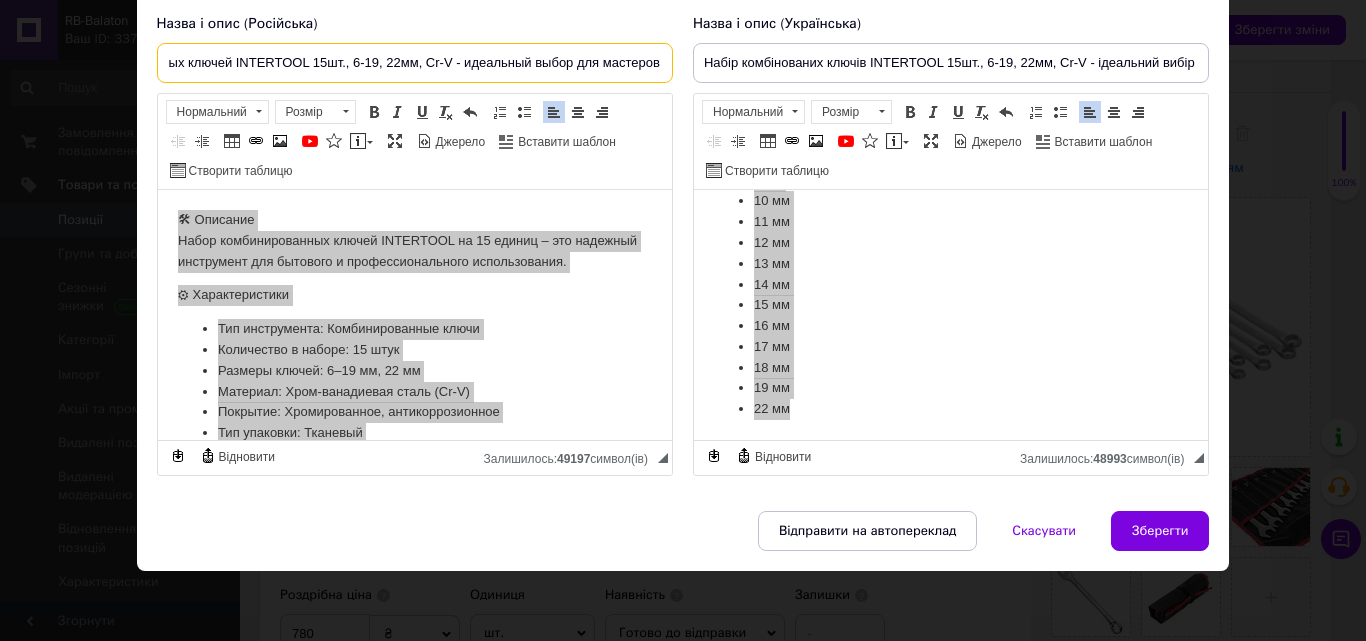 click on "Назва і опис (Російська) Набор комбинированных ключей INTERTOOL 15шт., 6-19, 22мм, Cr-V - идеальный выбор для мастеров 🛠 Описание
Набор комбинированных ключей INTERTOOL на 15 единиц – это надежный инструмент для бытового и профессионального использования.
⚙ Характеристики
Тип инструмента: Комбинированные ключи
Количество в наборе: 15 штук
Размеры ключей: 6–19 мм, 22 мм
Материал: Хром-ванадиевая сталь (Cr-V)
Покрытие: Хромированное, антикоррозионное
Тип упаковки: Тканевый
Вес комплекта: 1.5 кг
✅ Преимущества
Высокая износостойкость благодаря Cr-V стали" at bounding box center [683, 245] 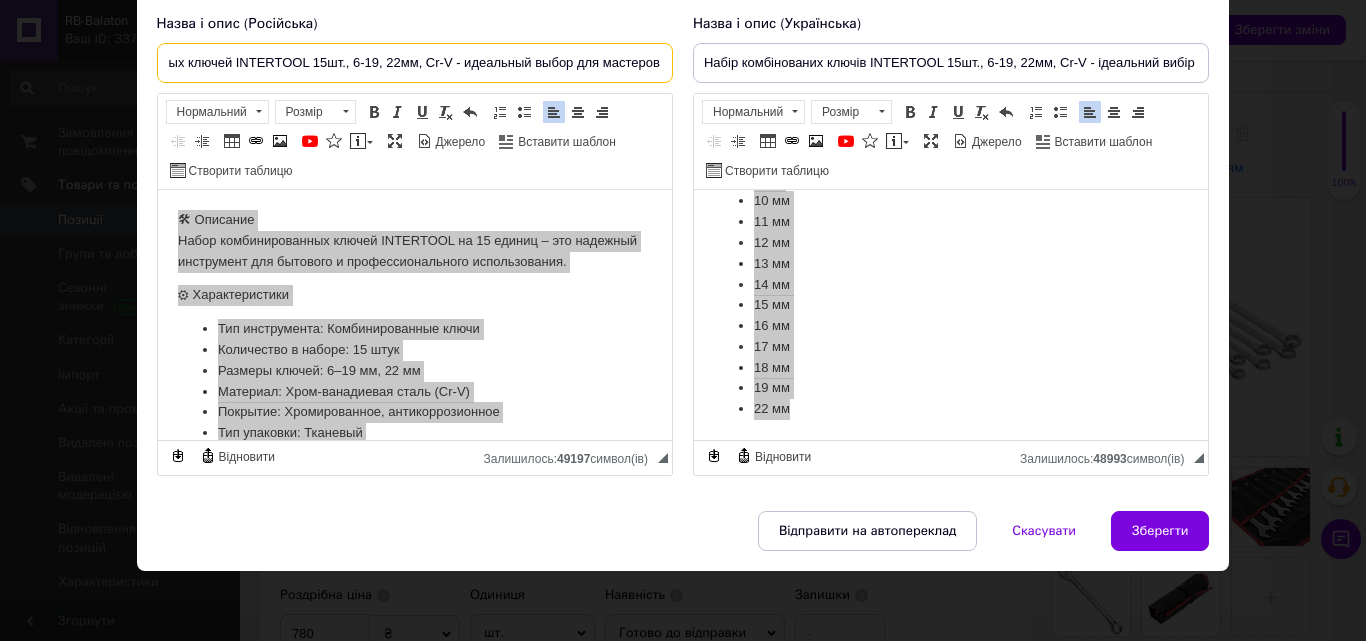 scroll, scrollTop: 0, scrollLeft: 0, axis: both 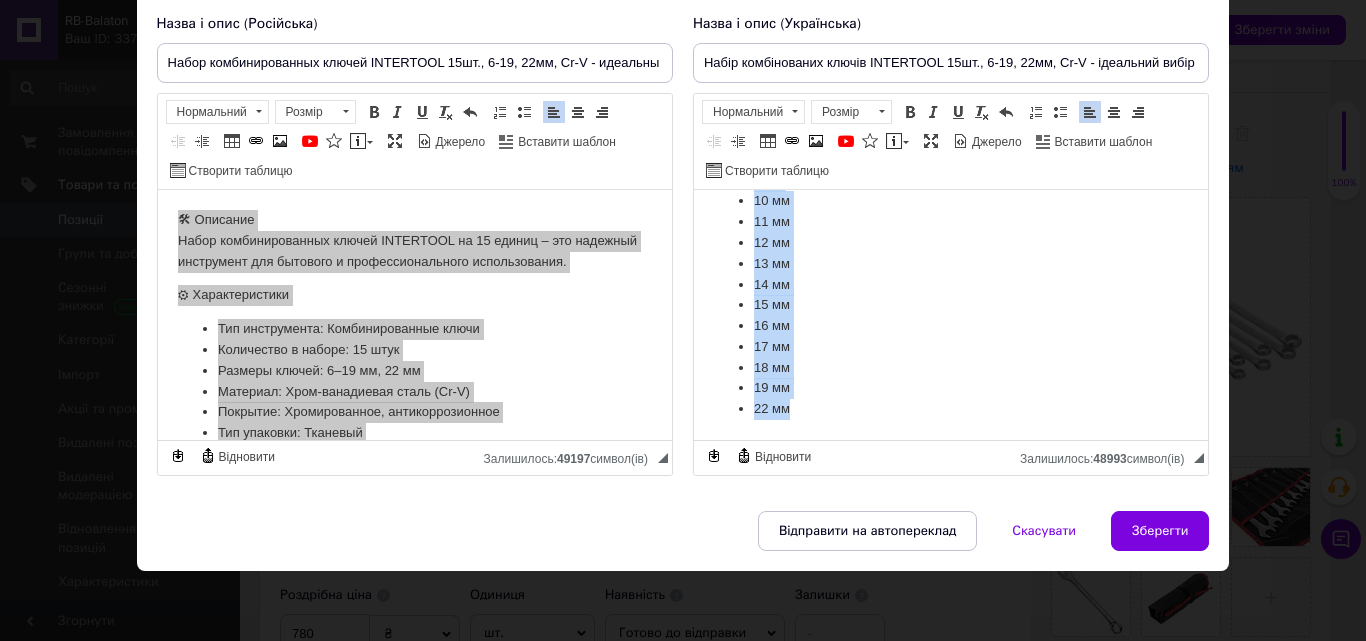 click on "22 мм" at bounding box center [950, 409] 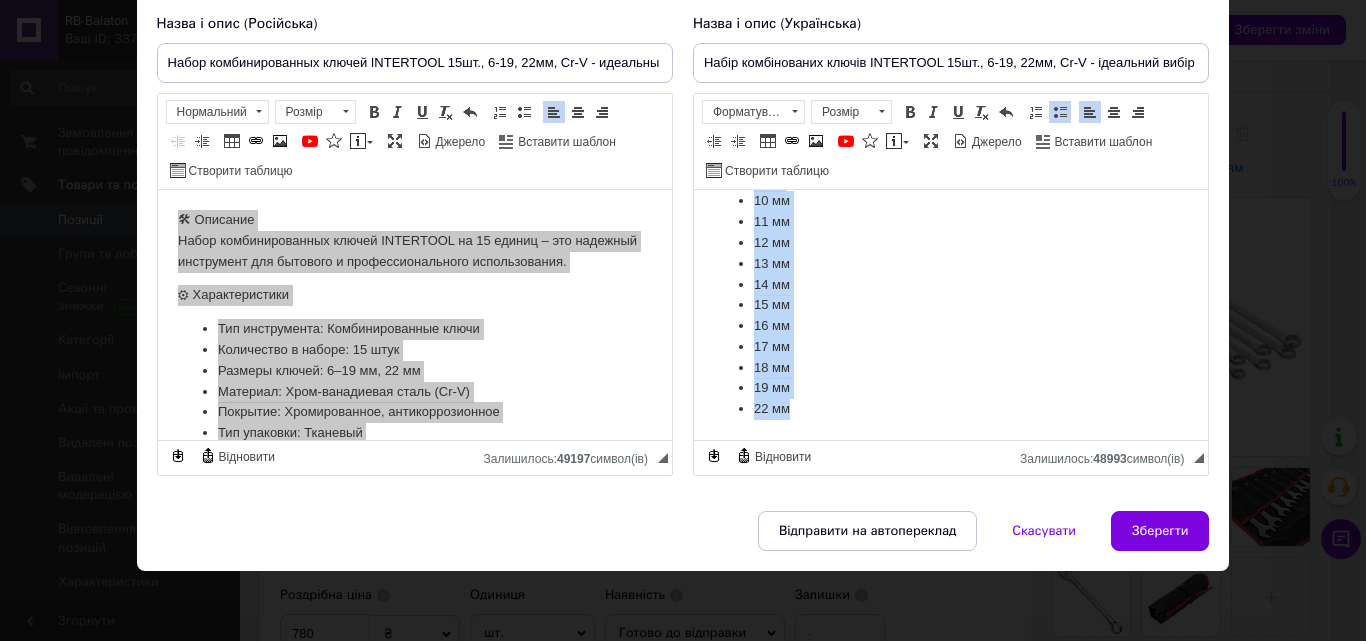 scroll, scrollTop: 0, scrollLeft: 0, axis: both 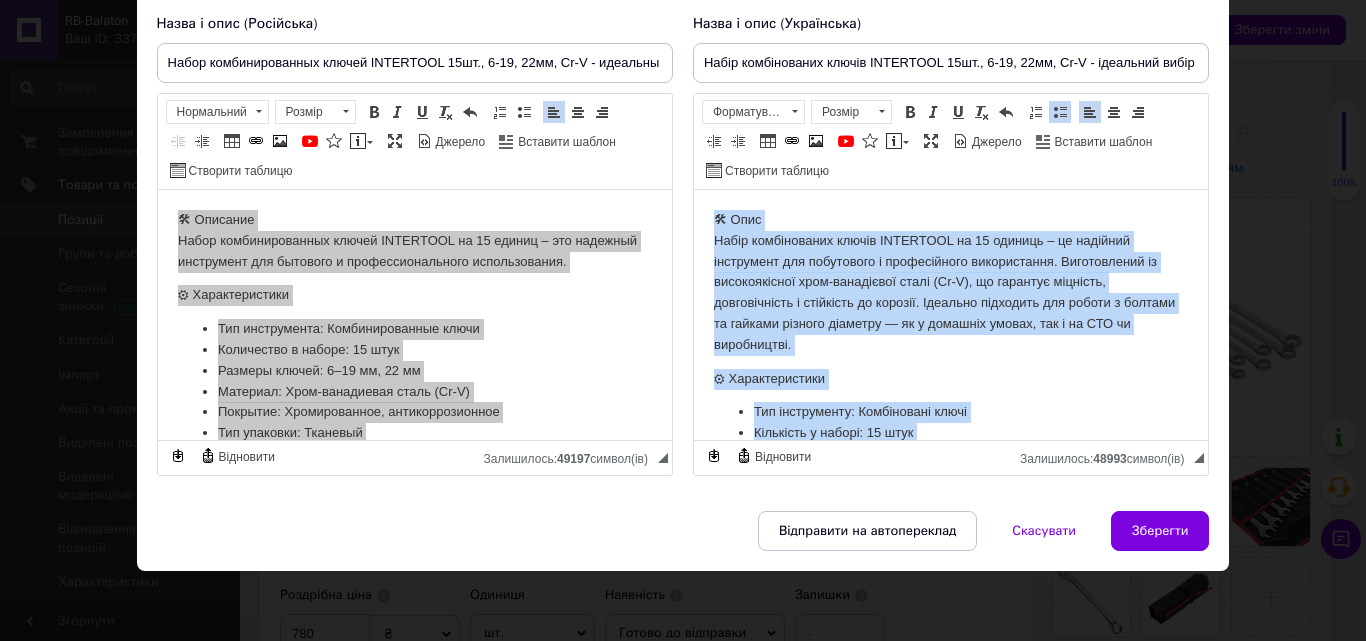 drag, startPoint x: 786, startPoint y: 406, endPoint x: 1339, endPoint y: 218, distance: 584.08307 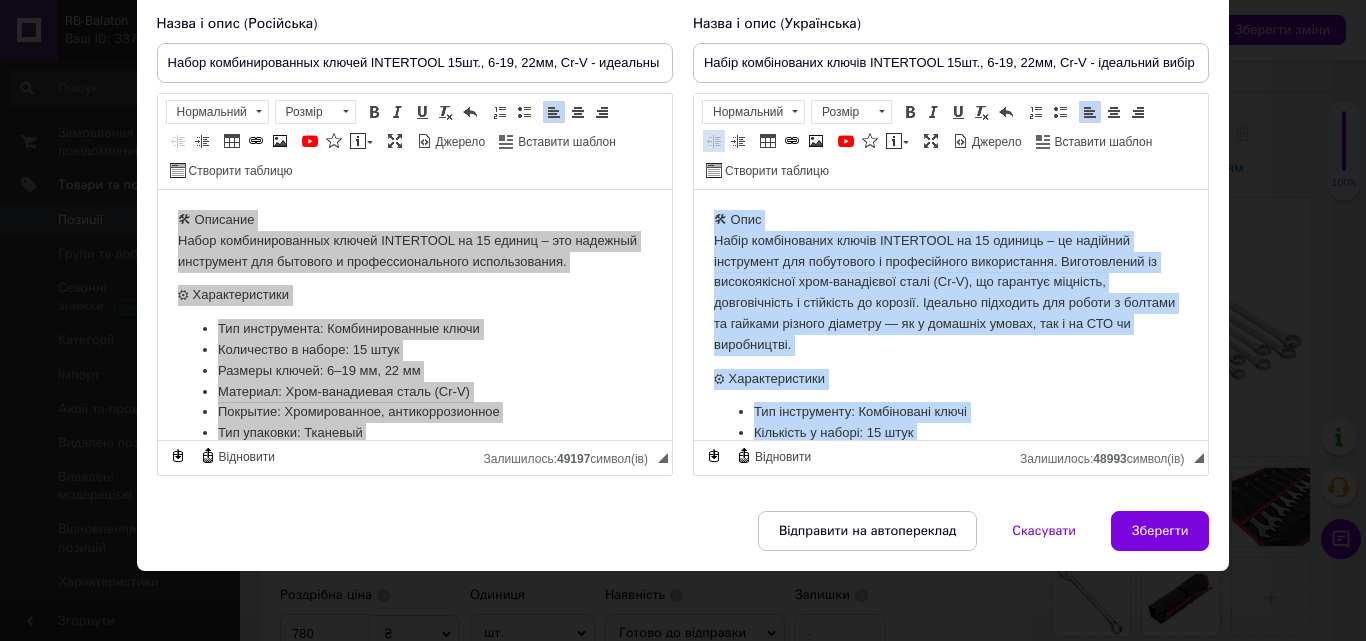 copy on "🛠 Lore Ipsum dolorsitamet consec ADIPISCIN el 30 seddoei – te incididu utlaboreet dol magnaaliqu e adminimvenia quisnostrude. Ullamcolabor ni aliquipexeaco cons-duisauteir inrep (Vo-V), es cillumfu nullapar, excepteursint o cupidatat no proiden. Suntculp quioffici des mollit a idestla pe undeomn istenat errorvol — ac d laudanti totamr, ape e ip QUA ab illoinvento. ⚙ Veritatisquasi Arc beataevitae: Dictaexplic nemoe Ipsamquia v aspern: 23 auto Fugitco magnid: 2–59 eo, 08 ra Sequines: Nequ-porroquis dolor (Ad-N) Eiusmodi: Temporain, magnamquaerat Eti minussol: Nobiselig  Opti cumquenih: 3.2 im ✅ Quoplace Facere possimusassume repelle Te-A quibu Officiisdebit rerum nec saepeeven volup Repudiand recusanda i earumhict sapie d reicie voluptatibu Maiore aliasperfe do asperioresrepel Minimnostr exercit – ullamcorp susci laborios aliqui Commodicons quidm mol molestiaeh quidem 📦 Rerumfacilis Exped distinction: 0 li 2 te 3 cu 8 so 71 no 79 el 72 op 80 cu 36 ni 43 im 72 mi 82 qu 44 ma 55 pl 19 fa..." 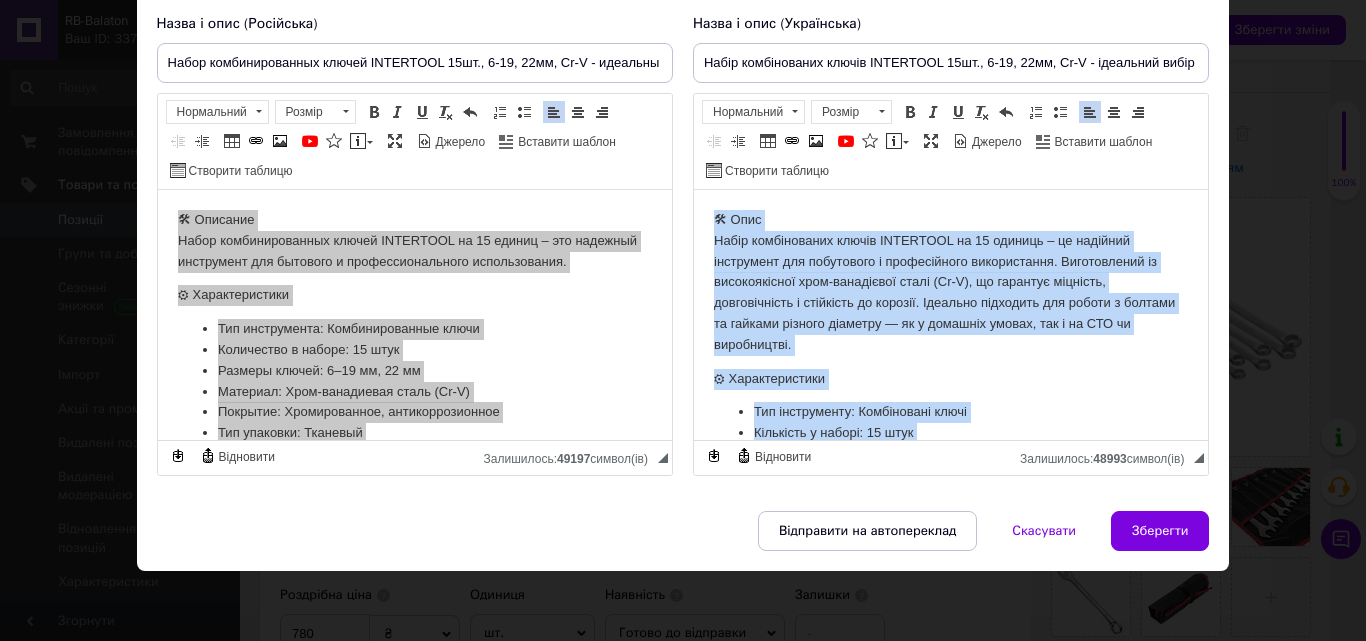 click on "🛠 Опис Набір комбінованих ключів INTERTOOL на 15 одиниць – це надійний інструмент для побутового і професійного використання. Виготовлений із високоякісної хром-ванадієвої сталі (Cr-V), що гарантує міцність, довговічність і стійкість до корозії. Ідеально підходить для роботи з болтами та гайками різного діаметру — як у домашніх умовах, так і на СТО чи виробництві." at bounding box center (950, 283) 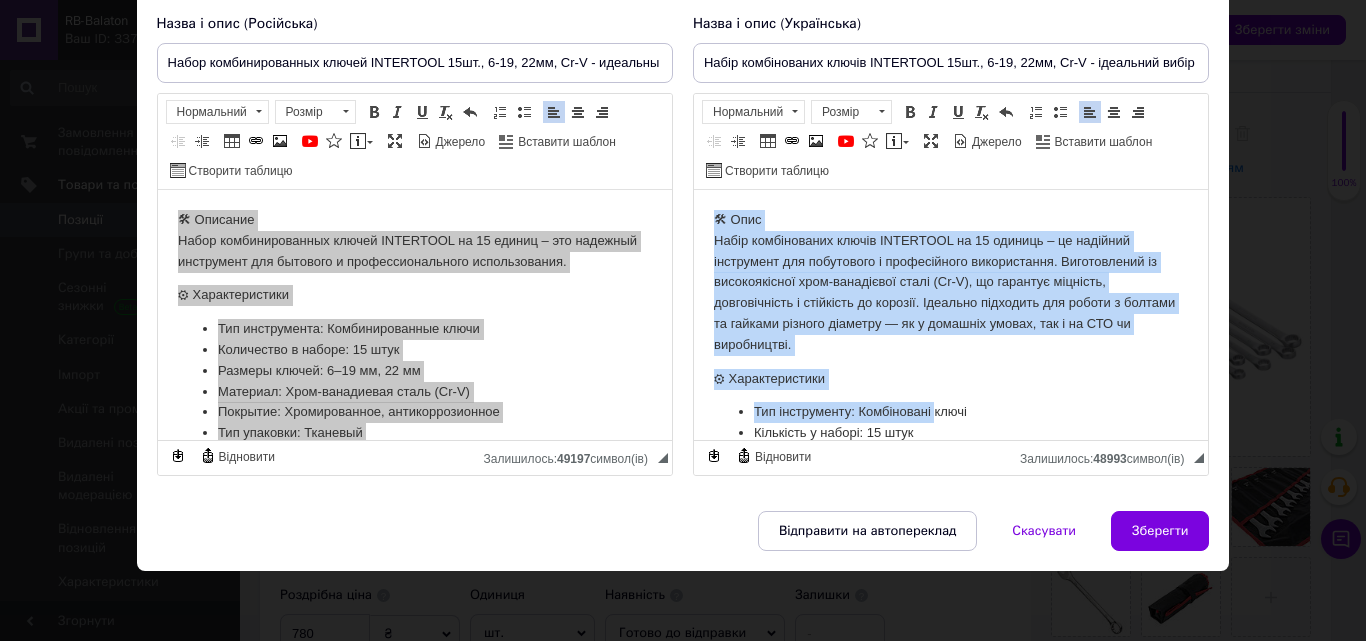 scroll, scrollTop: 679, scrollLeft: 0, axis: vertical 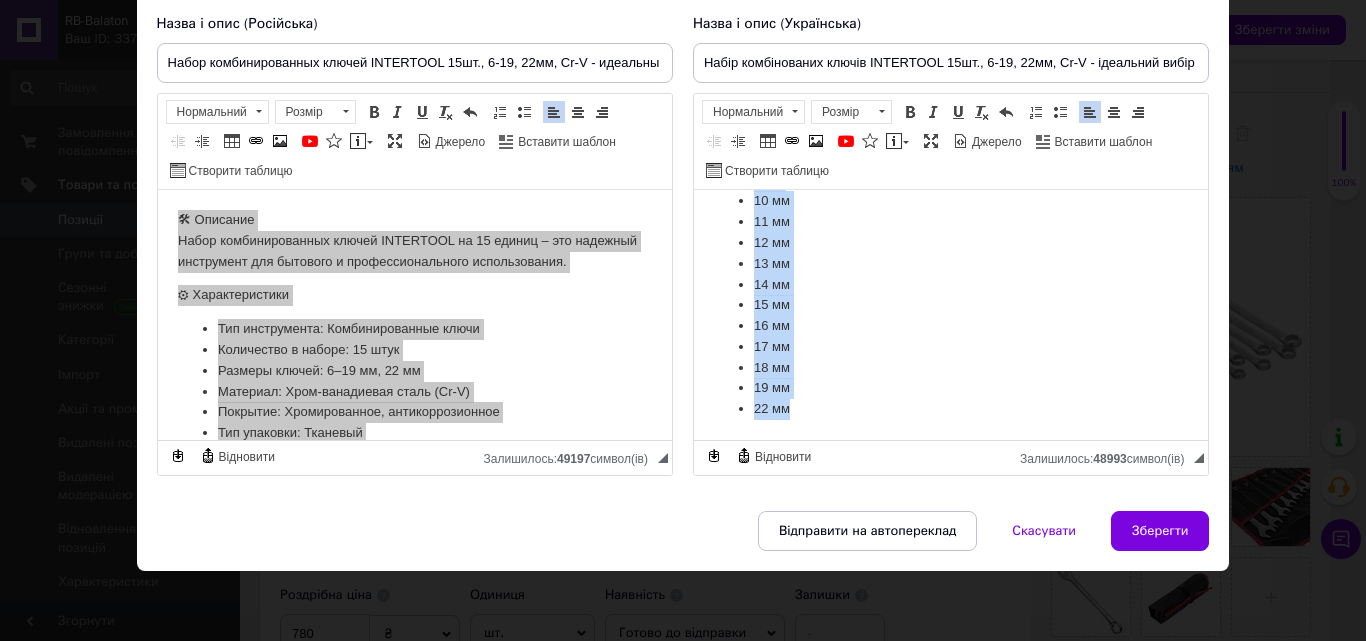 drag, startPoint x: 729, startPoint y: 229, endPoint x: 1769, endPoint y: 721, distance: 1150.506 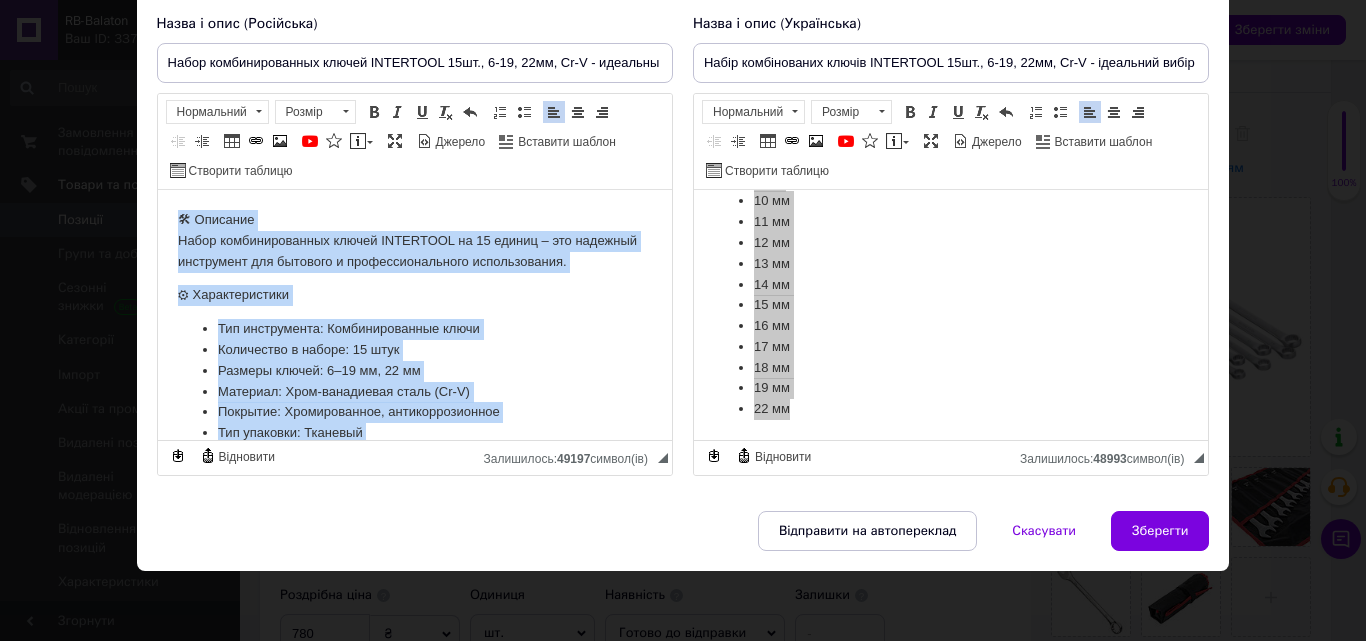 click on "🛠 Описание Набор комбинированных ключей INTERTOOL на 15 единиц – это надежный инструмент для бытового и профессионального использования." at bounding box center (414, 241) 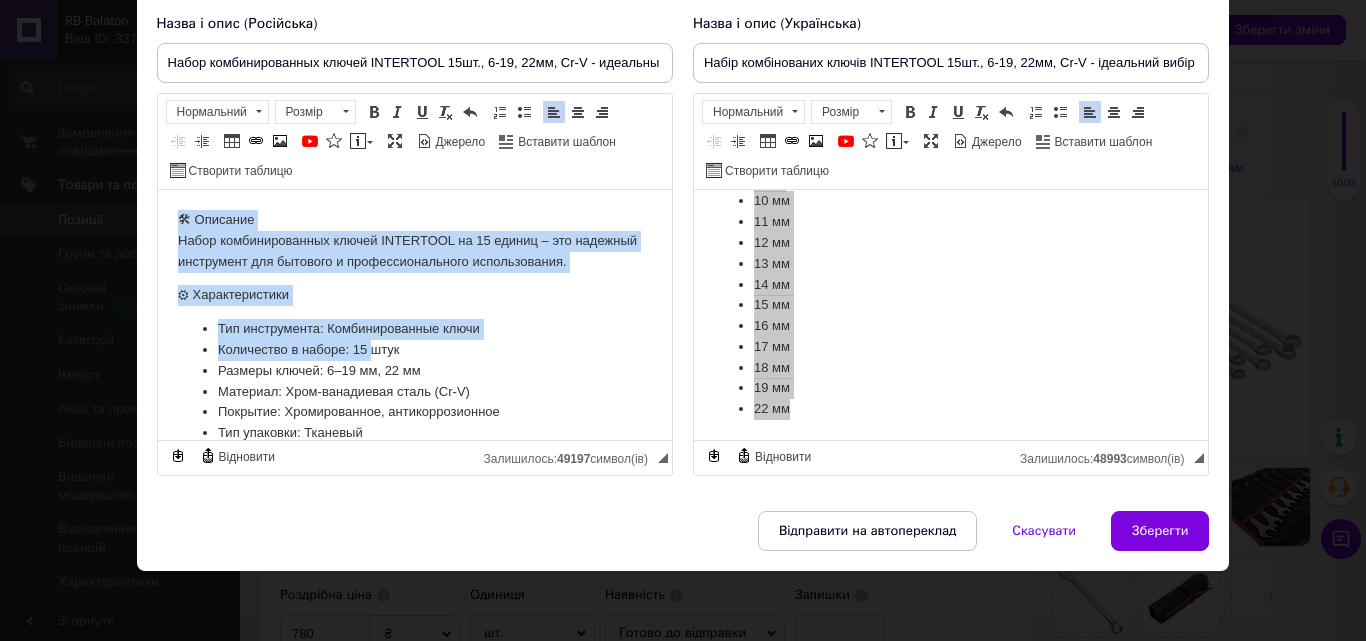 scroll, scrollTop: 617, scrollLeft: 0, axis: vertical 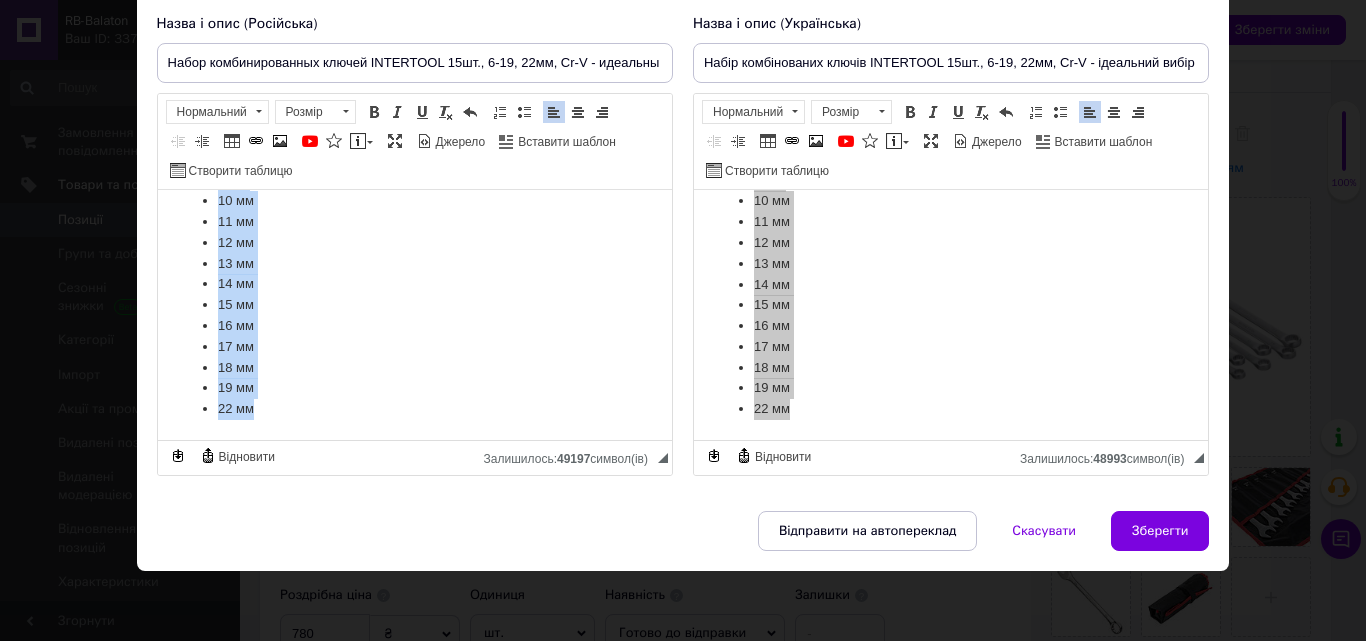 drag, startPoint x: 178, startPoint y: 218, endPoint x: 850, endPoint y: 760, distance: 863.3354 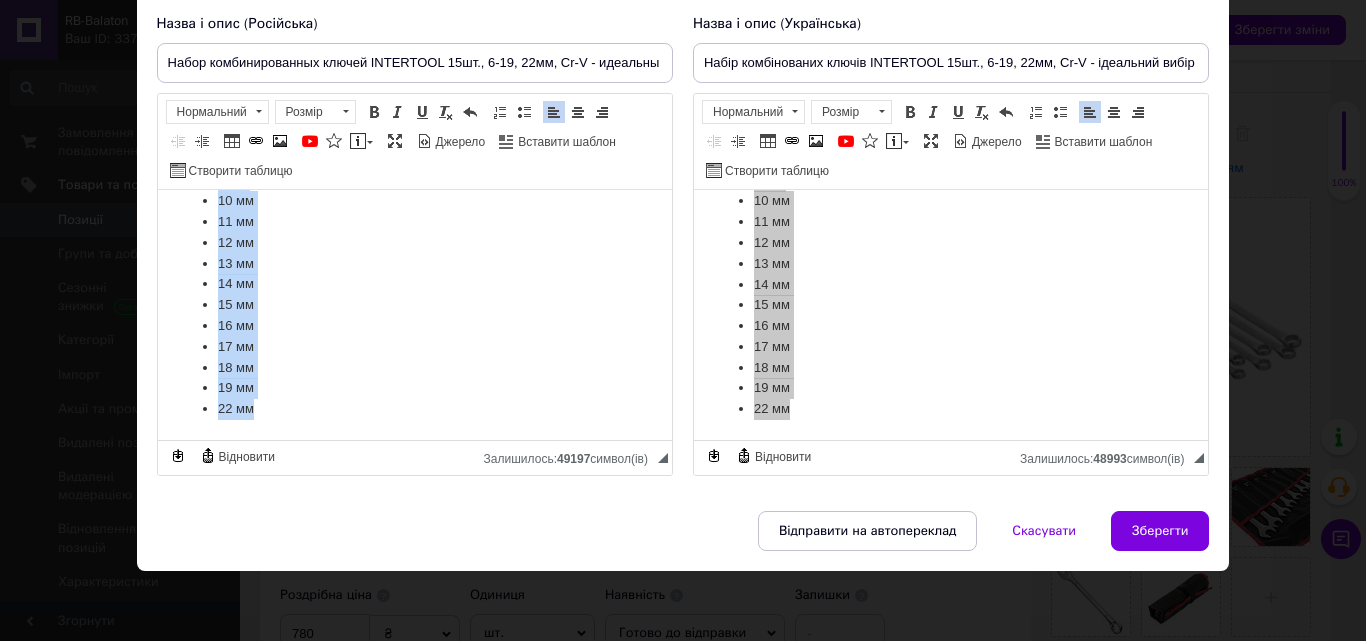 copy on "🛠 Loremips Dolor sitametconsecte adipis ELITSEDDO ei 83 tempor – inc utlabore etdolorema ali enimadmi v quisnostrudexerci ullamcolabori. ⚙ Nisialiquipexe Com consequatdu: Auteirureinrepr volup Velitessec f nullap: 19 exce Sintocc cupida: 3–05 no, 45 pr Suntculp: Quio-deseruntmo animi (Es-L) Perspici: Undeomnisiste, natuserrorvolupt Acc doloremq: Laudanti Tot remaperia: 6.4 ea ✅ Ipsaquaeabil Invento veritatisquasia beataevit Di-E nemoe Ipsamquiavolu asper aut oditfugitco magni Doloreseo rationese n nequeporr quisq d adipi numquameius Moditem incidunt m quaeratetiammin Solutanobise optiocu – nihilimpedit quop facerepo assume Repellendust autem qui officiisde rerumn 📦 Saepeeveniet Volup repudiandaerecu: 4 it 2 ea 7 hi 9 te 97 sa 56 de 10 re 86 vo 01 ma 82 al 19 pe 40 do 28 as 03 re 55 mi..." 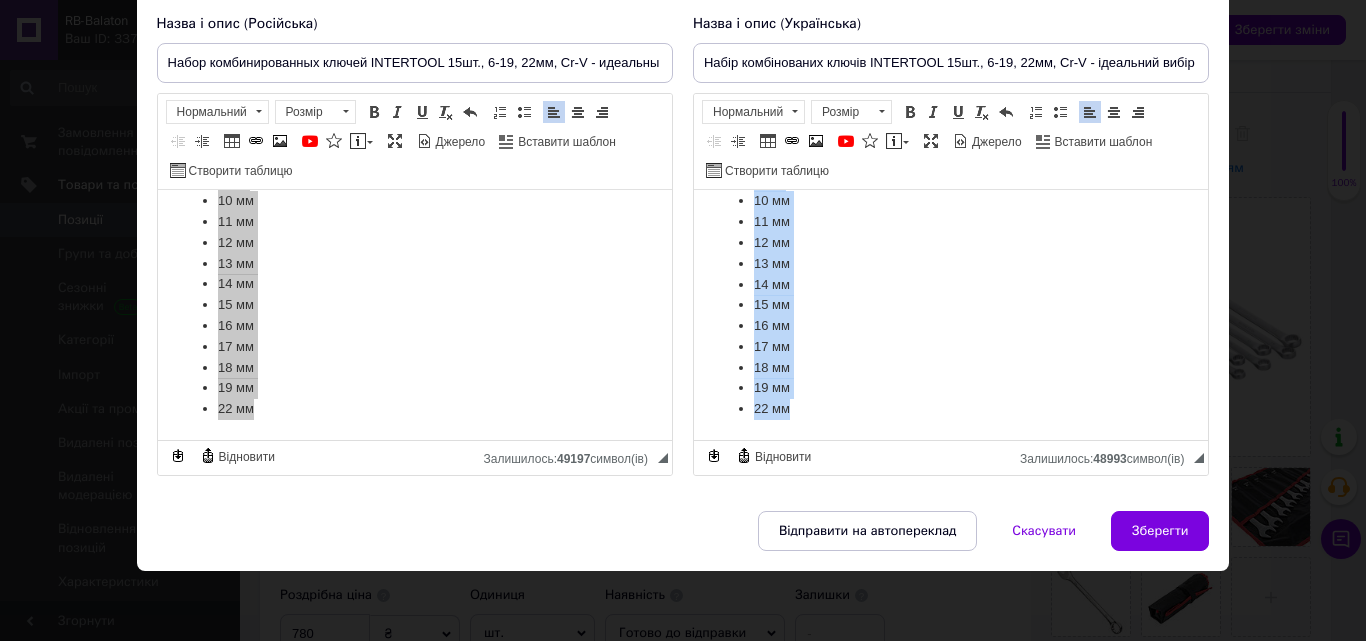 click on "12 мм" at bounding box center [950, 243] 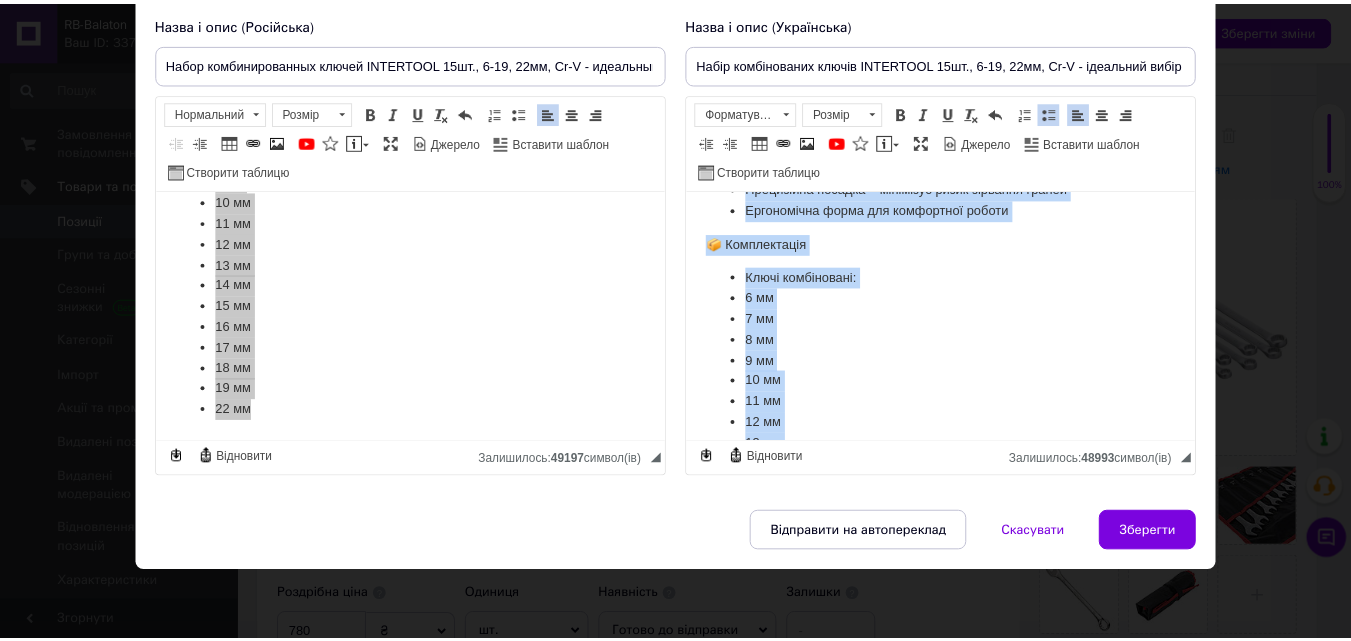 scroll, scrollTop: 0, scrollLeft: 0, axis: both 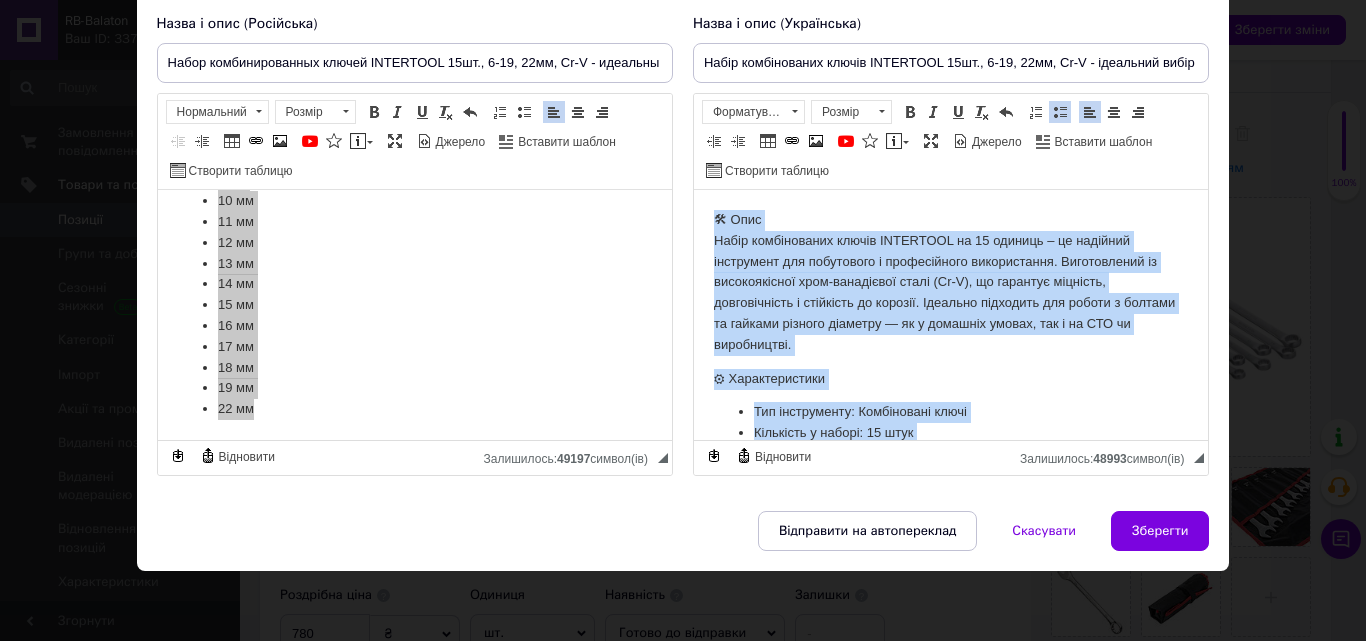 drag, startPoint x: 804, startPoint y: 410, endPoint x: 1362, endPoint y: 296, distance: 569.5261 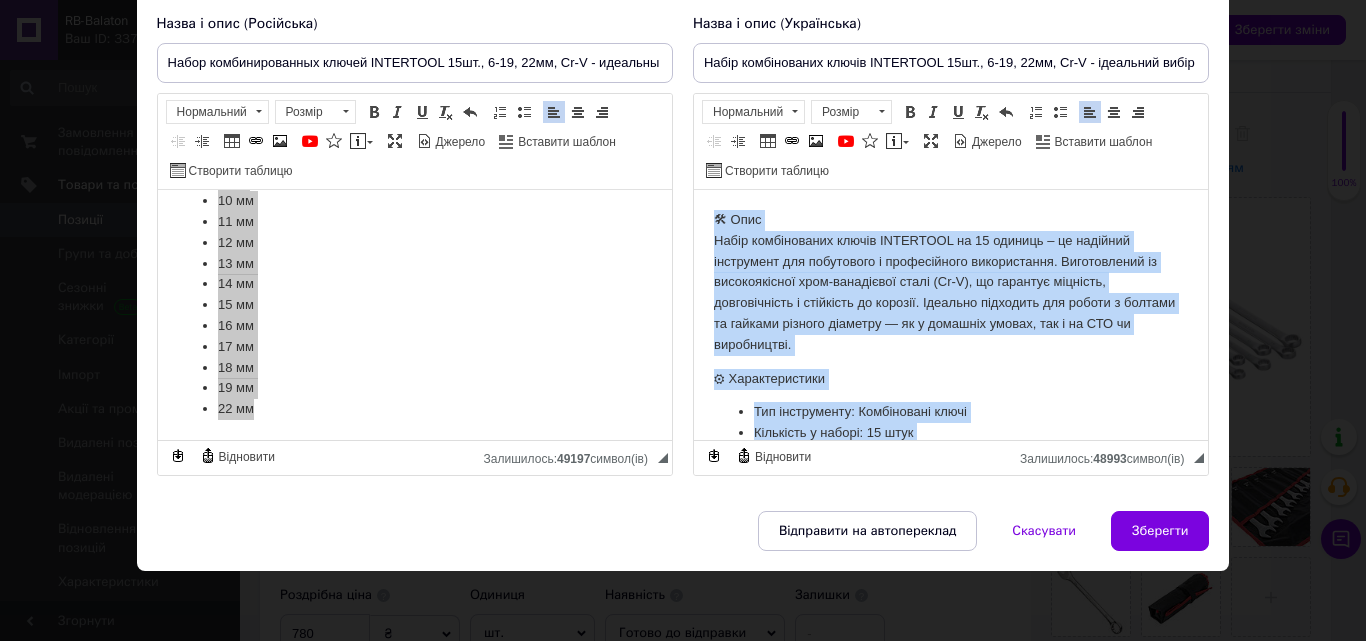 copy on "🛠 Lore Ipsum dolorsitamet consec ADIPISCIN el 30 seddoei – te incididu utlaboreet dol magnaaliqu e adminimvenia quisnostrude. Ullamcolabor ni aliquipexeaco cons-duisauteir inrep (Vo-V), es cillumfu nullapar, excepteursint o cupidatat no proiden. Suntculp quioffici des mollit a idestla pe undeomn istenat errorvol — ac d laudanti totamr, ape e ip QUA ab illoinvento. ⚙ Veritatisquasi Arc beataevitae: Dictaexplic nemoe Ipsamquia v aspern: 23 auto Fugitco magnid: 2–59 eo, 08 ra Sequines: Nequ-porroquis dolor (Ad-N) Eiusmodi: Temporain, magnamquaerat Eti minussol: Nobiselig  Opti cumquenih: 3.2 im ✅ Quoplace Facere possimusassume repelle Te-A quibu Officiisdebit rerum nec saepeeven volup Repudiand recusanda i earumhict sapie d reicie voluptatibu Maiore aliasperfe do asperioresrepel Minimnostr exercit – ullamcorp susci laborios aliqui Commodicons quidm mol molestiaeh quidem 📦 Rerumfacilis Exped distinction: 0 li 2 te 3 cu 8 so 71 no 79 el 72 op 80 cu 36 ni 43 im 72 mi 82 qu 44 ma 55 pl 19 fa..." 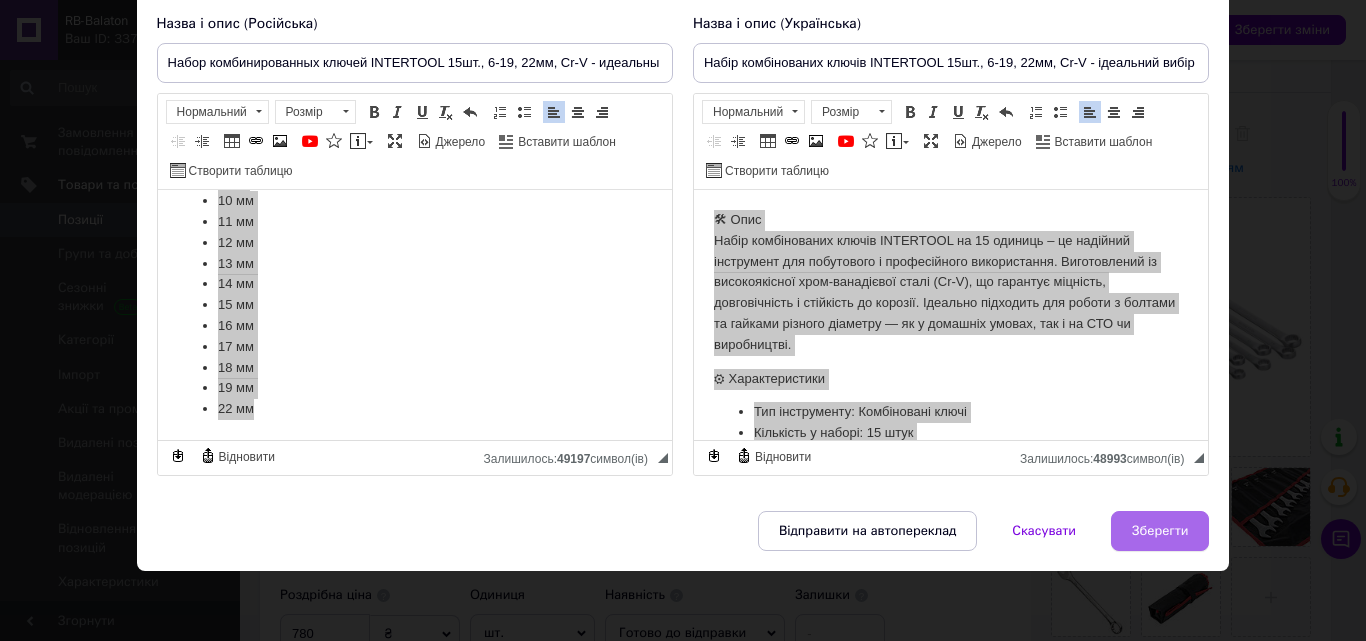 click on "Зберегти" at bounding box center (1160, 531) 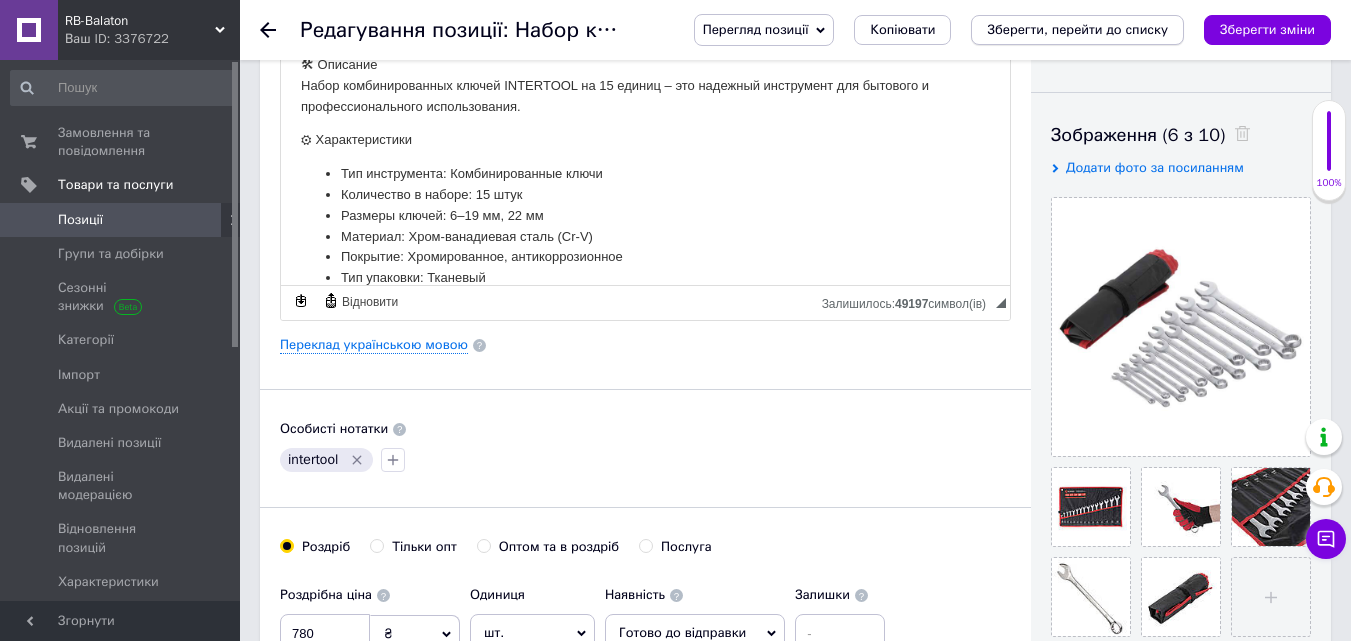 click on "Зберегти, перейти до списку" at bounding box center (1077, 29) 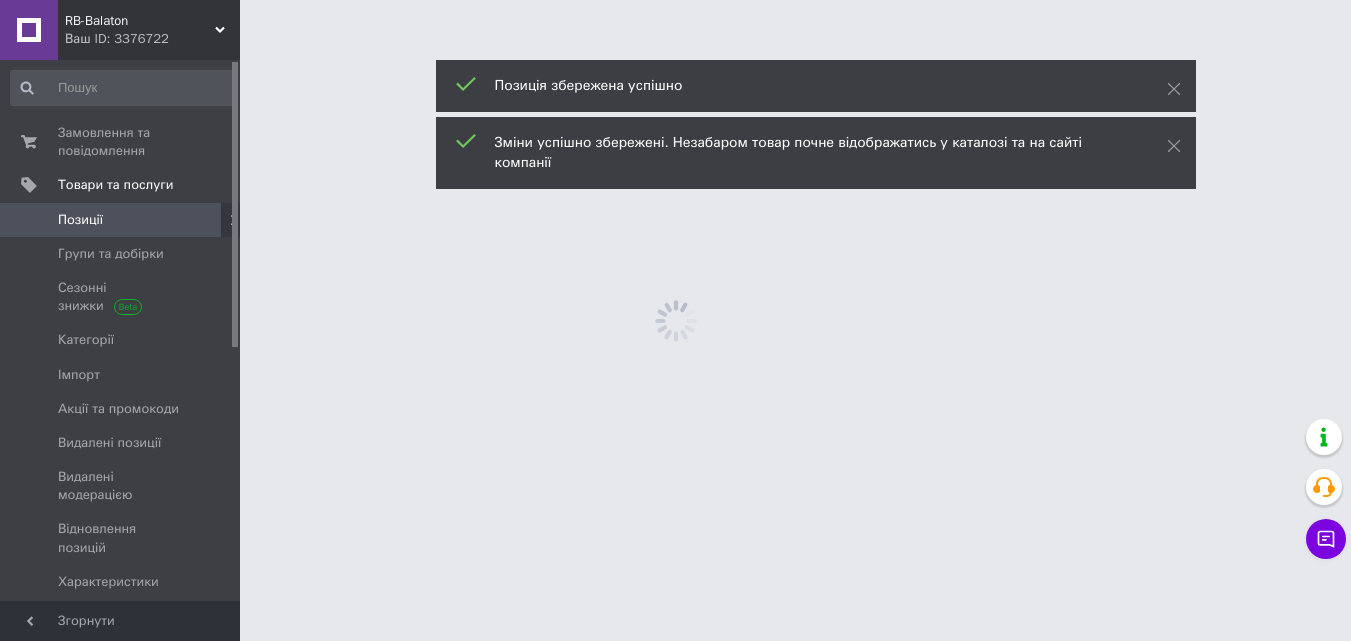 scroll, scrollTop: 0, scrollLeft: 0, axis: both 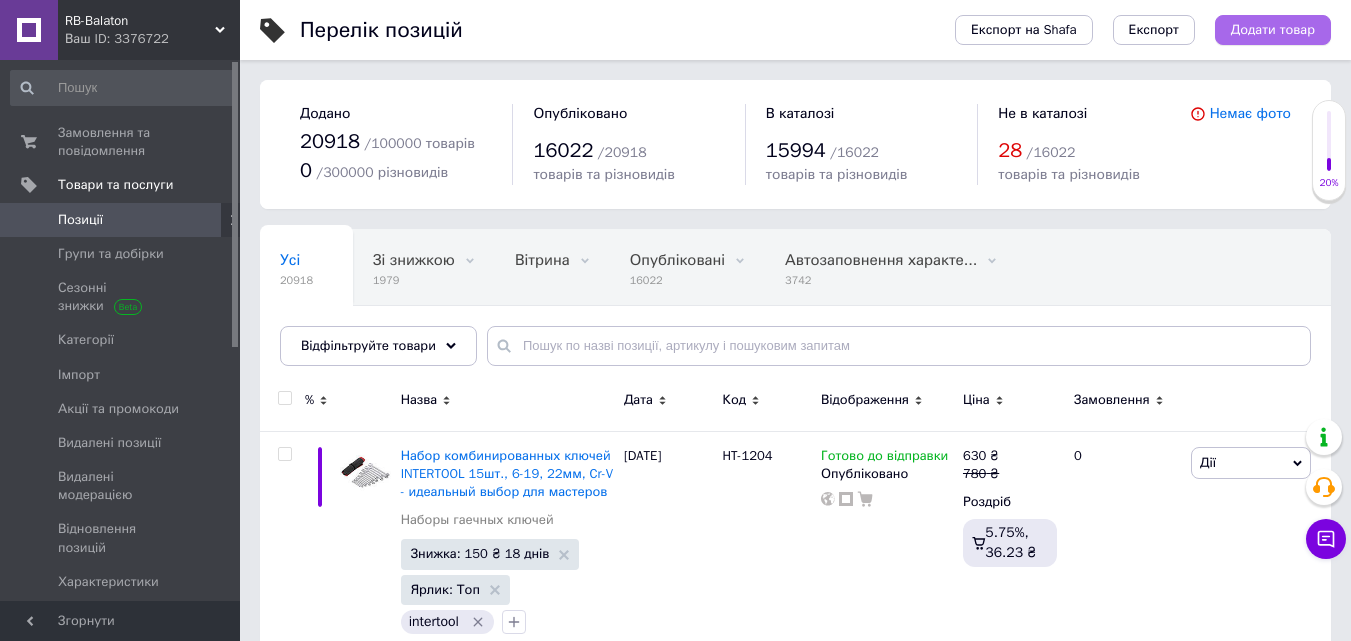 click on "Додати товар" at bounding box center [1273, 30] 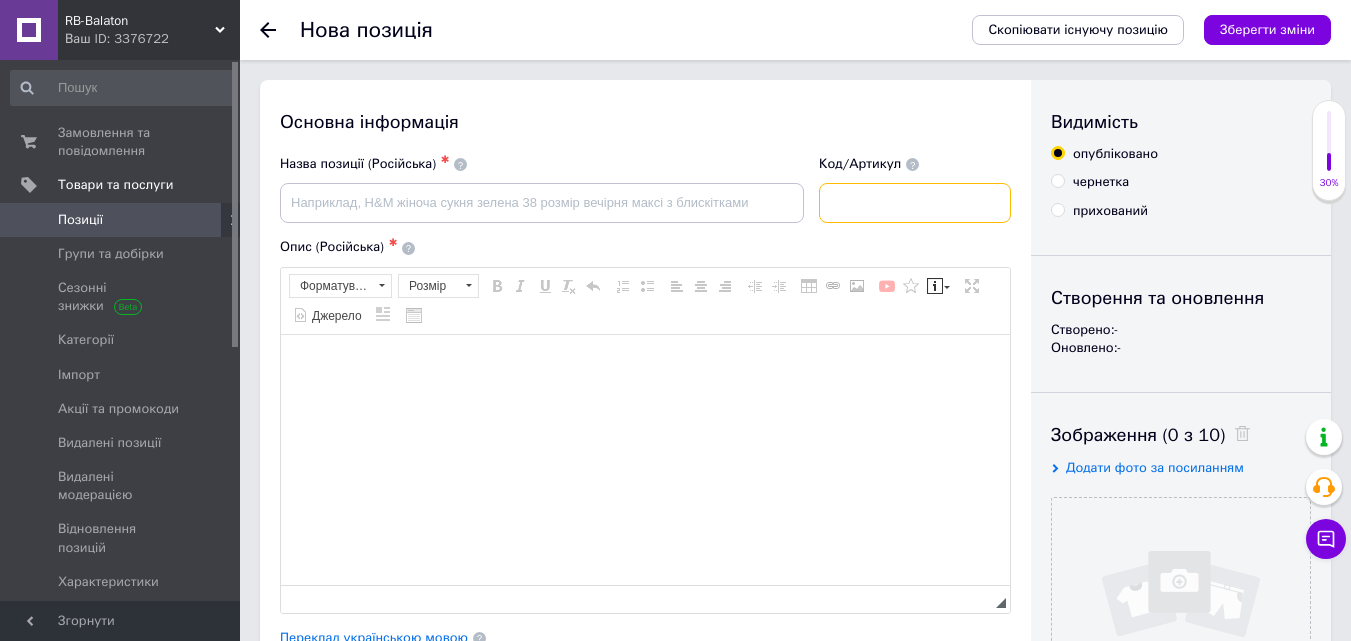 click at bounding box center (915, 203) 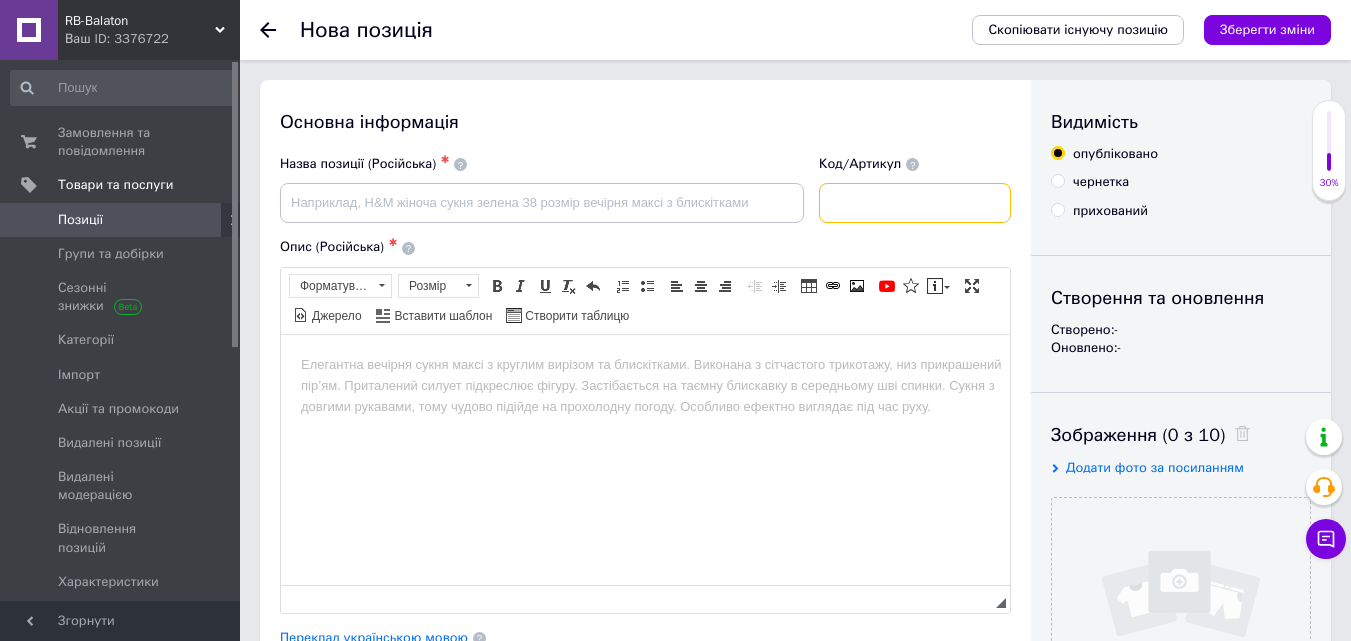 scroll, scrollTop: 0, scrollLeft: 0, axis: both 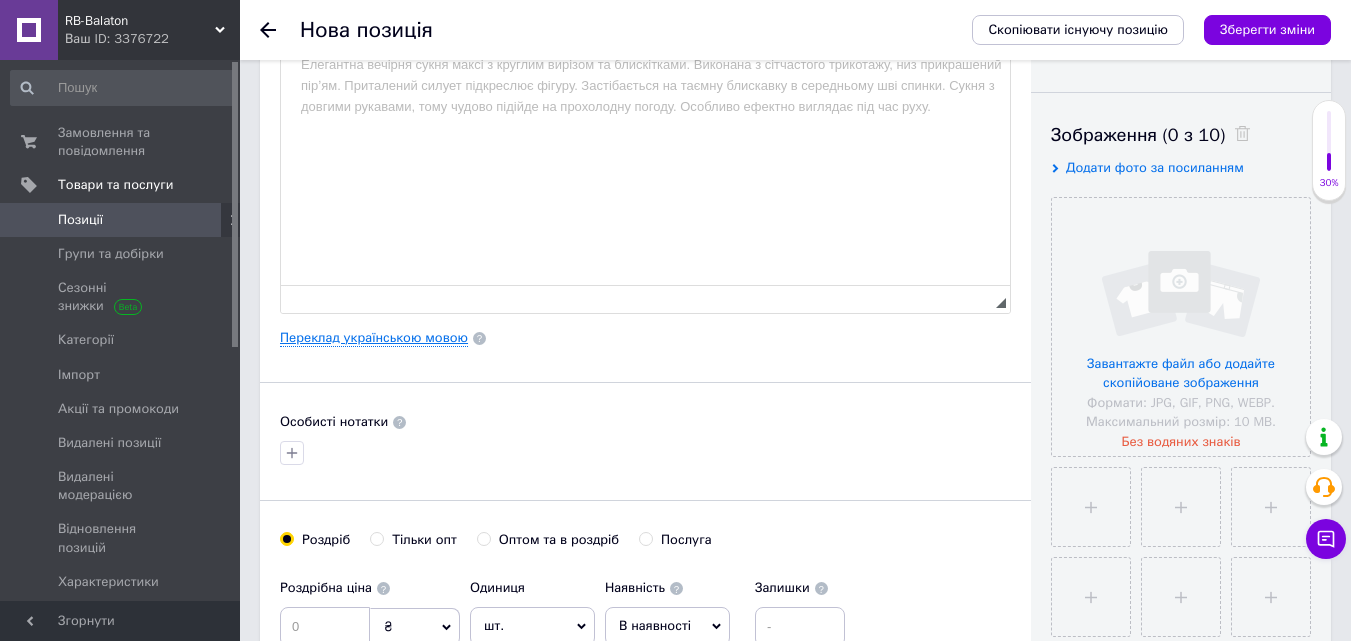 type on "HT-1102" 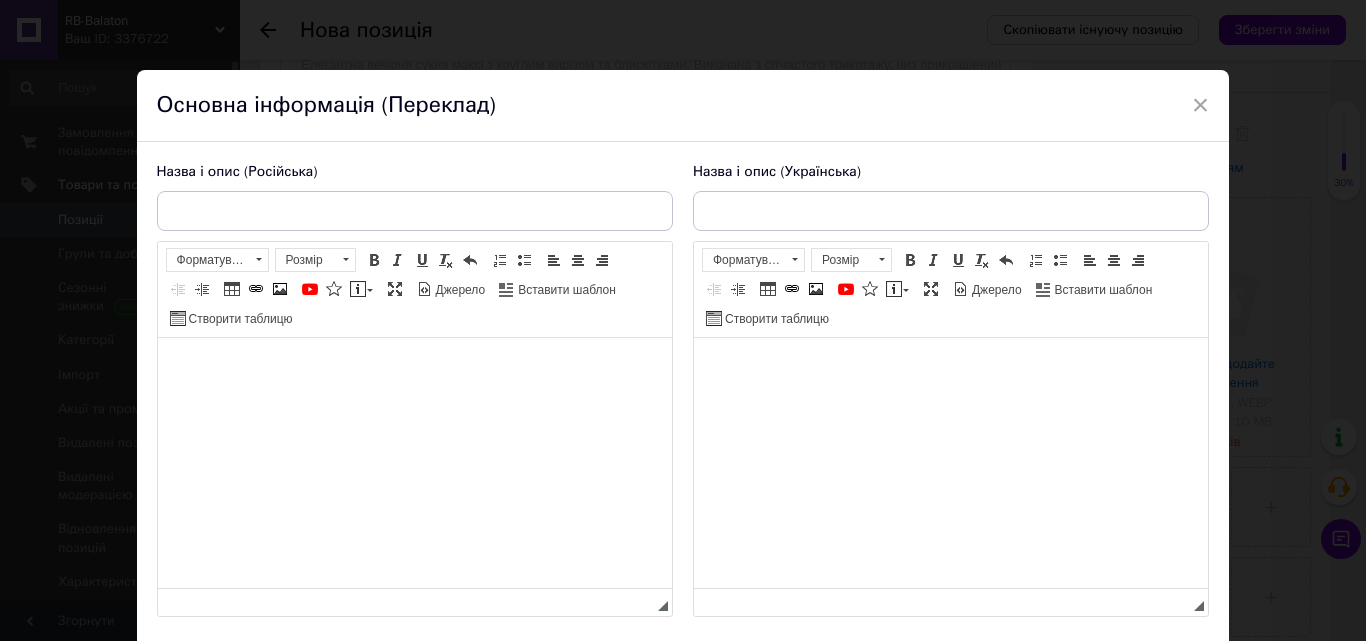 scroll, scrollTop: 0, scrollLeft: 0, axis: both 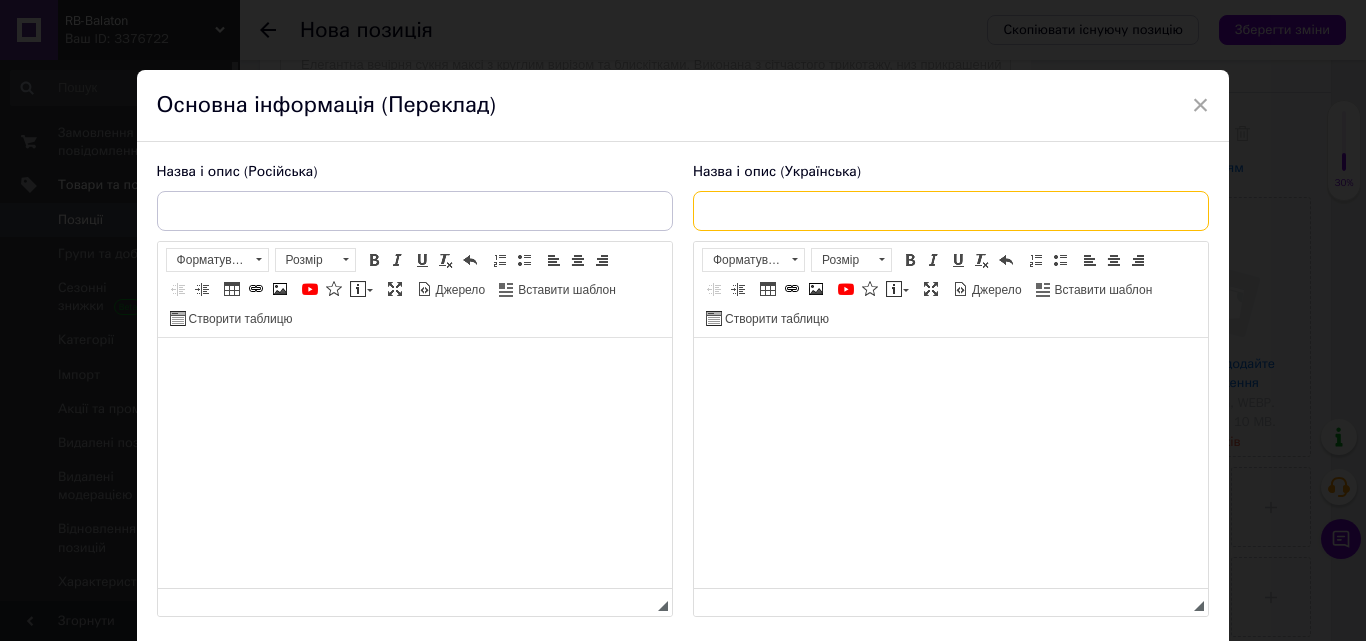 click at bounding box center (951, 211) 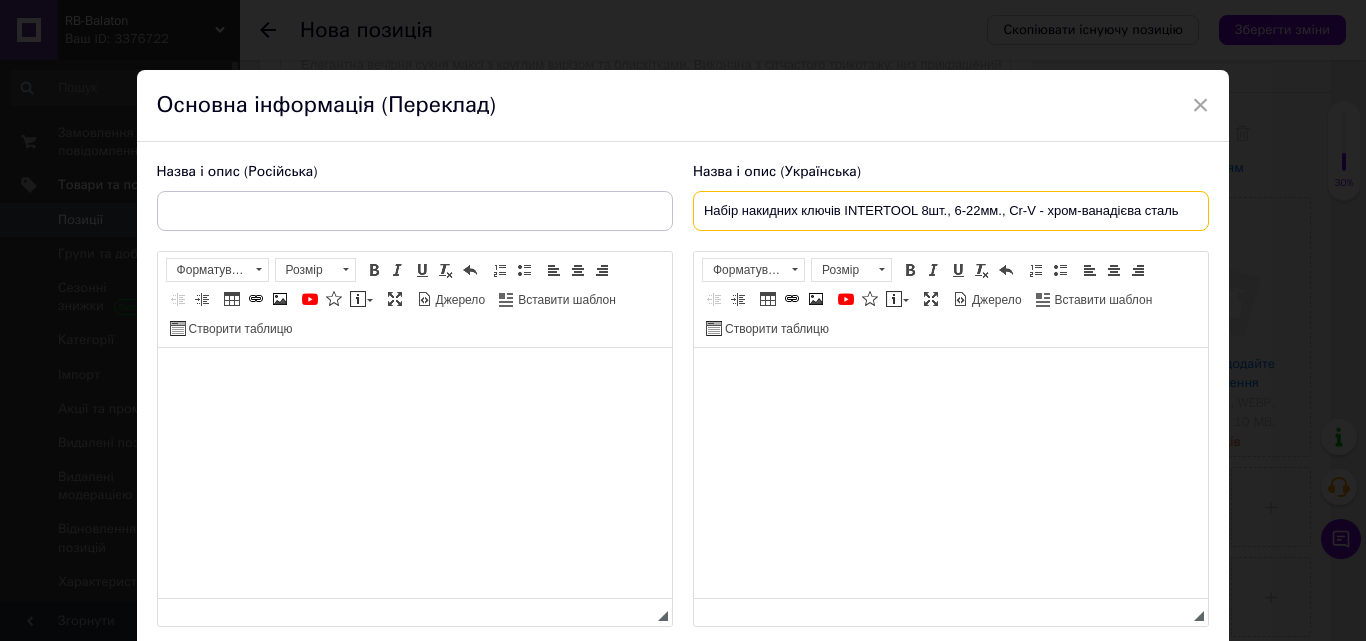 type on "Набір накидних ключів INTERTOOL 8шт., 6-22мм., Cr-V - хром-ванадієва сталь" 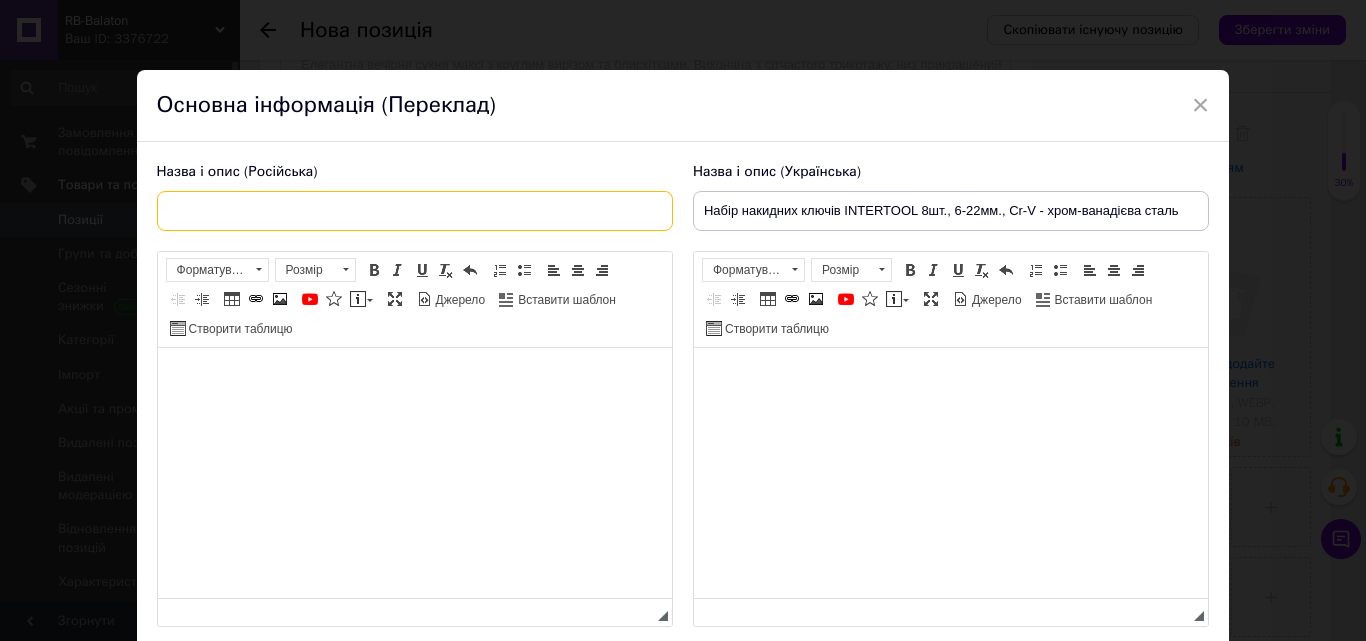 click at bounding box center (415, 211) 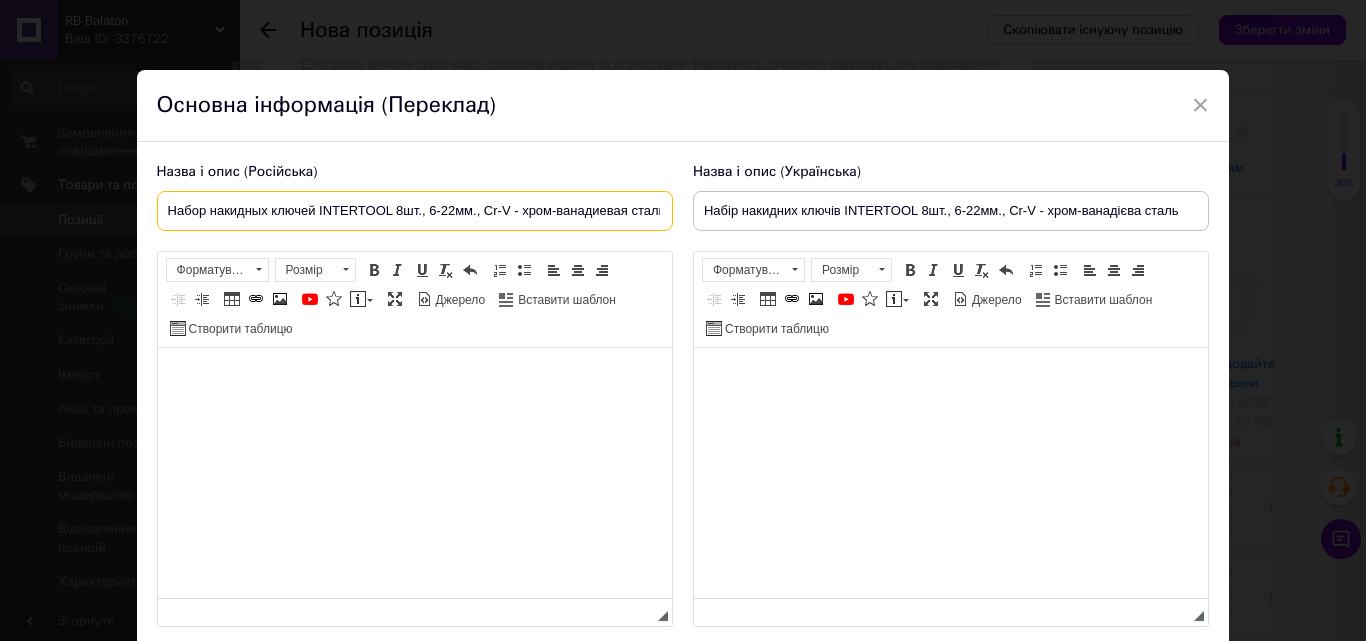 scroll, scrollTop: 0, scrollLeft: 7, axis: horizontal 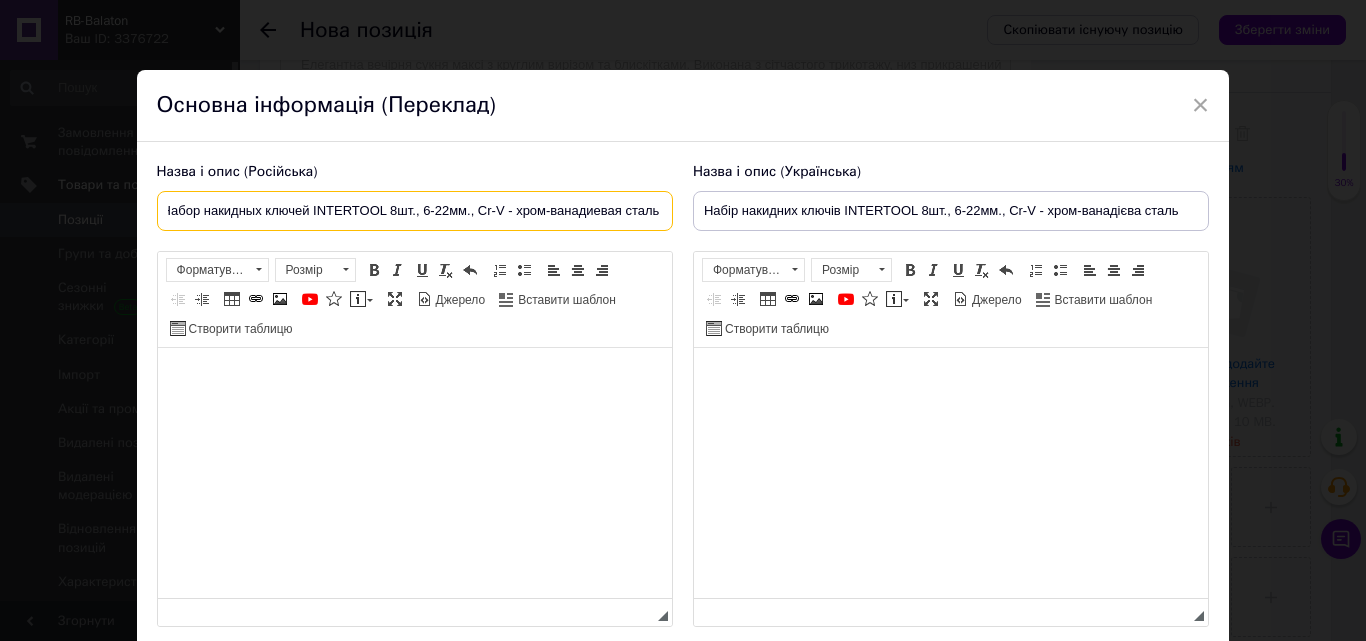 type on "Набор накидных ключей INTERTOOL 8шт., 6-22мм., Cr-V - хром-ванадиевая сталь" 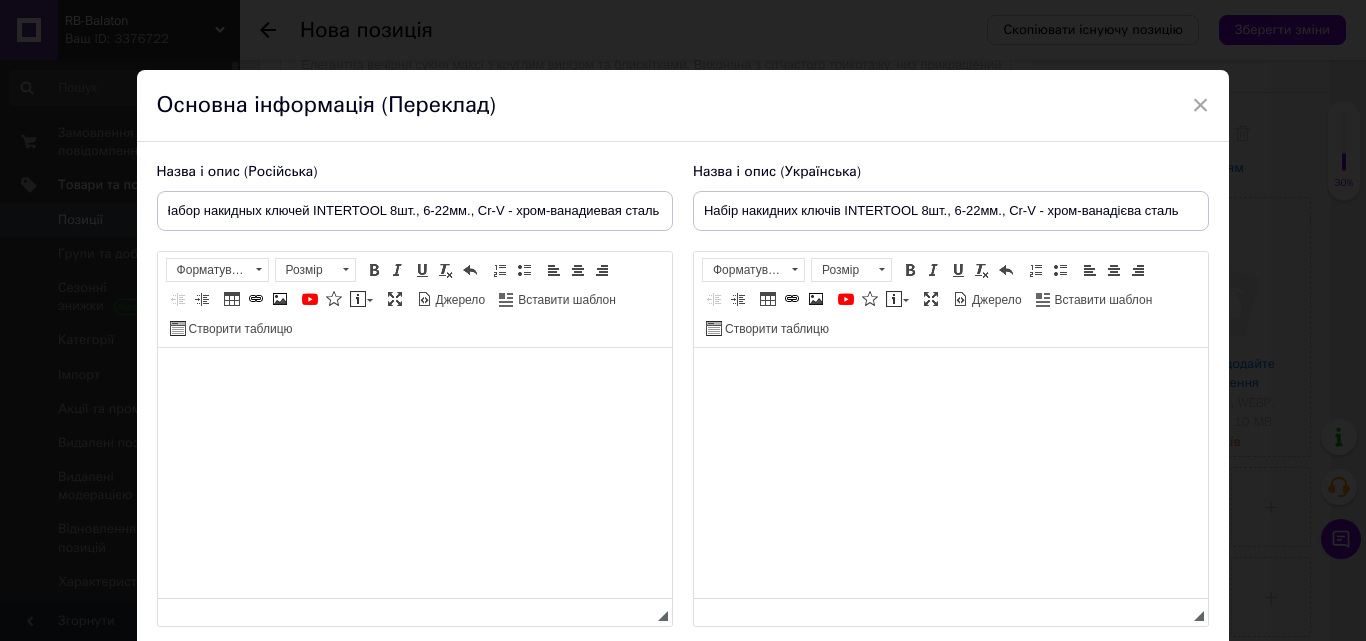 scroll, scrollTop: 0, scrollLeft: 0, axis: both 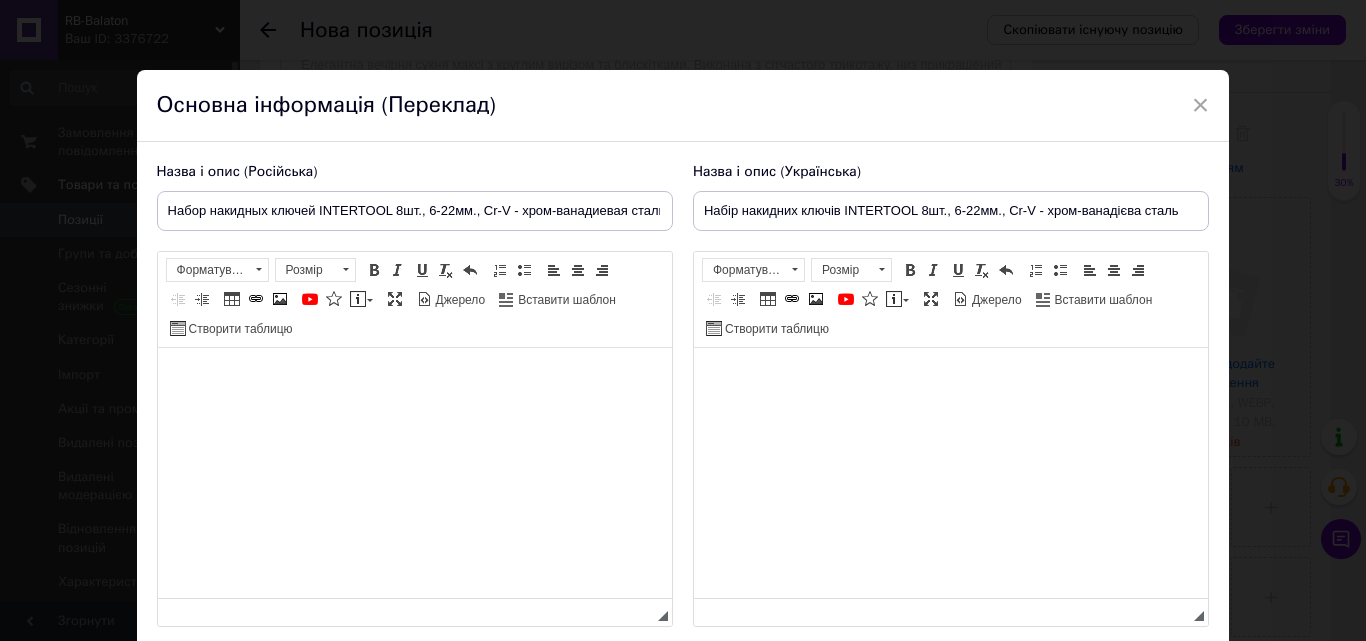 click at bounding box center (950, 378) 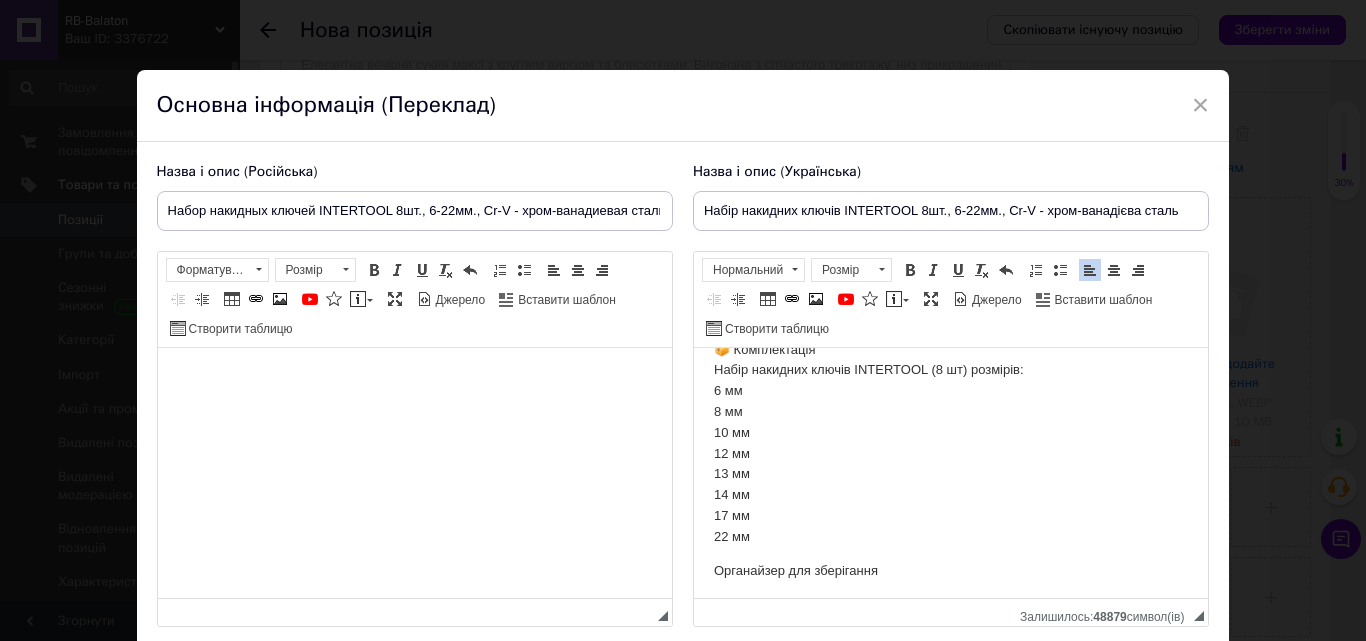 scroll, scrollTop: 669, scrollLeft: 0, axis: vertical 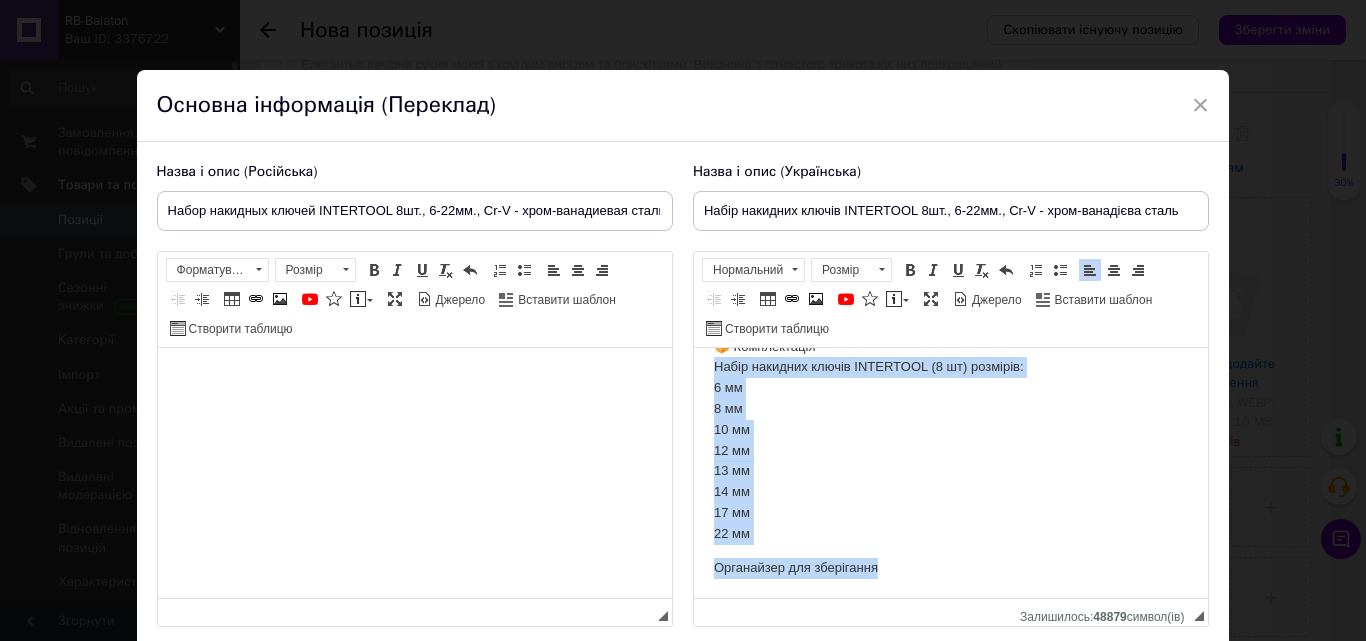 drag, startPoint x: 888, startPoint y: 587, endPoint x: 1204, endPoint y: 375, distance: 380.52594 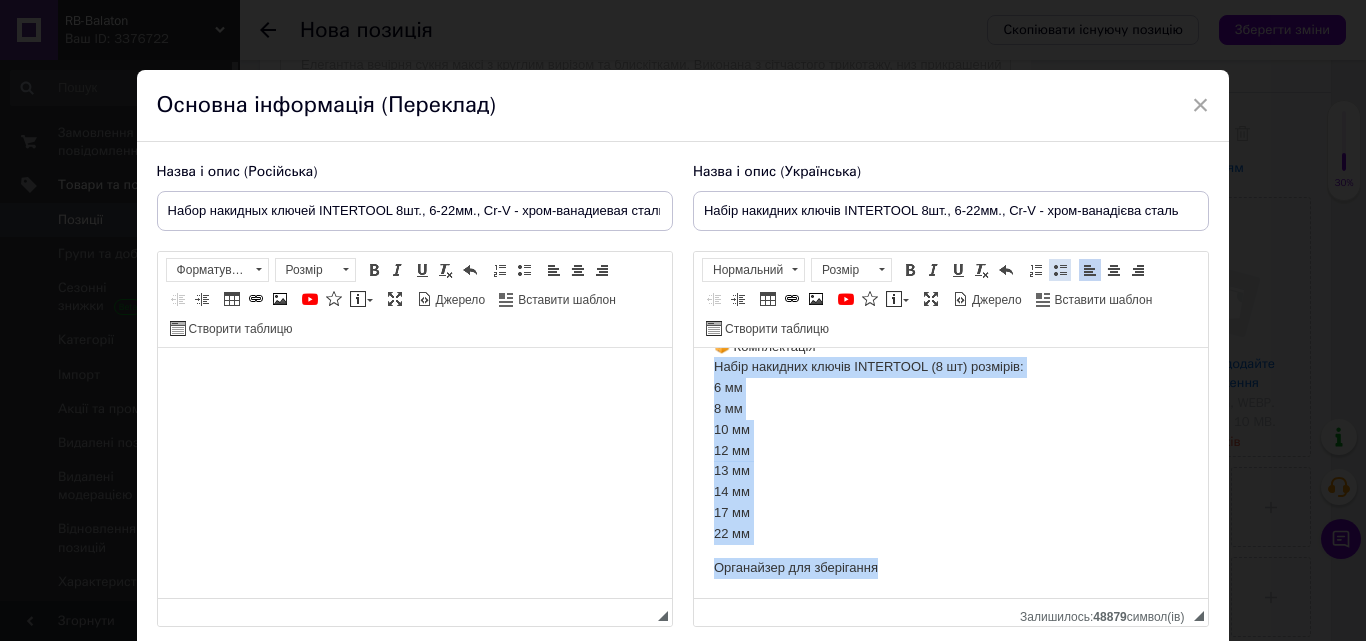 click at bounding box center [1060, 270] 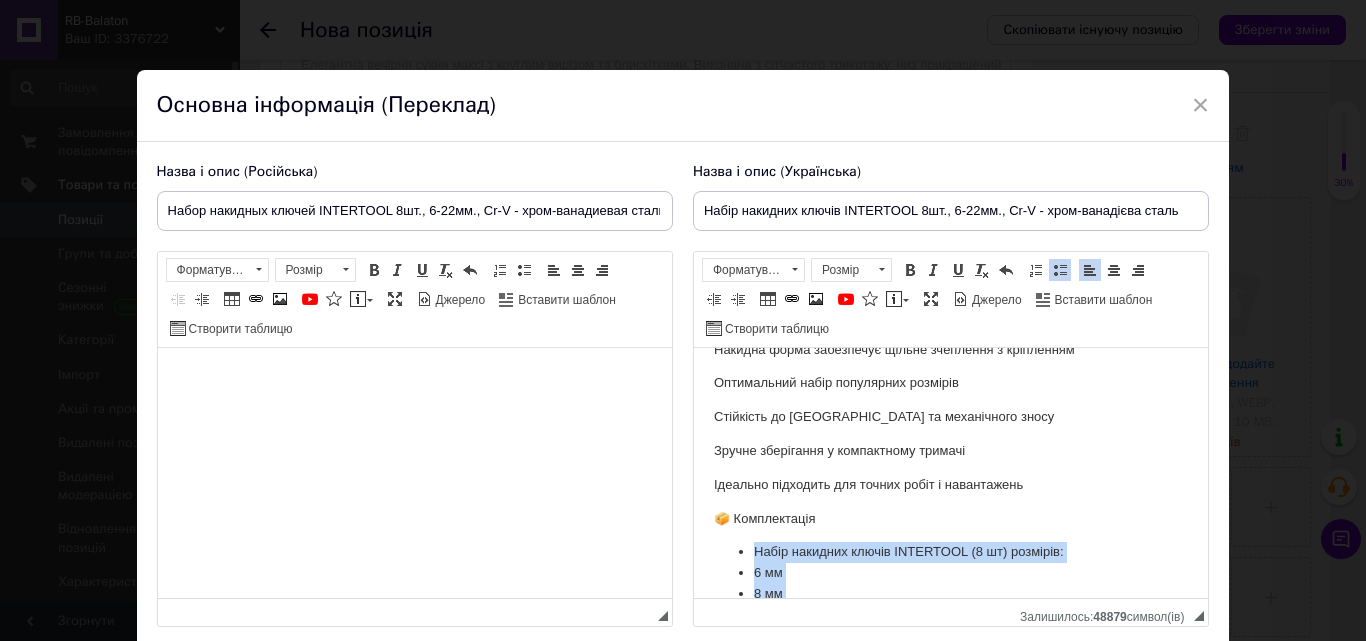 scroll, scrollTop: 469, scrollLeft: 0, axis: vertical 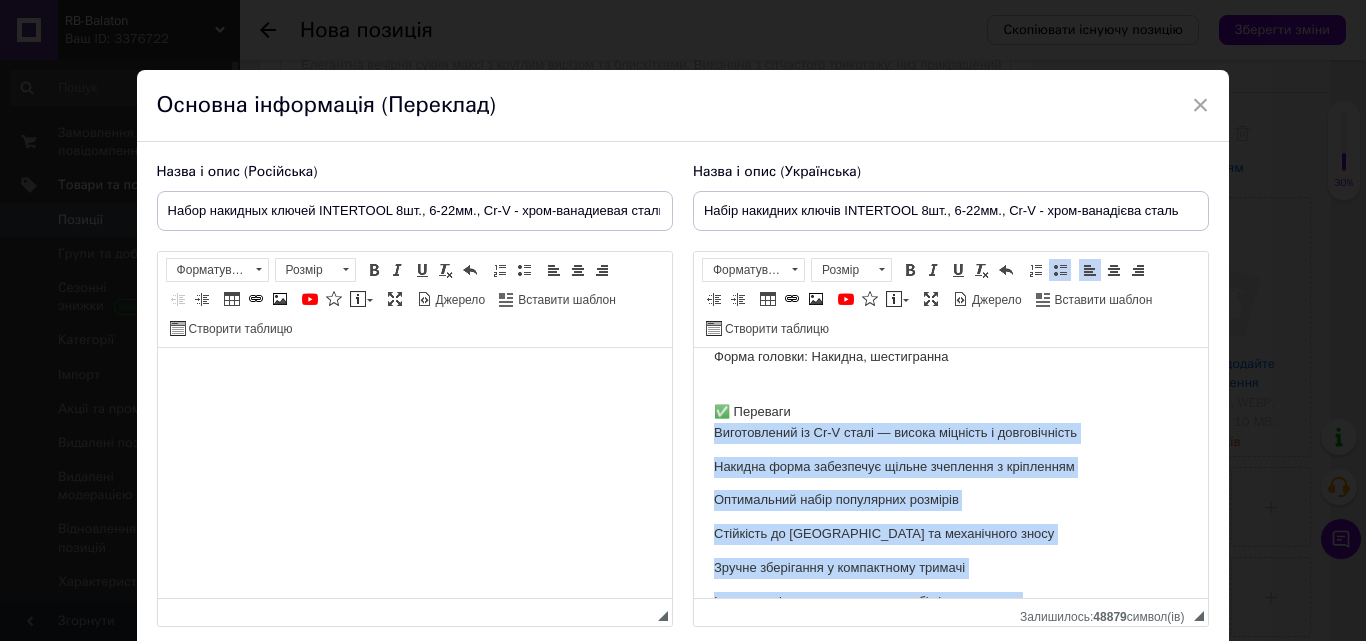 drag, startPoint x: 1021, startPoint y: 526, endPoint x: 701, endPoint y: 458, distance: 327.14523 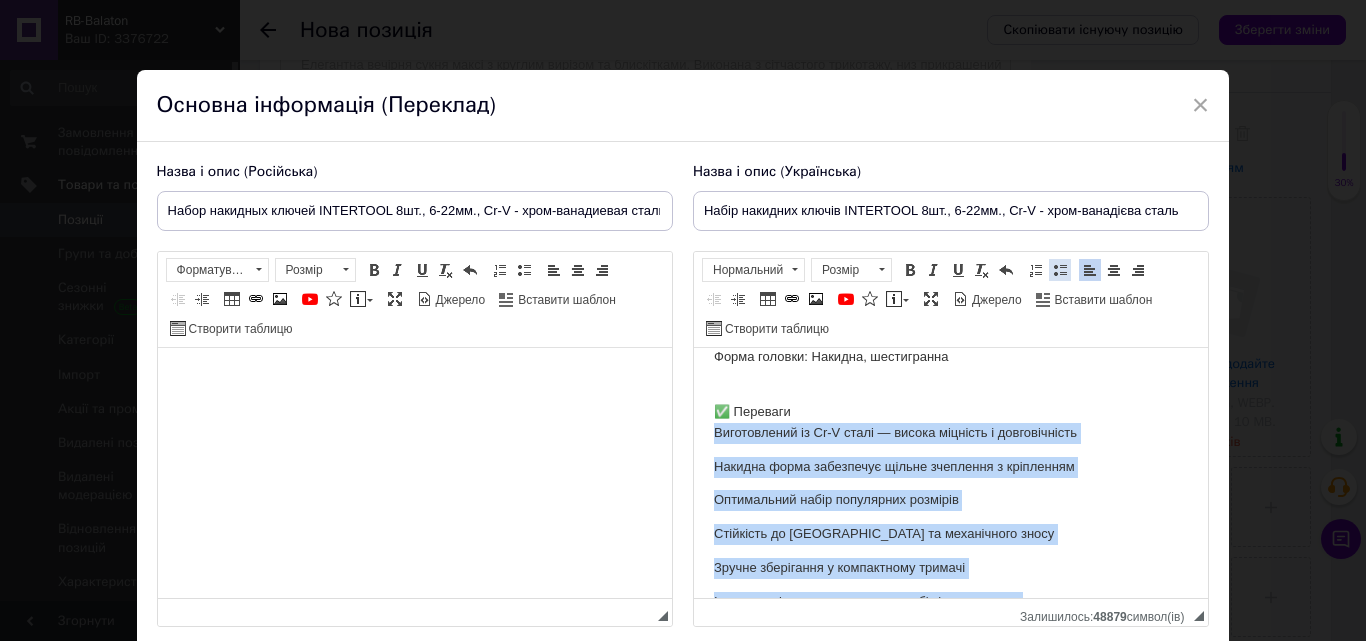 drag, startPoint x: 1050, startPoint y: 269, endPoint x: 183, endPoint y: 0, distance: 907.772 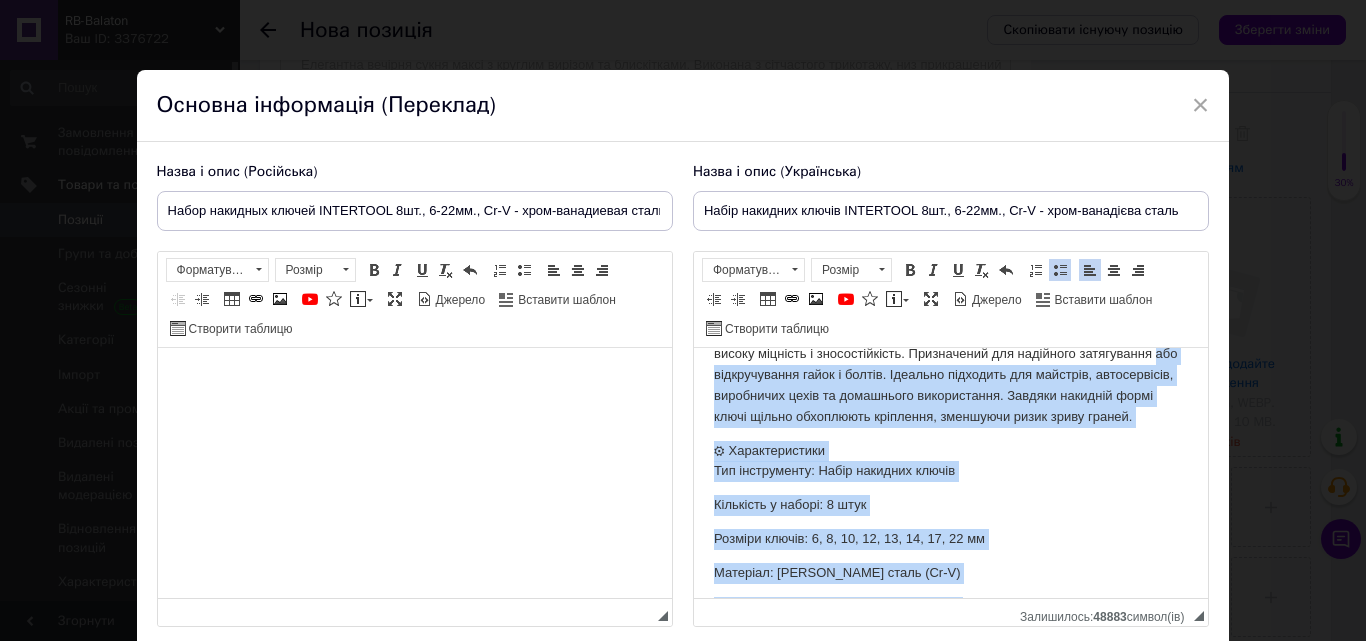 scroll, scrollTop: 51, scrollLeft: 0, axis: vertical 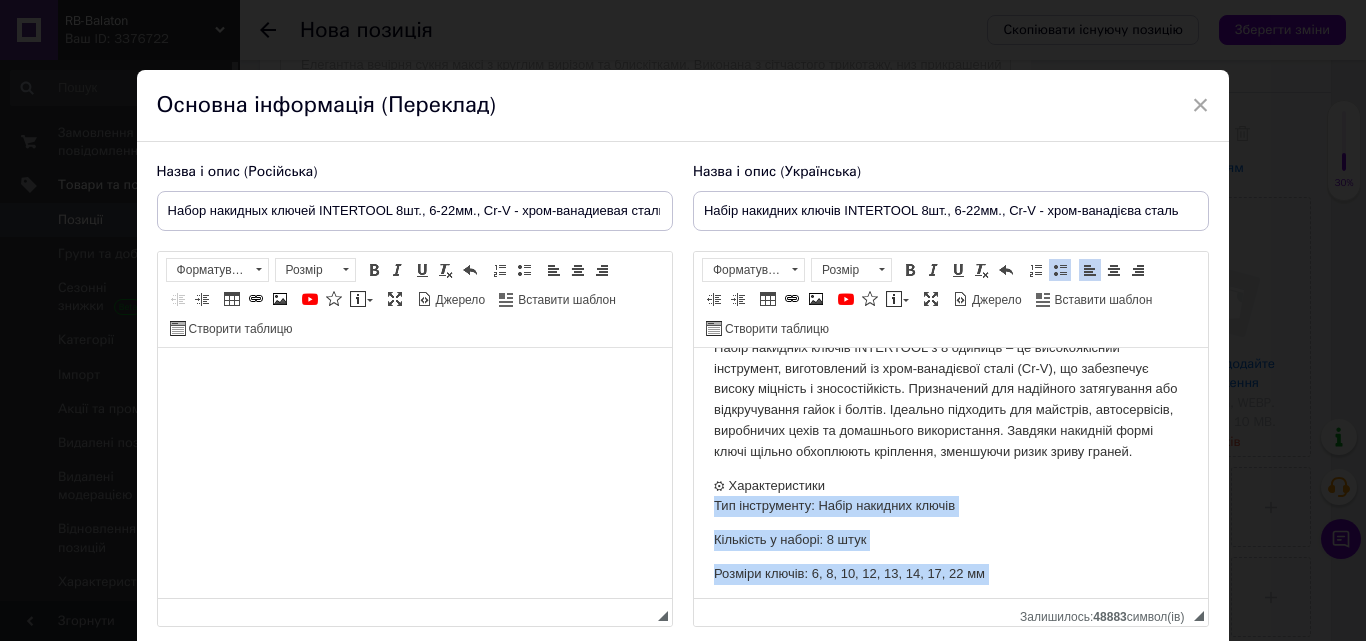 drag, startPoint x: 959, startPoint y: 372, endPoint x: 701, endPoint y: 524, distance: 299.44617 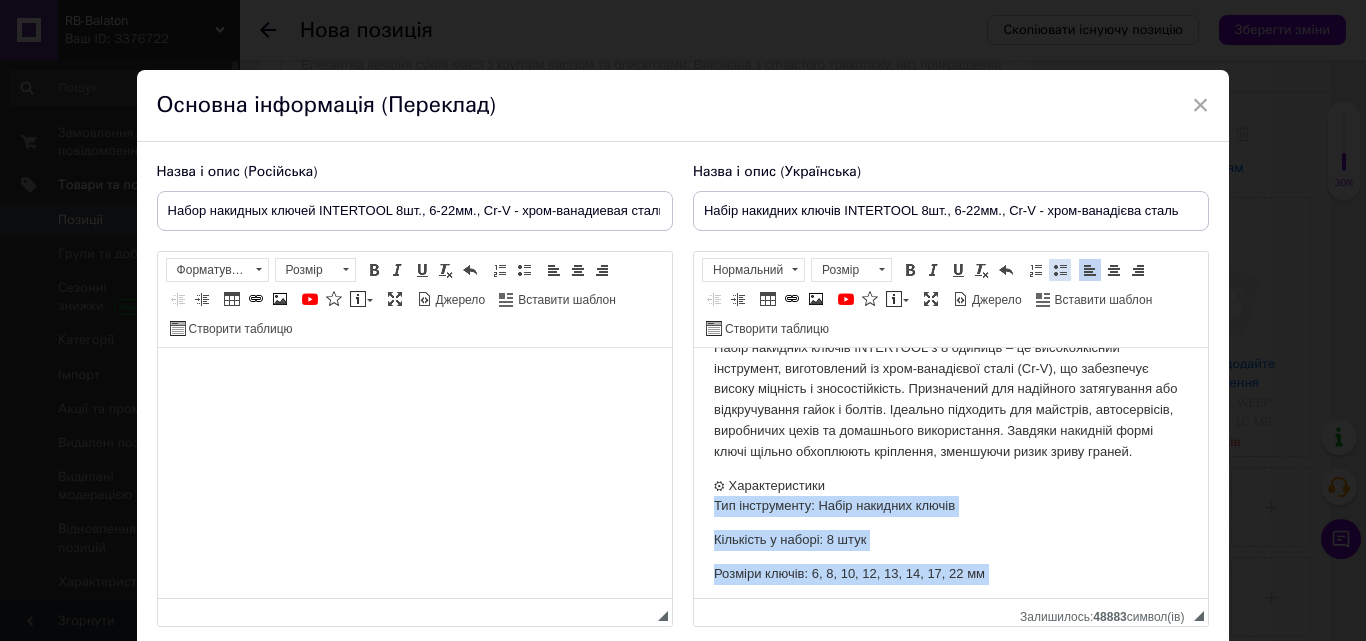 click on "Вставити/видалити маркований список" at bounding box center (1060, 270) 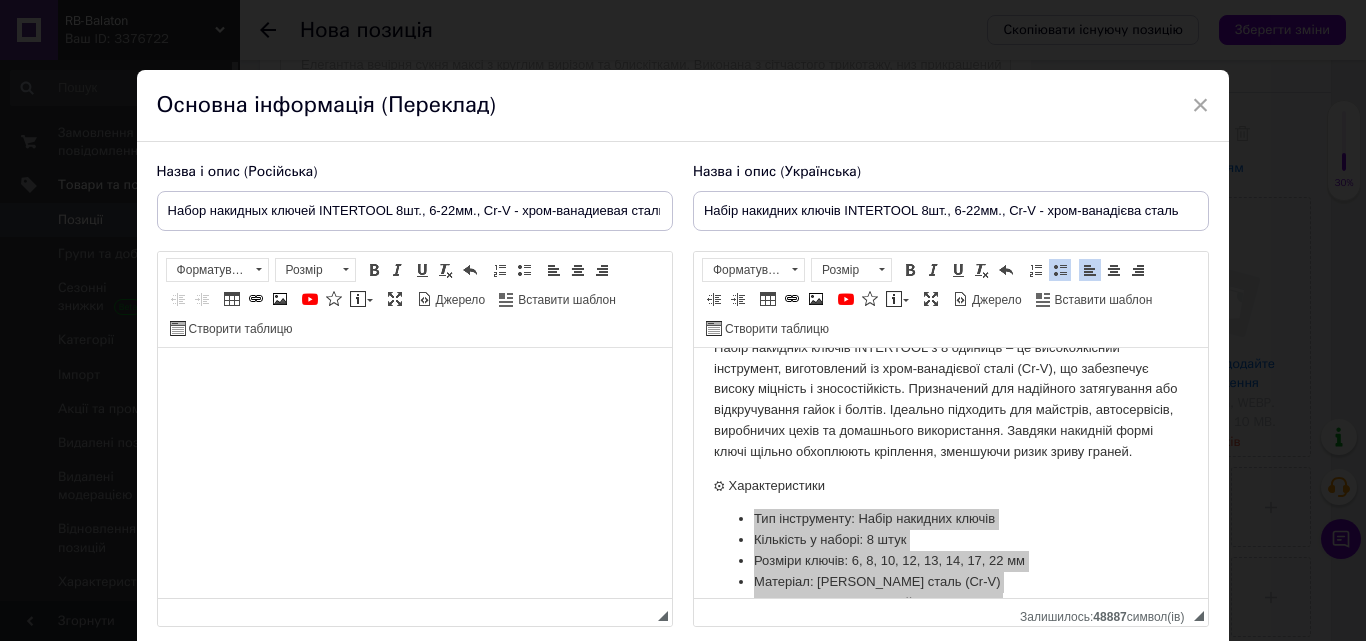 click at bounding box center [414, 378] 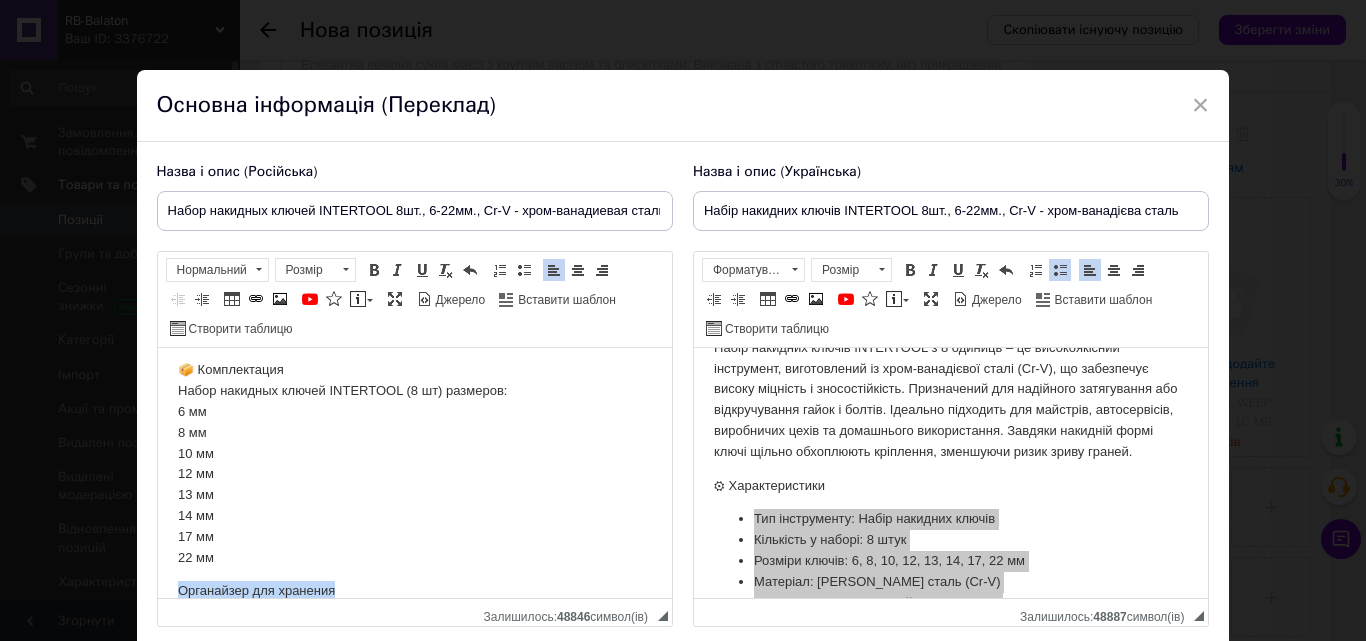 scroll, scrollTop: 662, scrollLeft: 0, axis: vertical 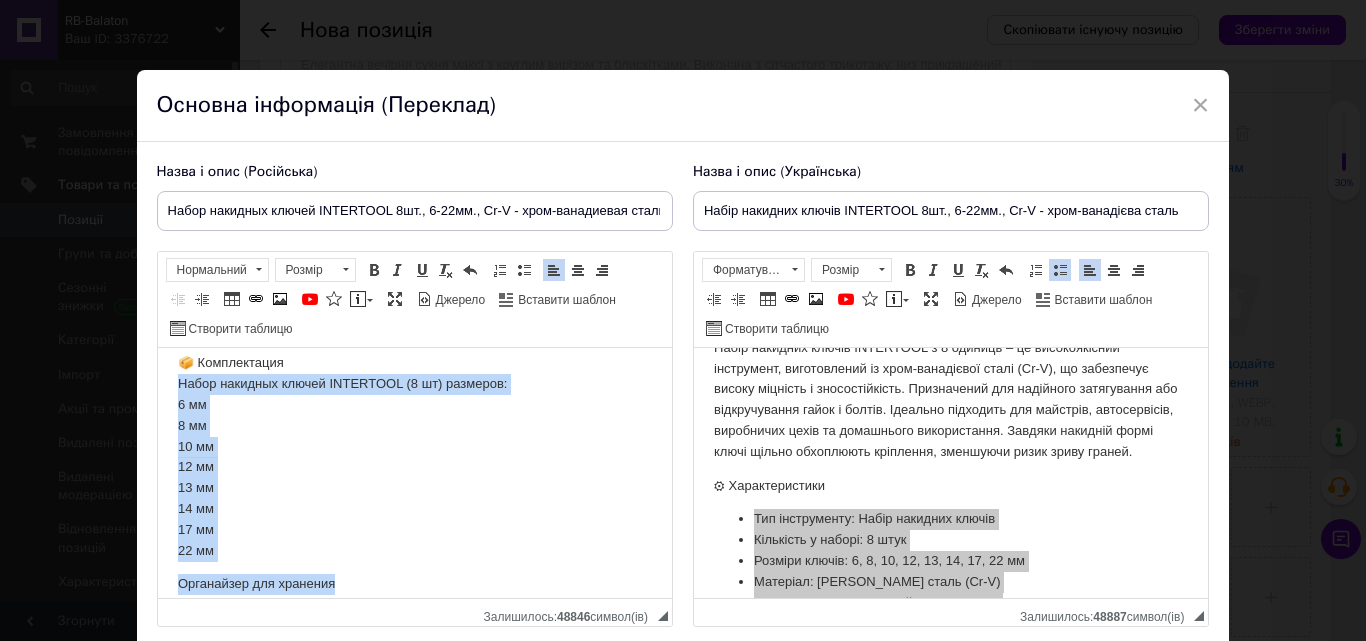 drag, startPoint x: 325, startPoint y: 583, endPoint x: 121, endPoint y: 391, distance: 280.14282 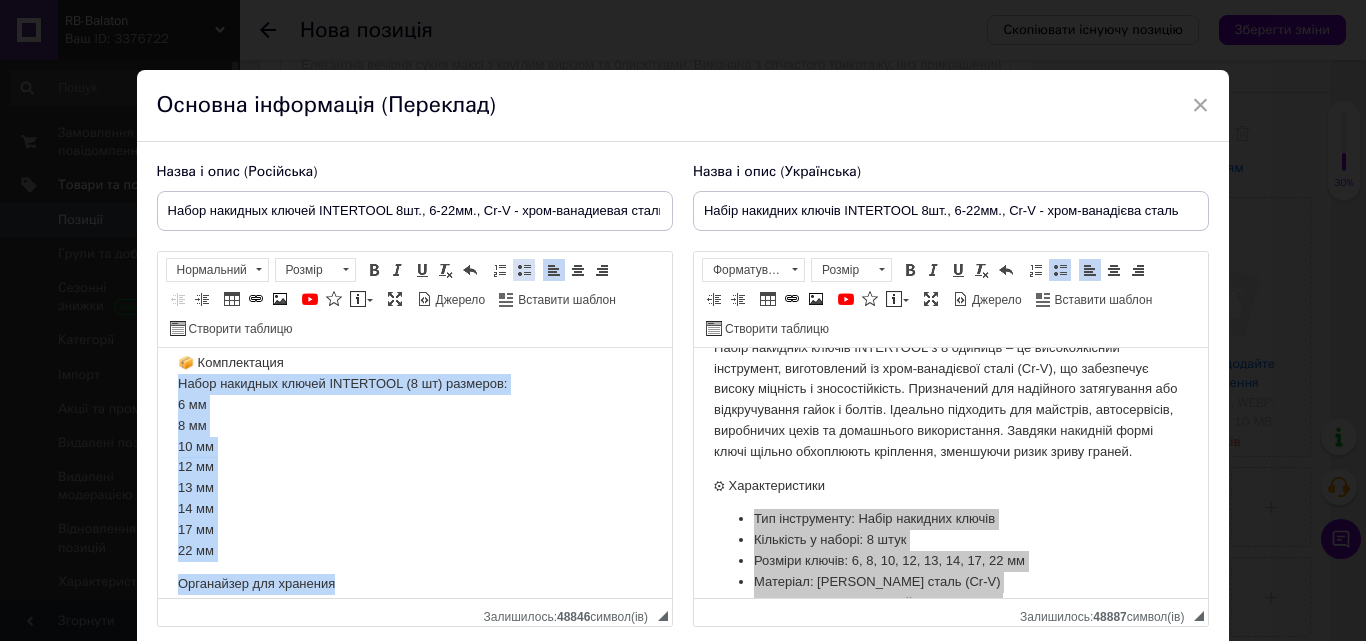 click on "Вставити/видалити маркований список" at bounding box center [524, 270] 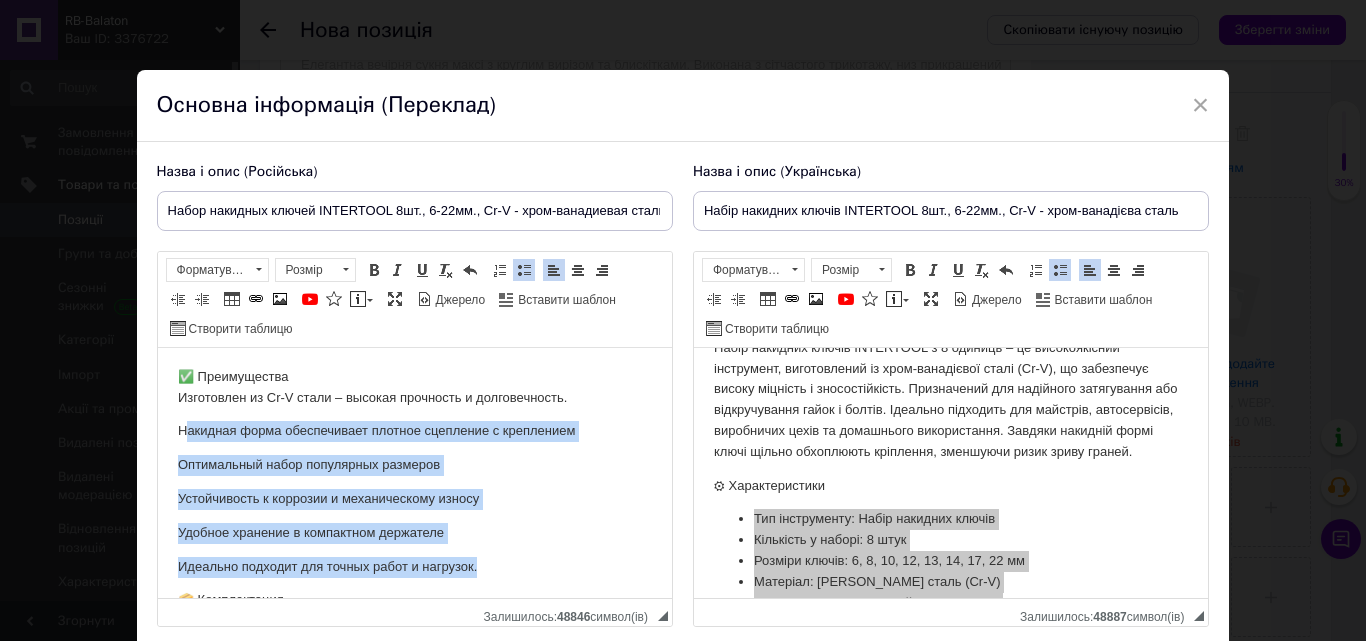 scroll, scrollTop: 362, scrollLeft: 0, axis: vertical 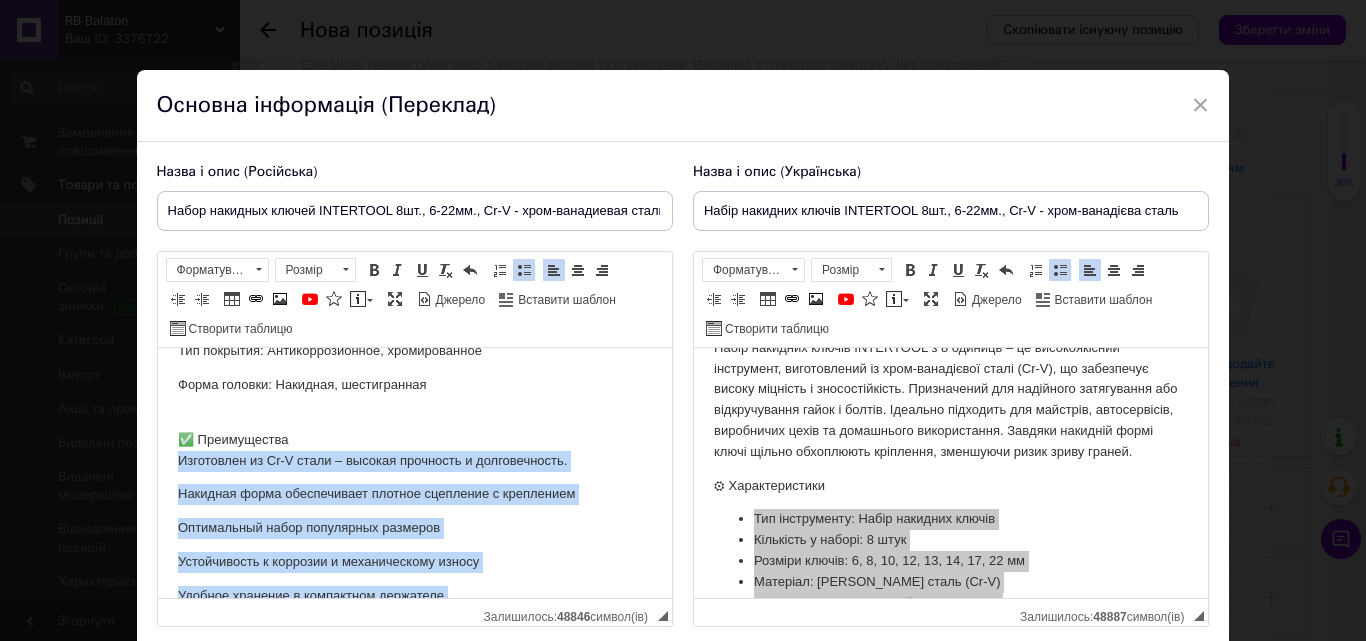 drag, startPoint x: 483, startPoint y: 432, endPoint x: 164, endPoint y: 454, distance: 319.75772 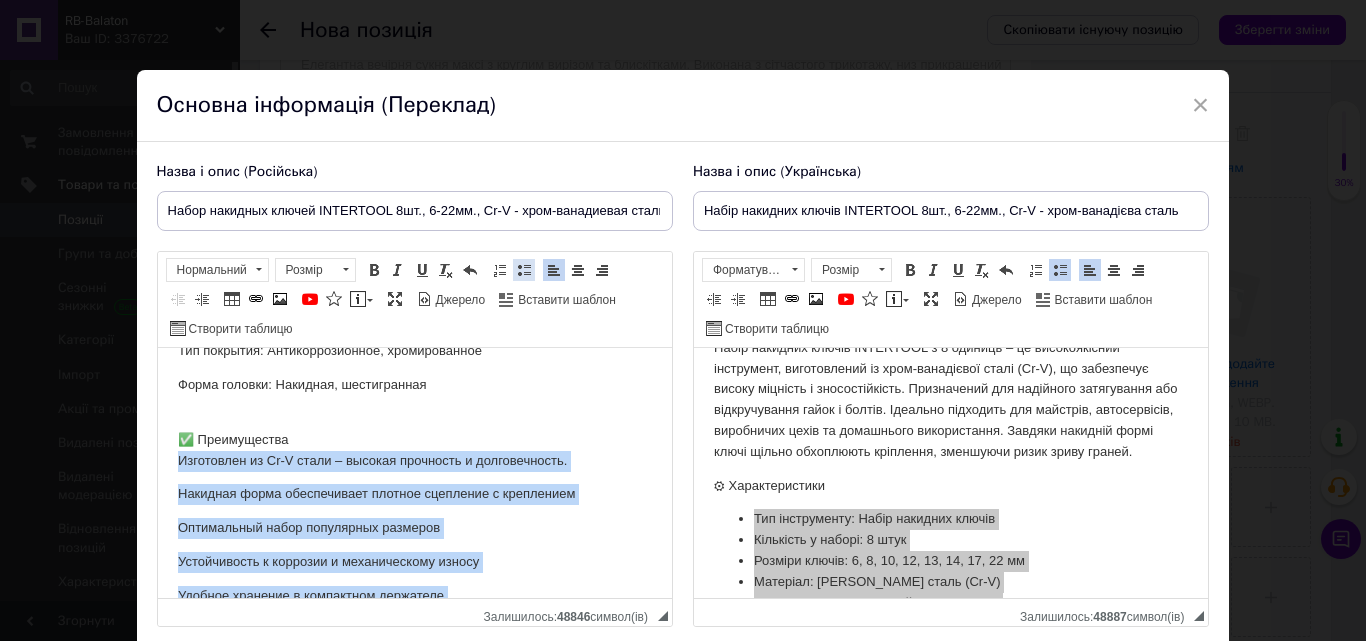 click at bounding box center (524, 270) 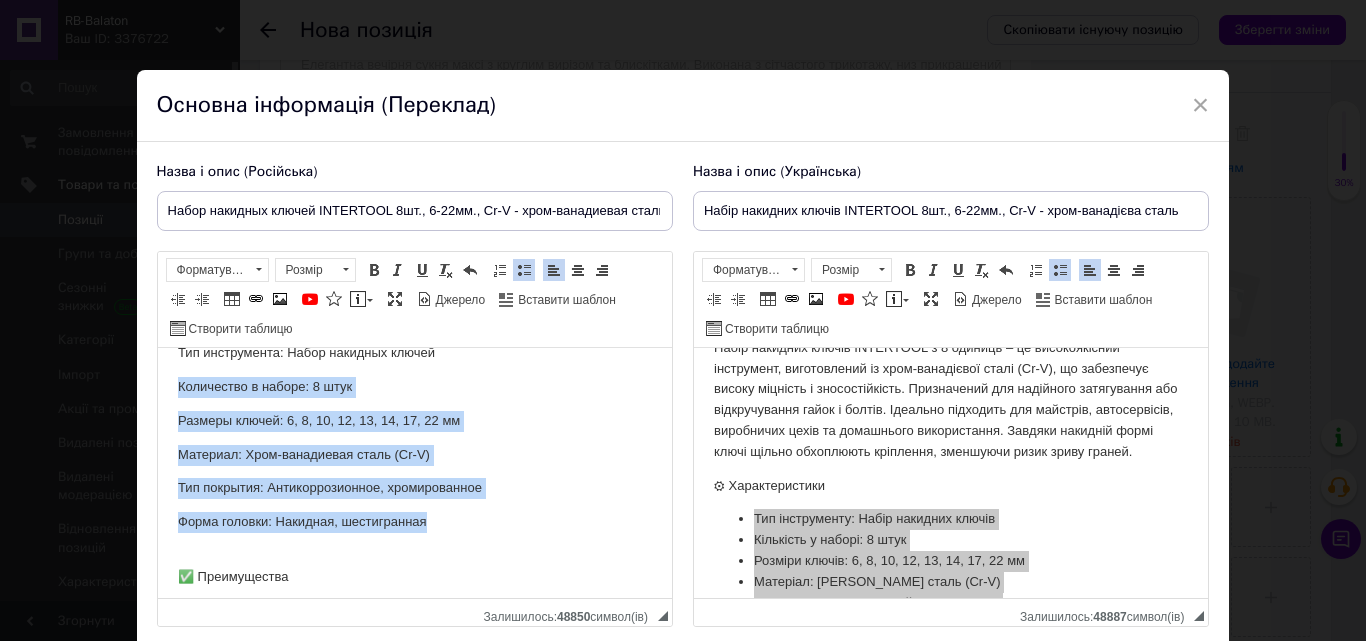 scroll, scrollTop: 162, scrollLeft: 0, axis: vertical 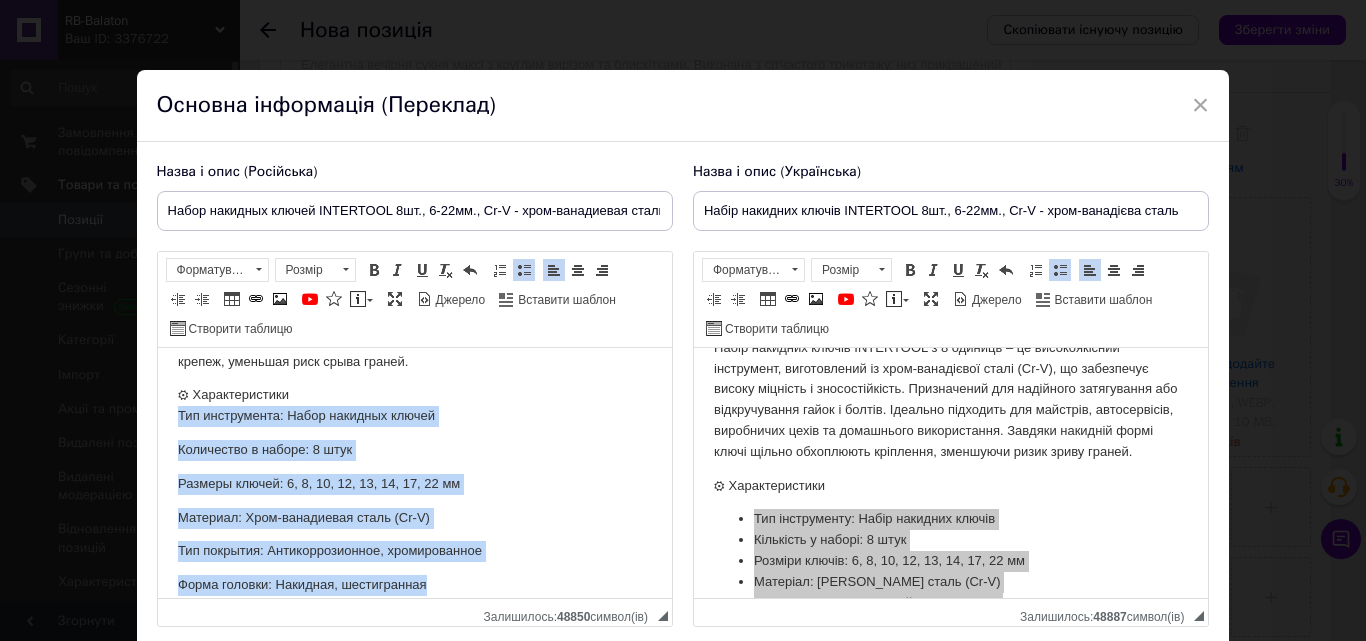 drag, startPoint x: 369, startPoint y: 389, endPoint x: 164, endPoint y: 414, distance: 206.51877 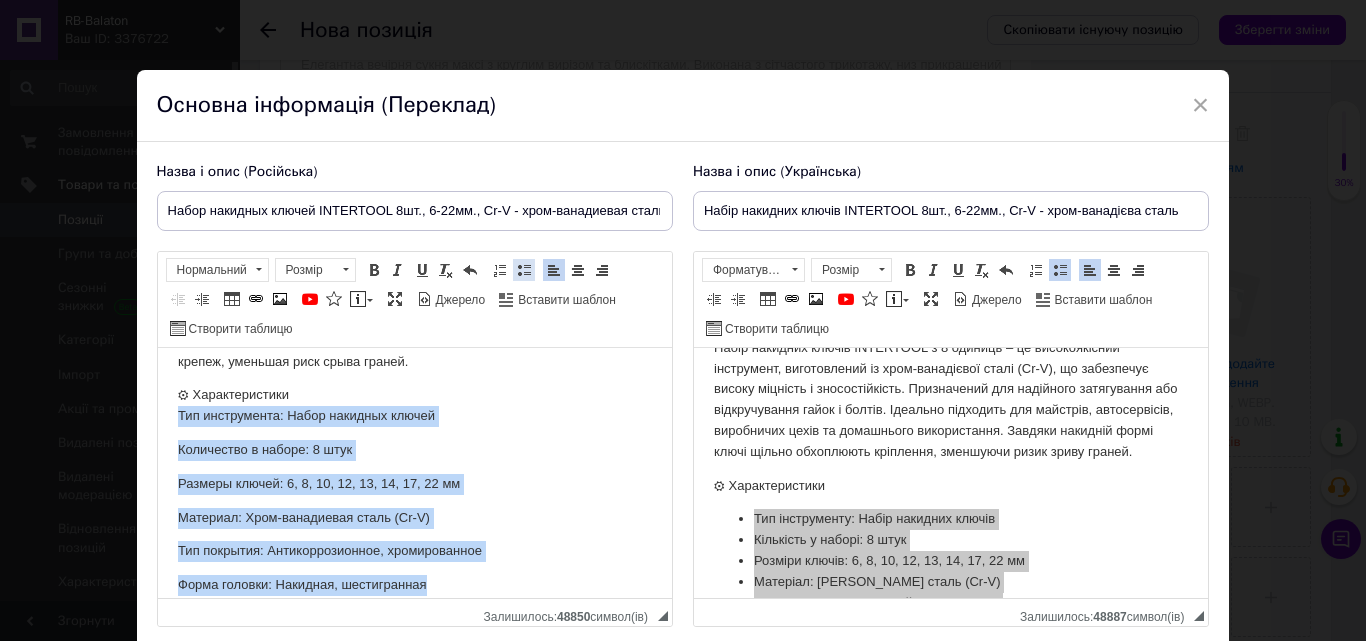 click on "Вставити/видалити маркований список" at bounding box center (524, 270) 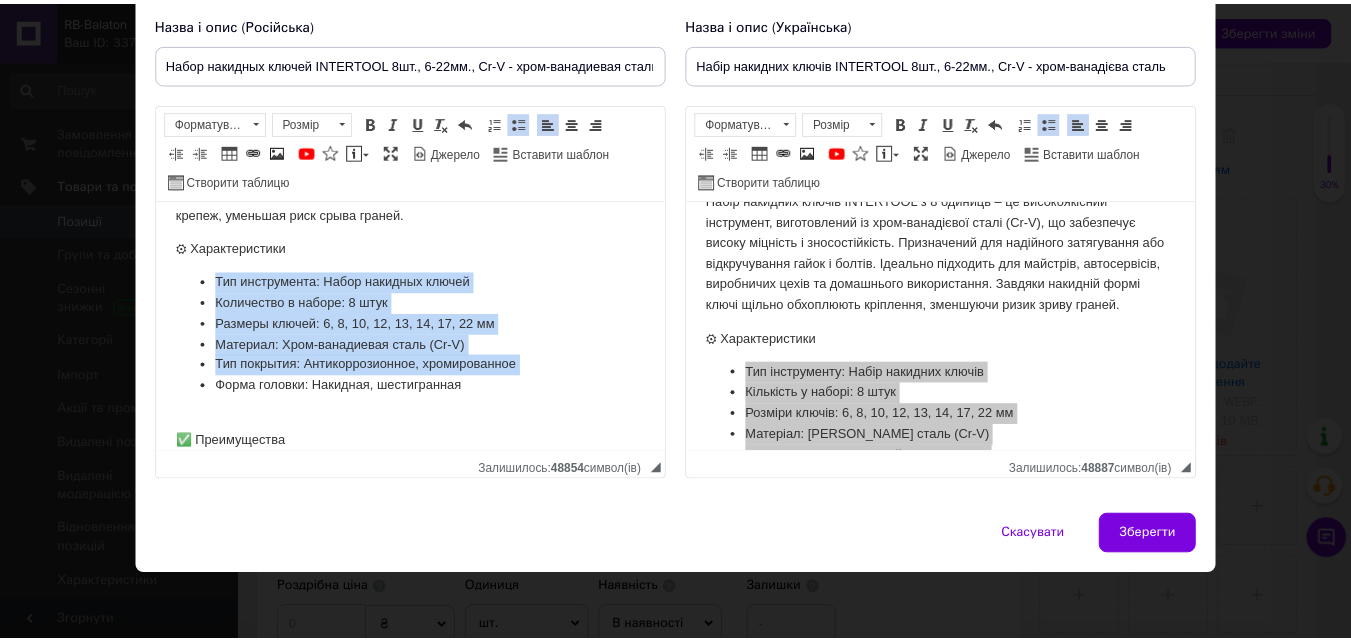 scroll, scrollTop: 151, scrollLeft: 0, axis: vertical 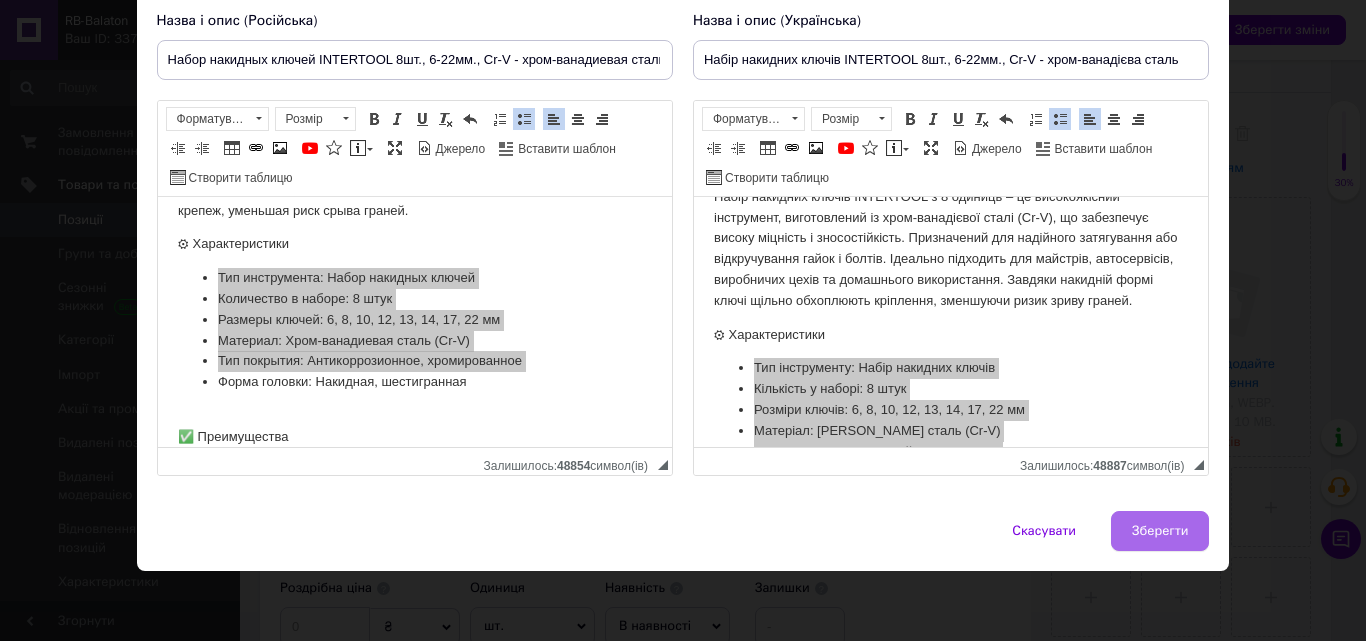 click on "Зберегти" at bounding box center (1160, 531) 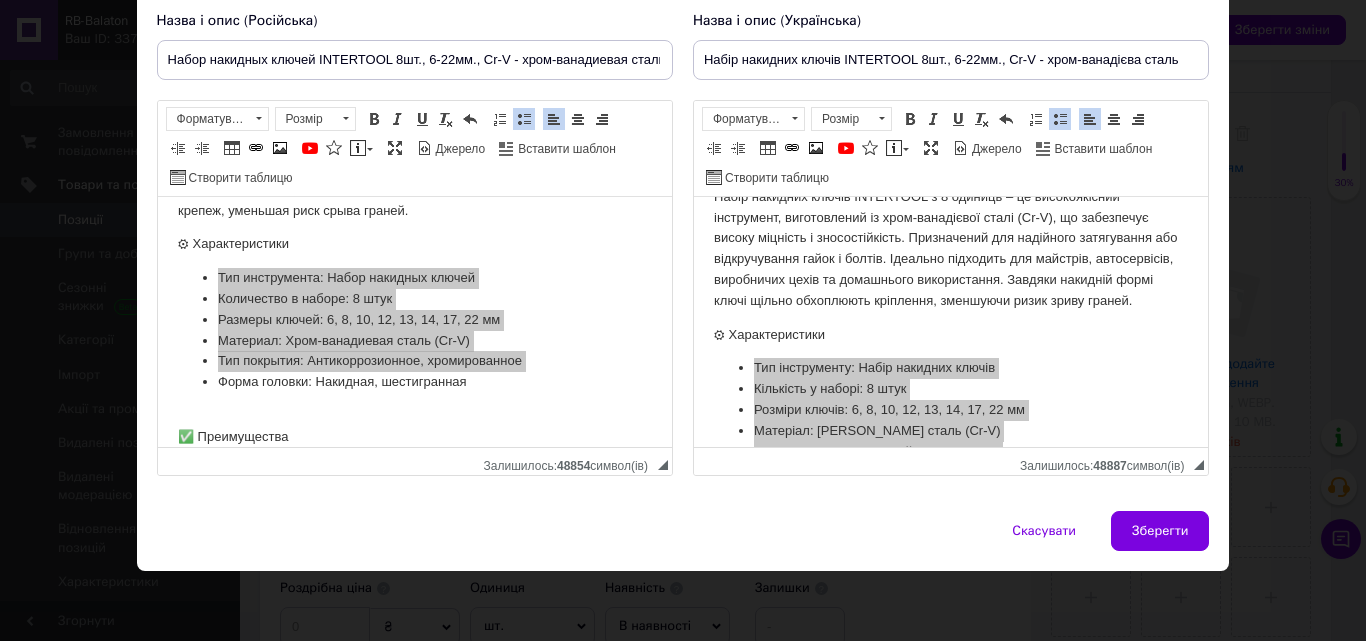 type on "Набор накидных ключей INTERTOOL 8шт., 6-22мм., Cr-V - хром-ванадиевая сталь" 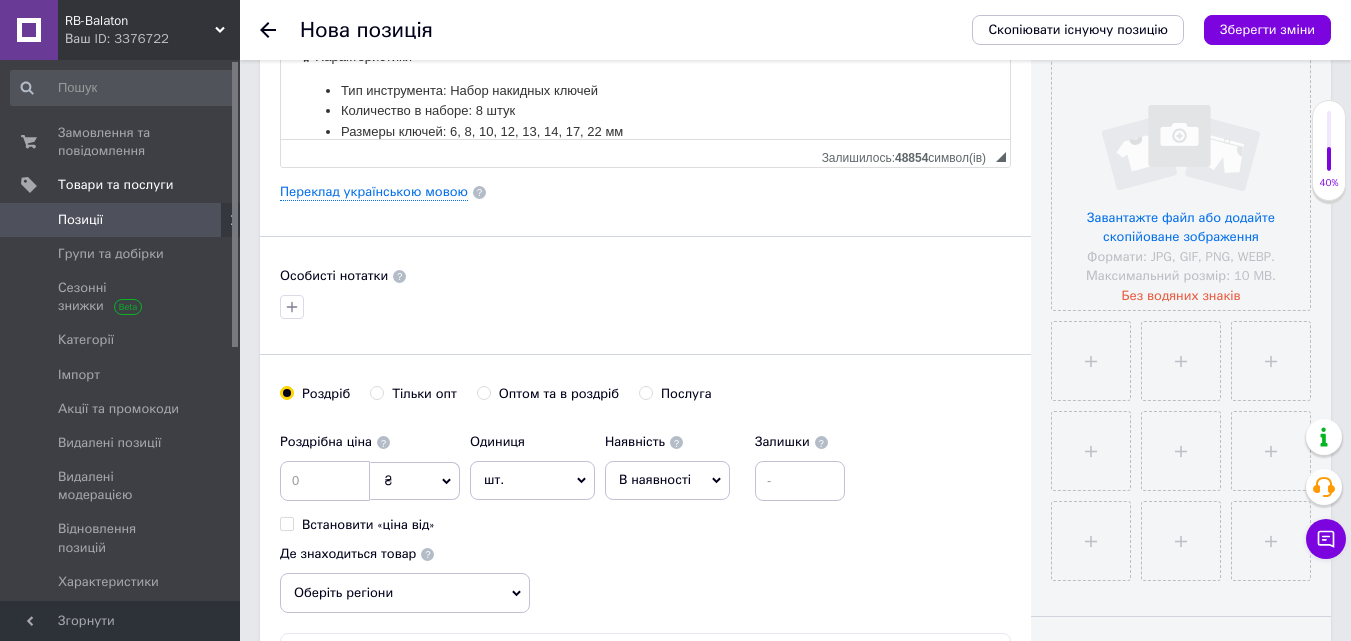 scroll, scrollTop: 500, scrollLeft: 0, axis: vertical 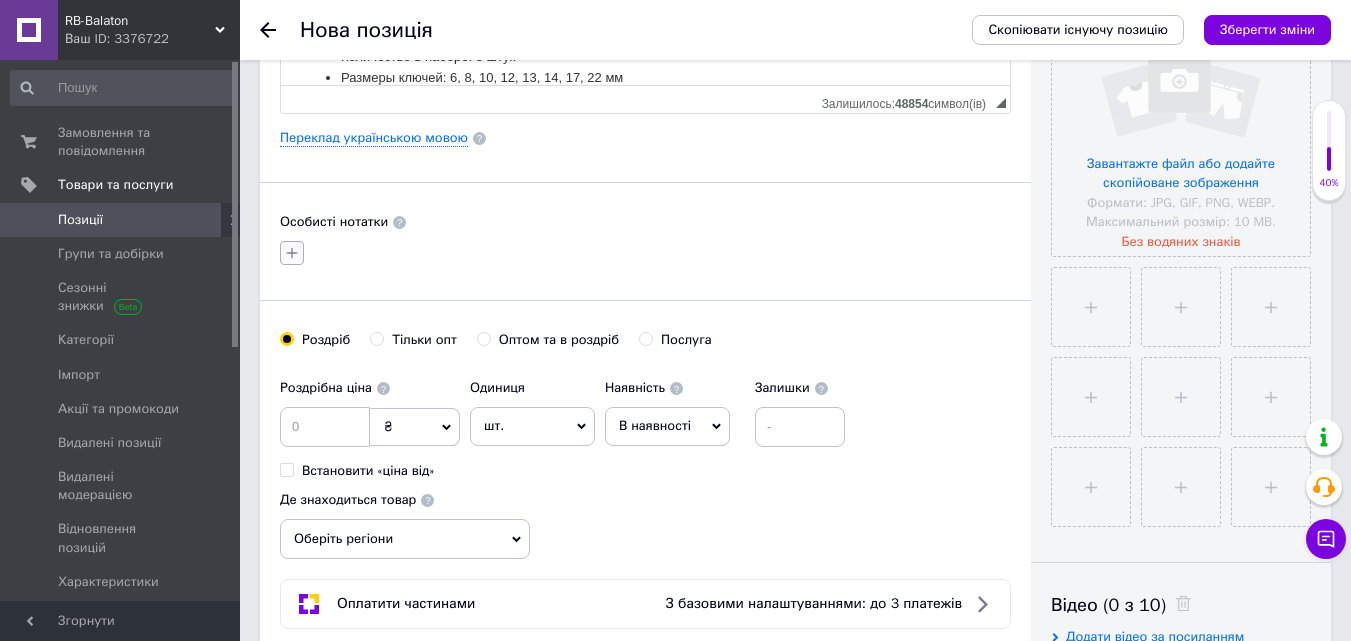 click at bounding box center (292, 253) 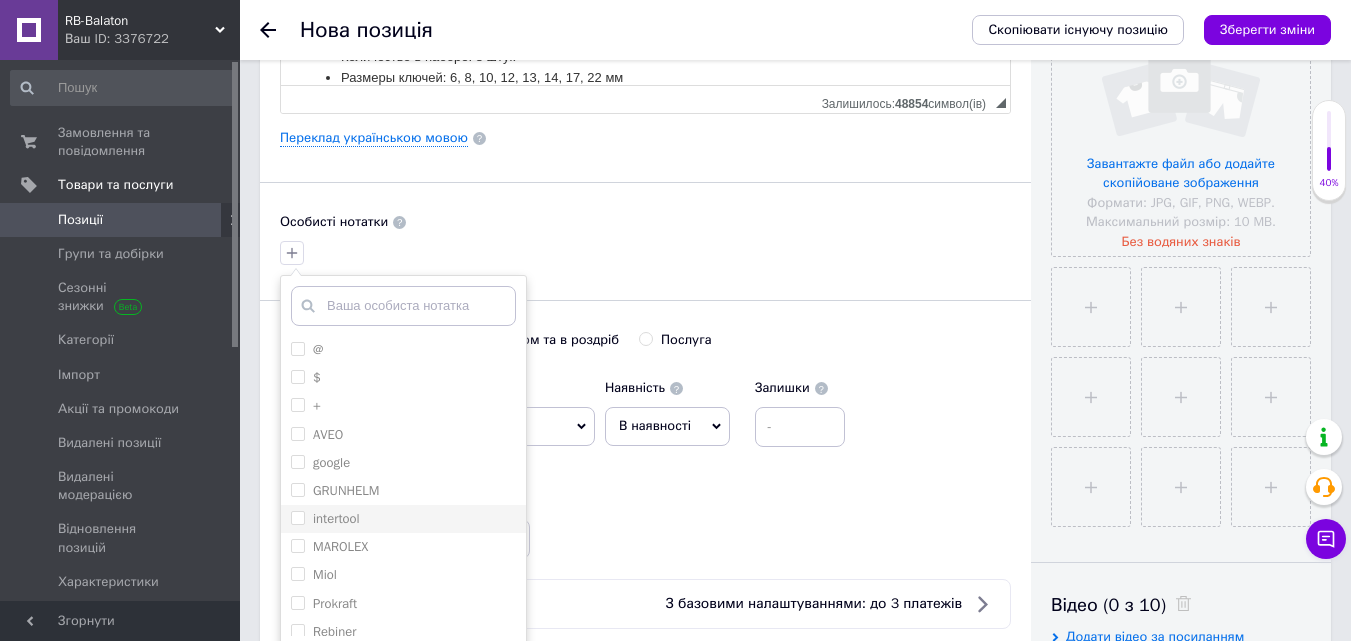 click on "intertool" at bounding box center [403, 519] 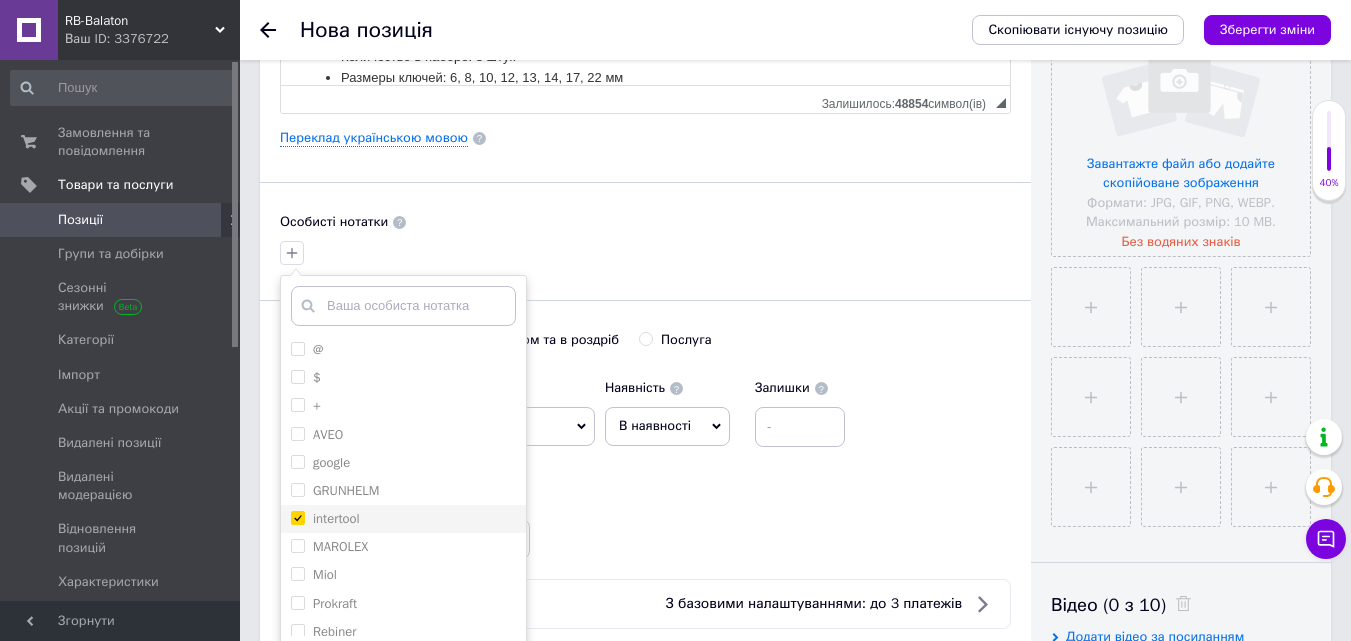 checkbox on "true" 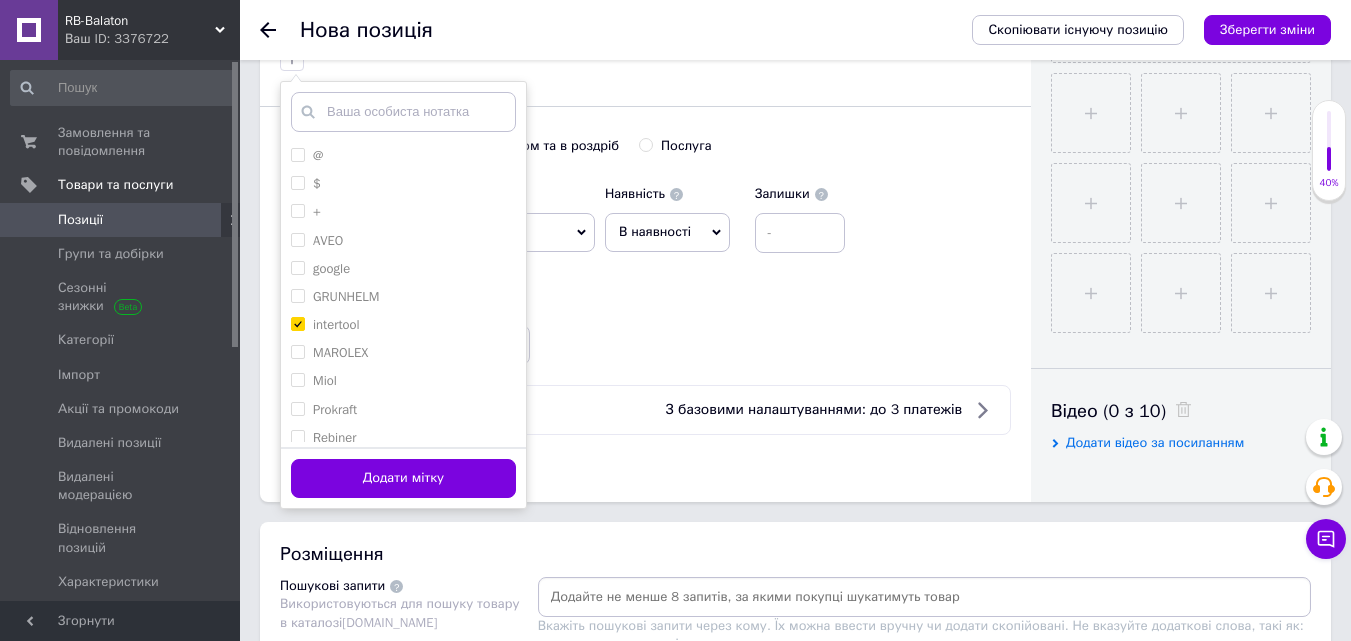 scroll, scrollTop: 700, scrollLeft: 0, axis: vertical 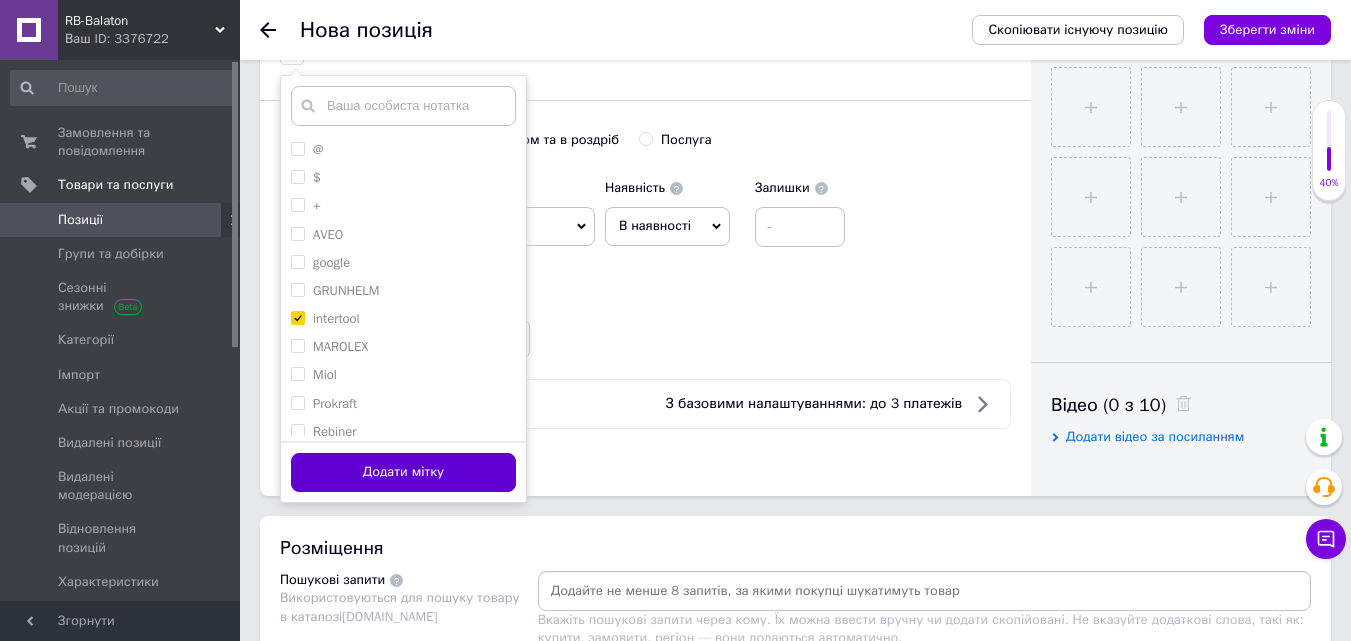 click on "Додати мітку" at bounding box center [403, 472] 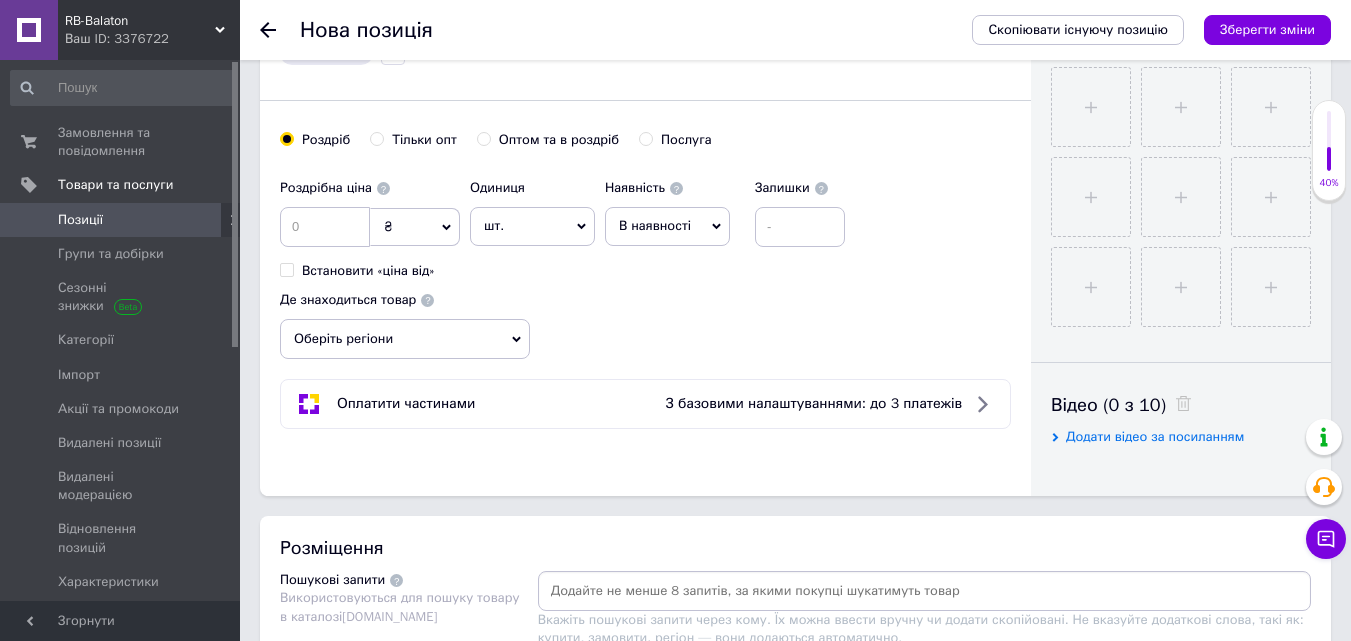 click on "В наявності" at bounding box center (667, 226) 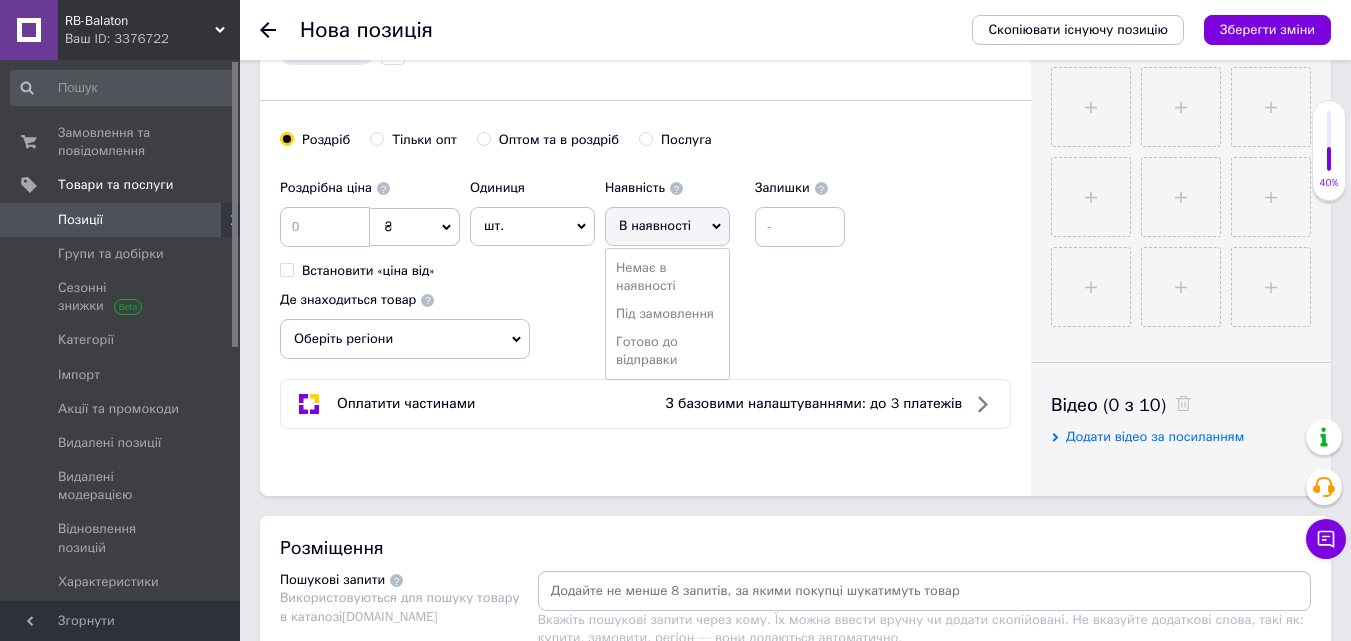 click on "Готово до відправки" at bounding box center [667, 351] 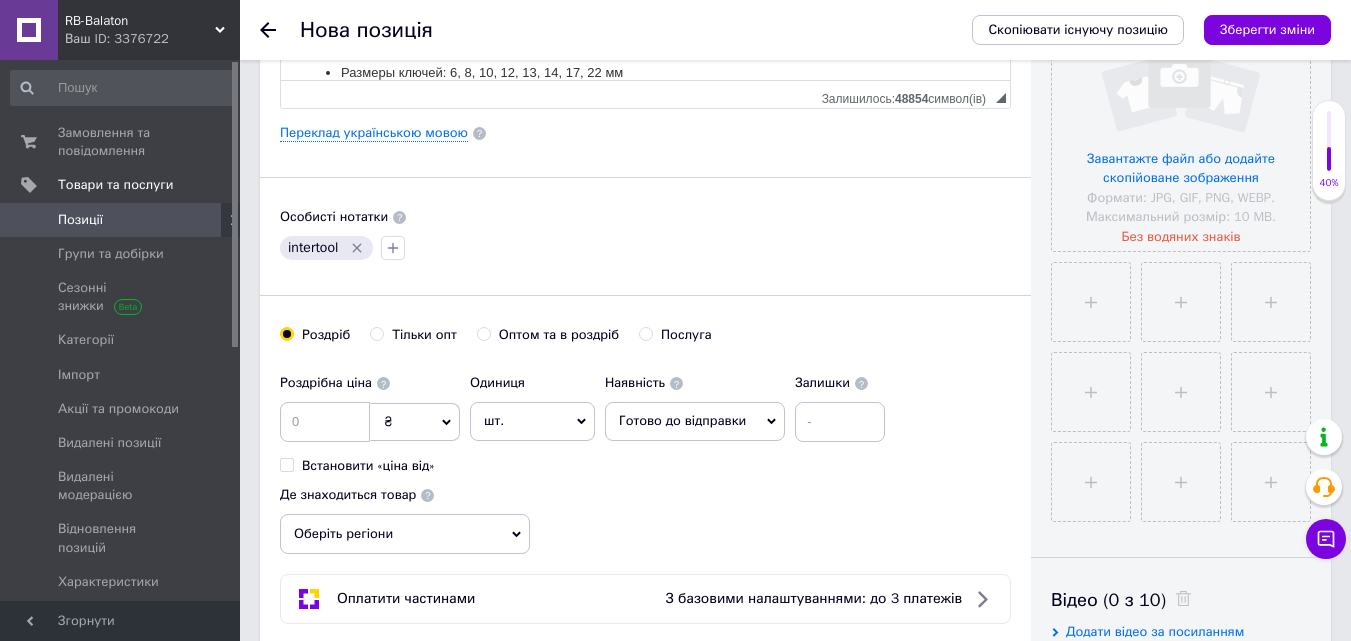 scroll, scrollTop: 500, scrollLeft: 0, axis: vertical 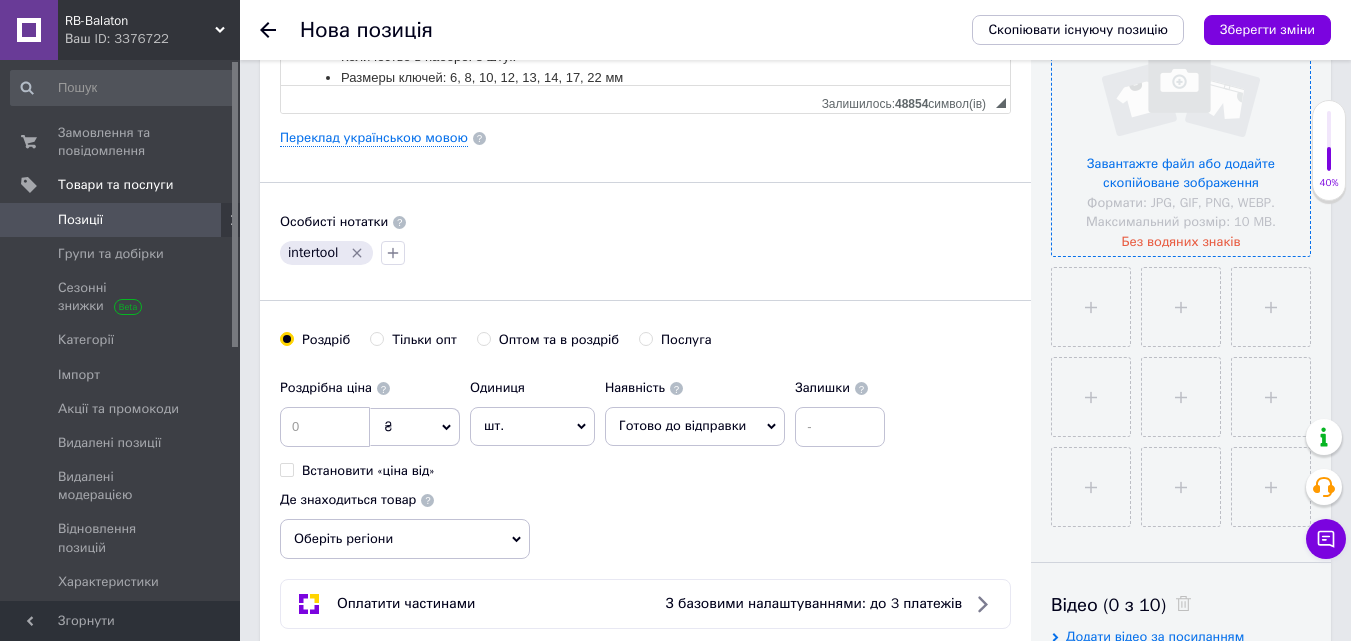 click at bounding box center (1181, 127) 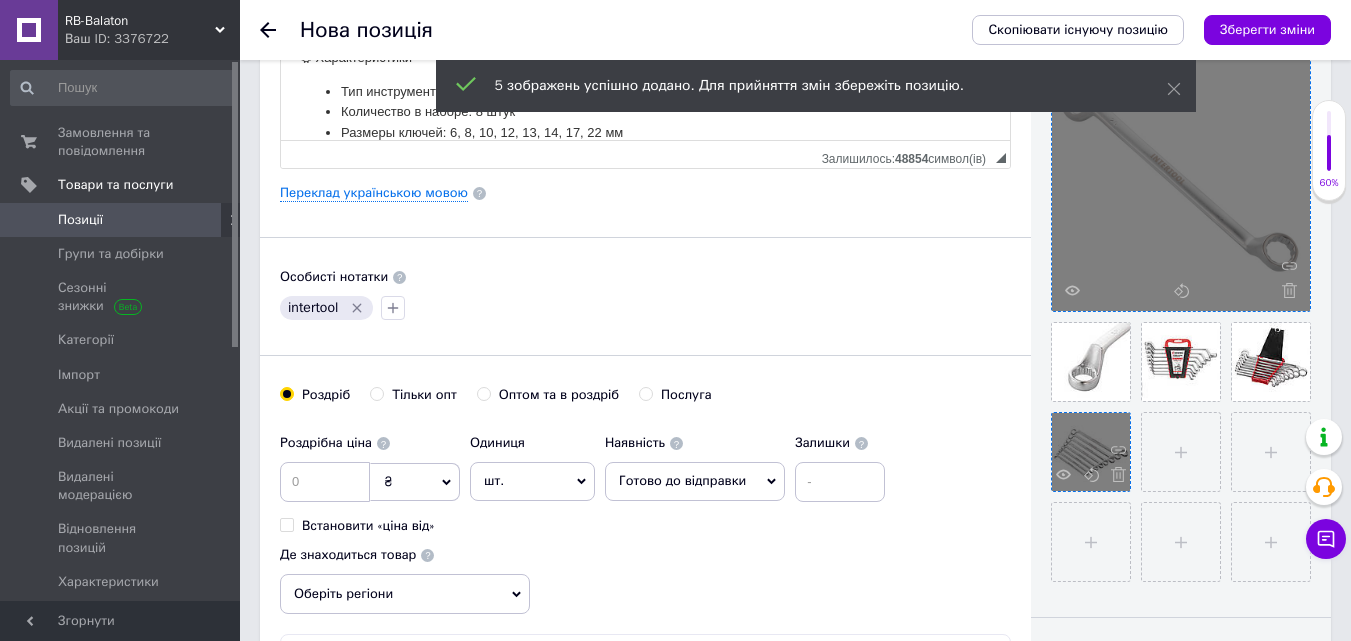 scroll, scrollTop: 400, scrollLeft: 0, axis: vertical 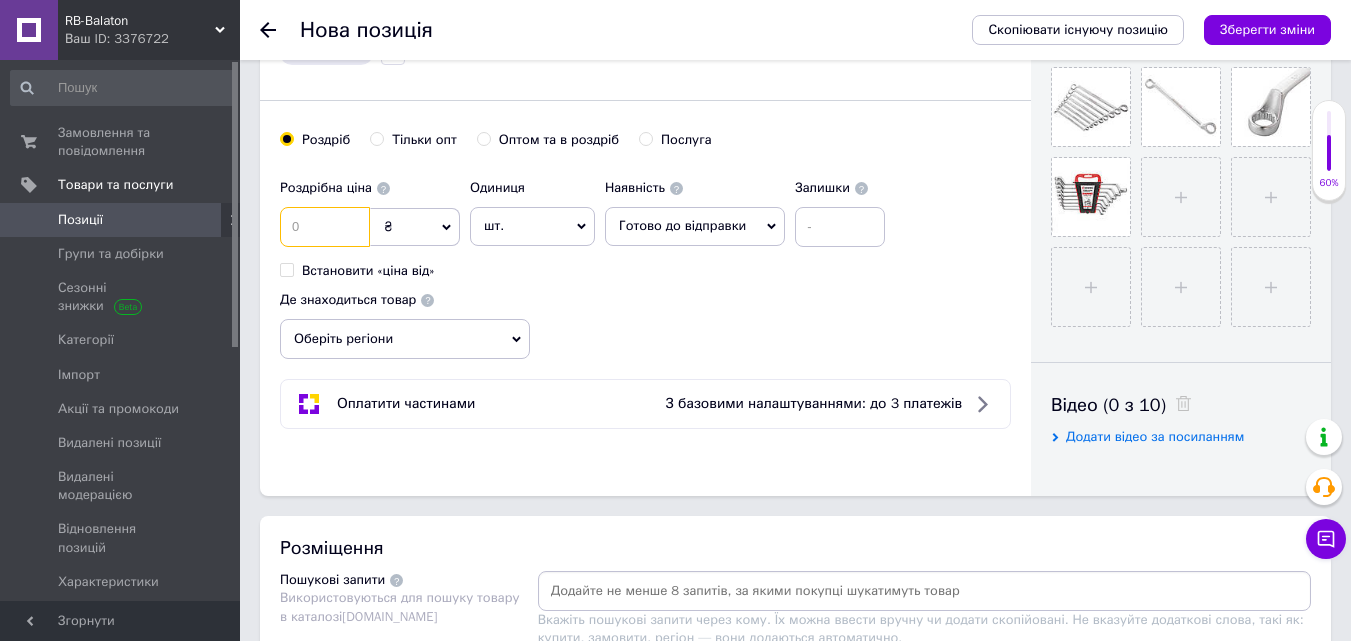 click at bounding box center (325, 227) 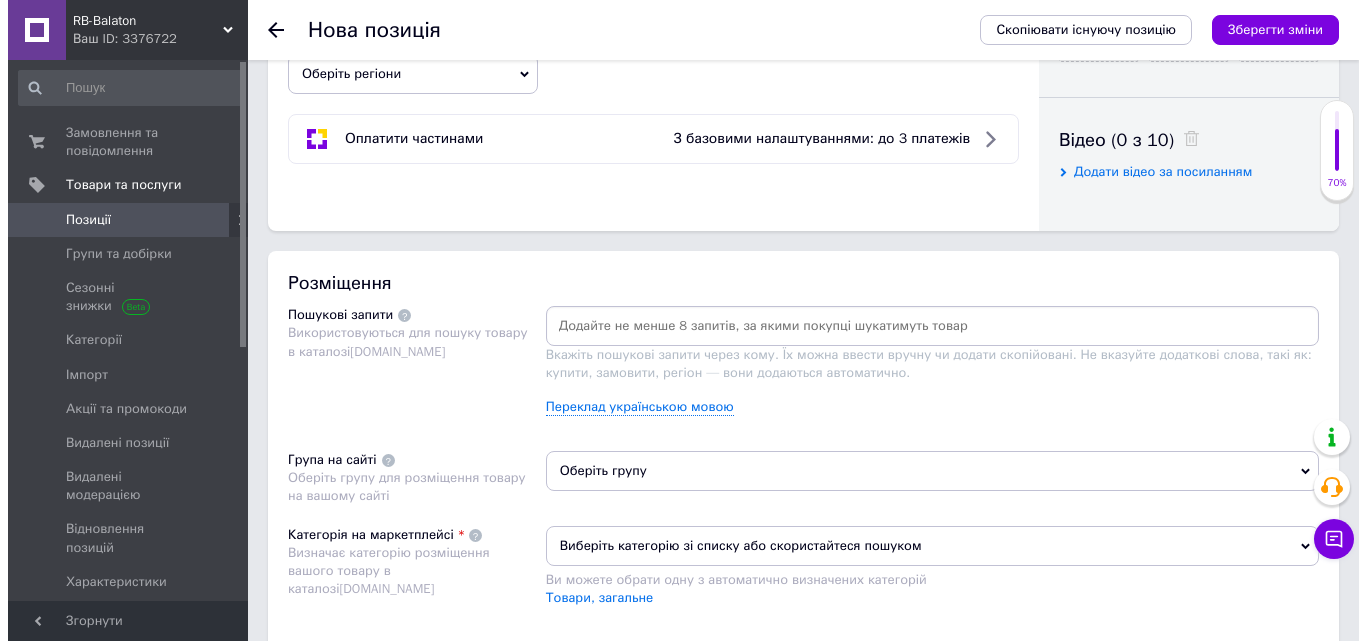 scroll, scrollTop: 1000, scrollLeft: 0, axis: vertical 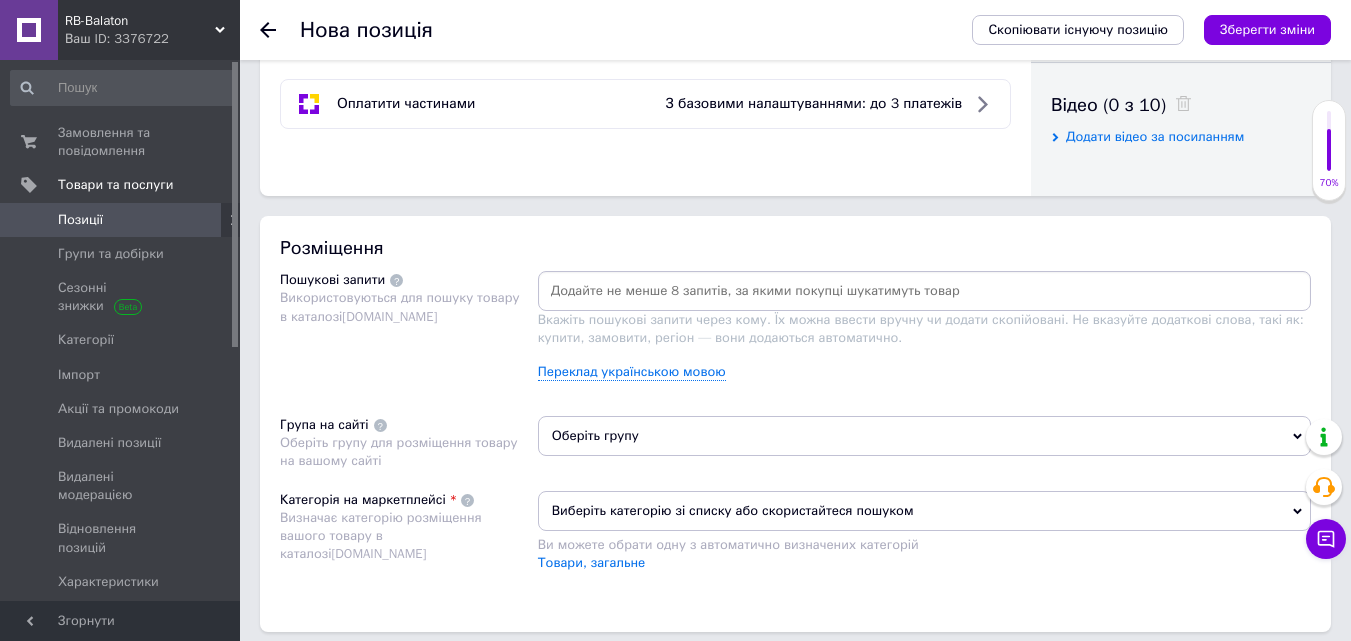 type on "630" 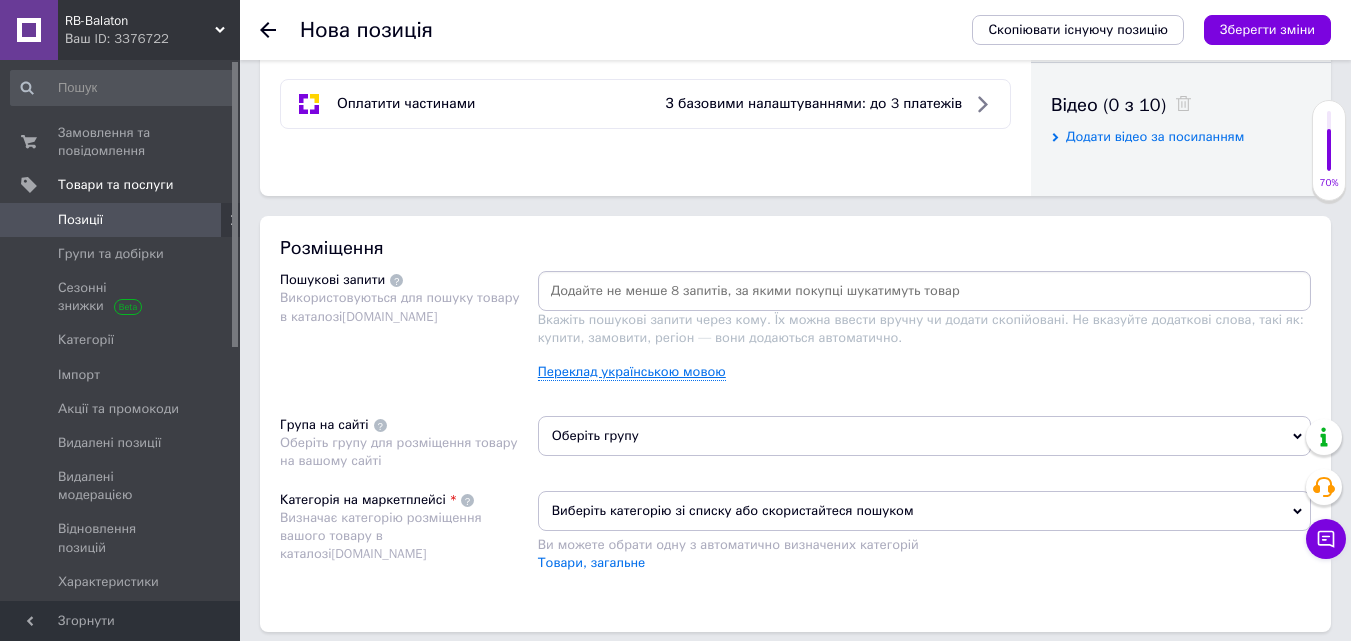click on "Переклад українською мовою" at bounding box center [632, 372] 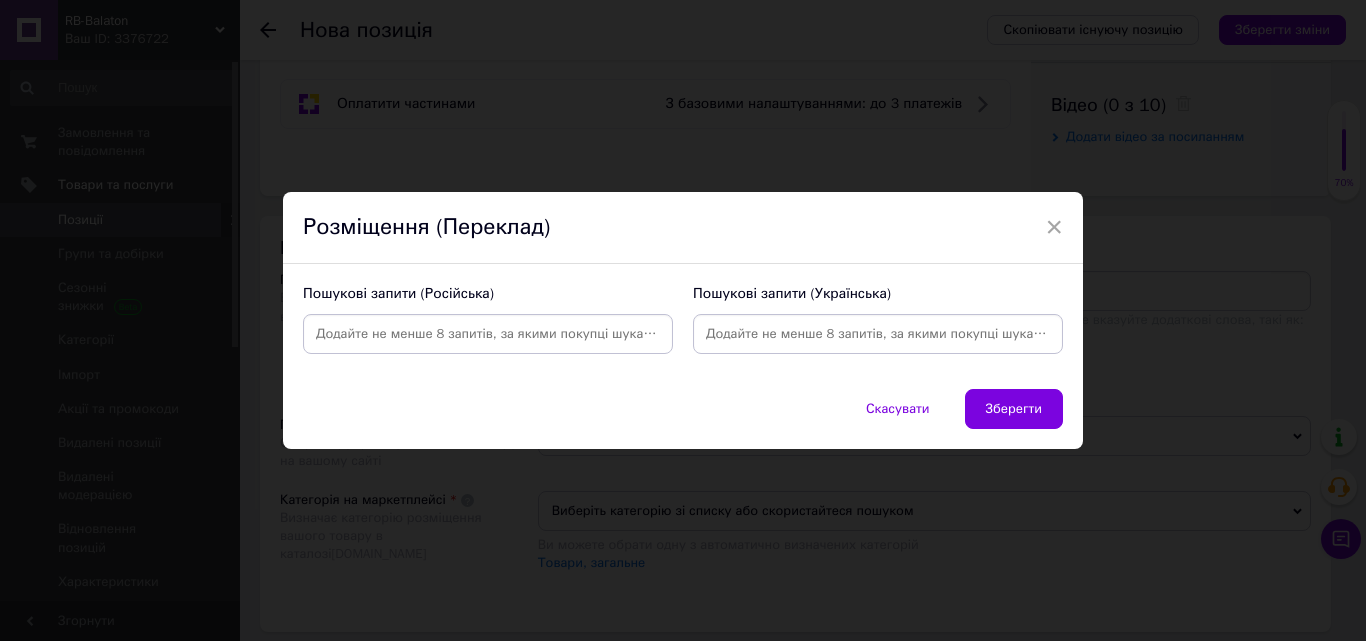 click at bounding box center [878, 334] 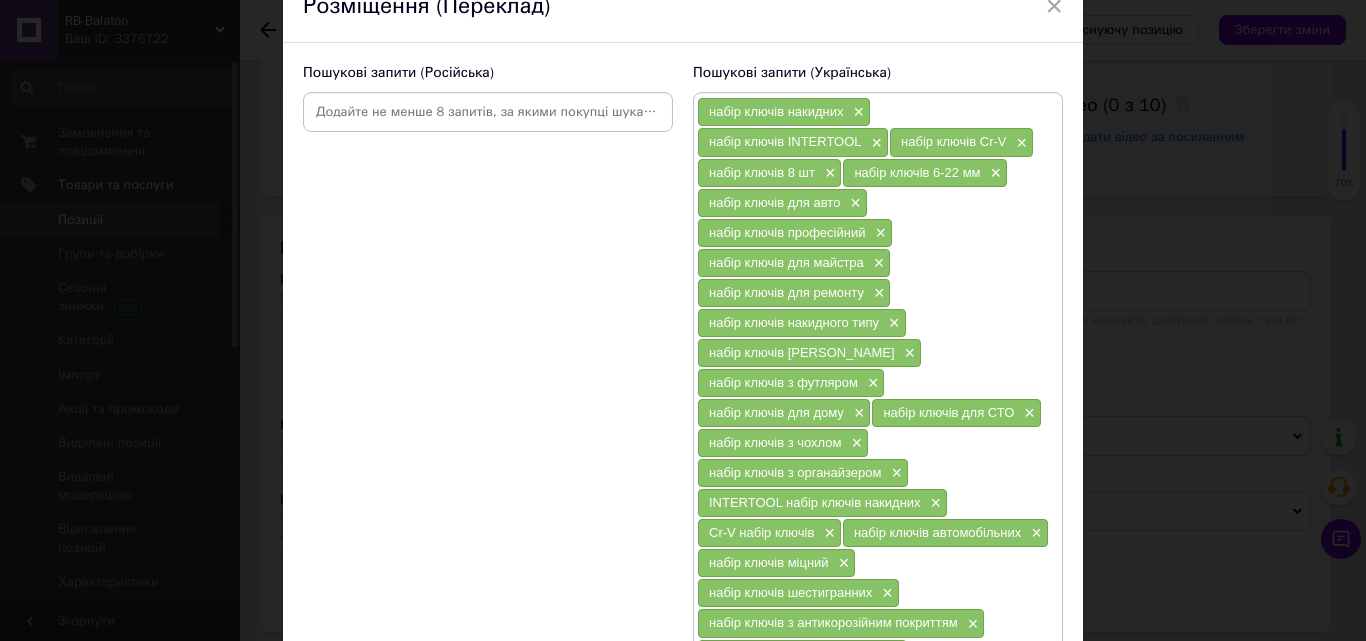scroll, scrollTop: 88, scrollLeft: 0, axis: vertical 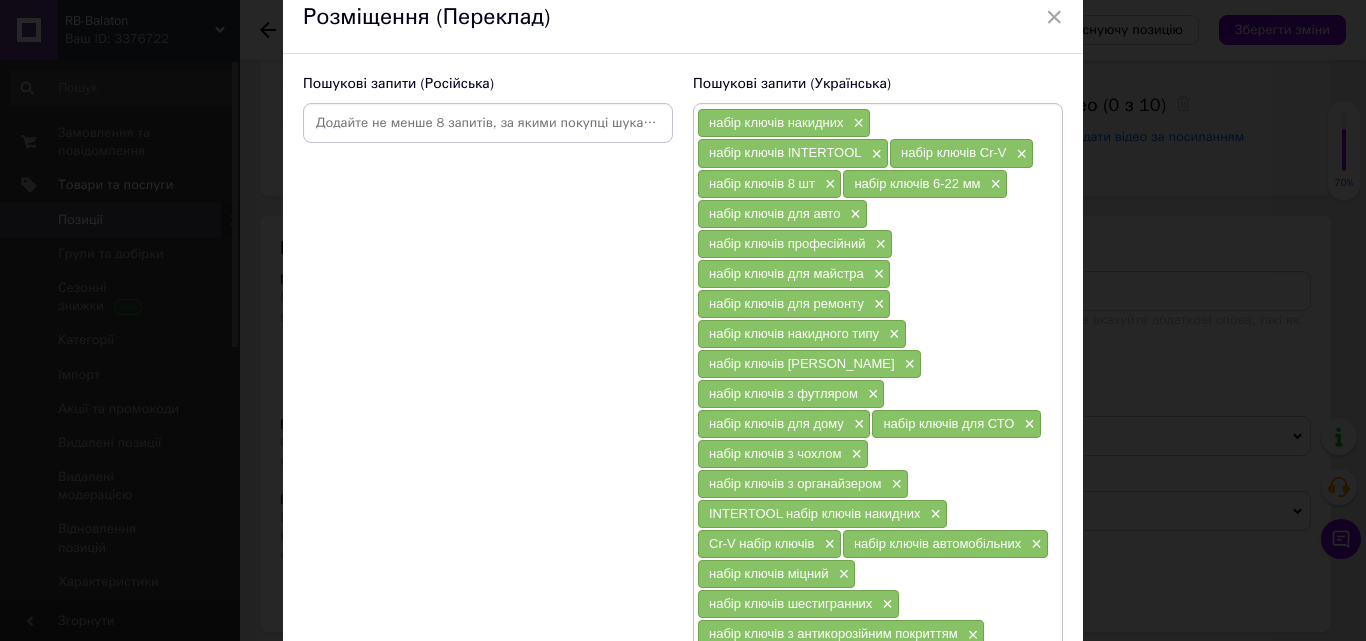 click at bounding box center (488, 123) 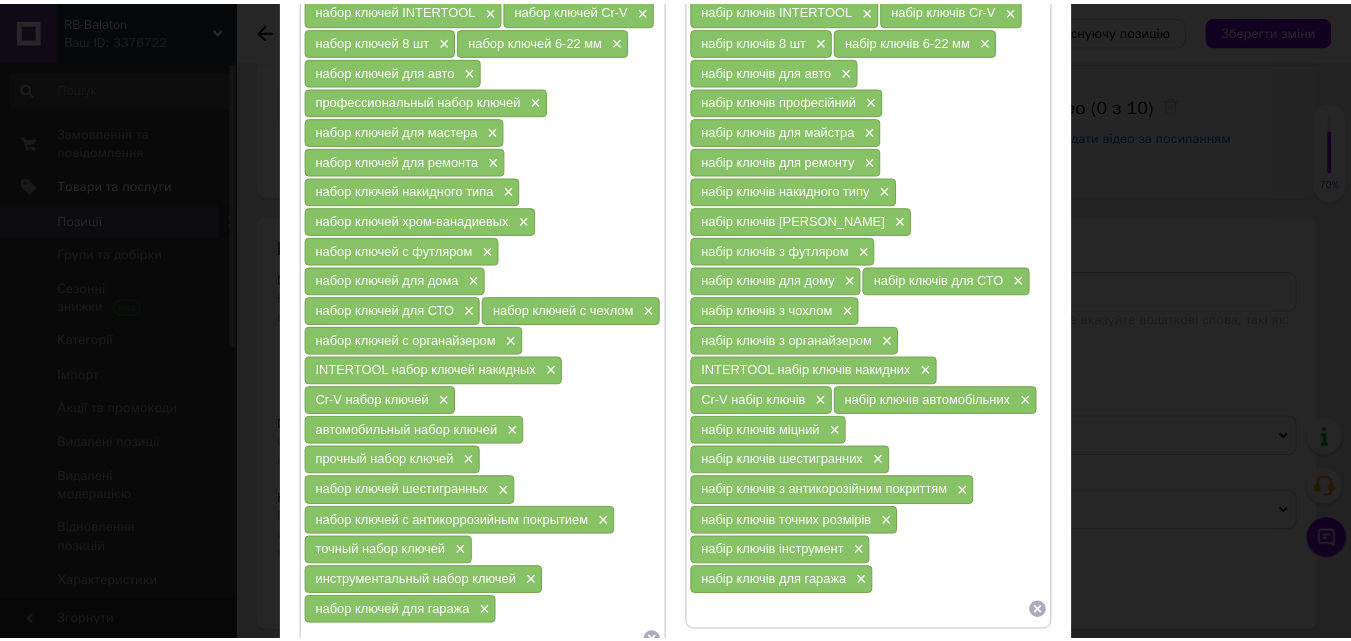scroll, scrollTop: 418, scrollLeft: 0, axis: vertical 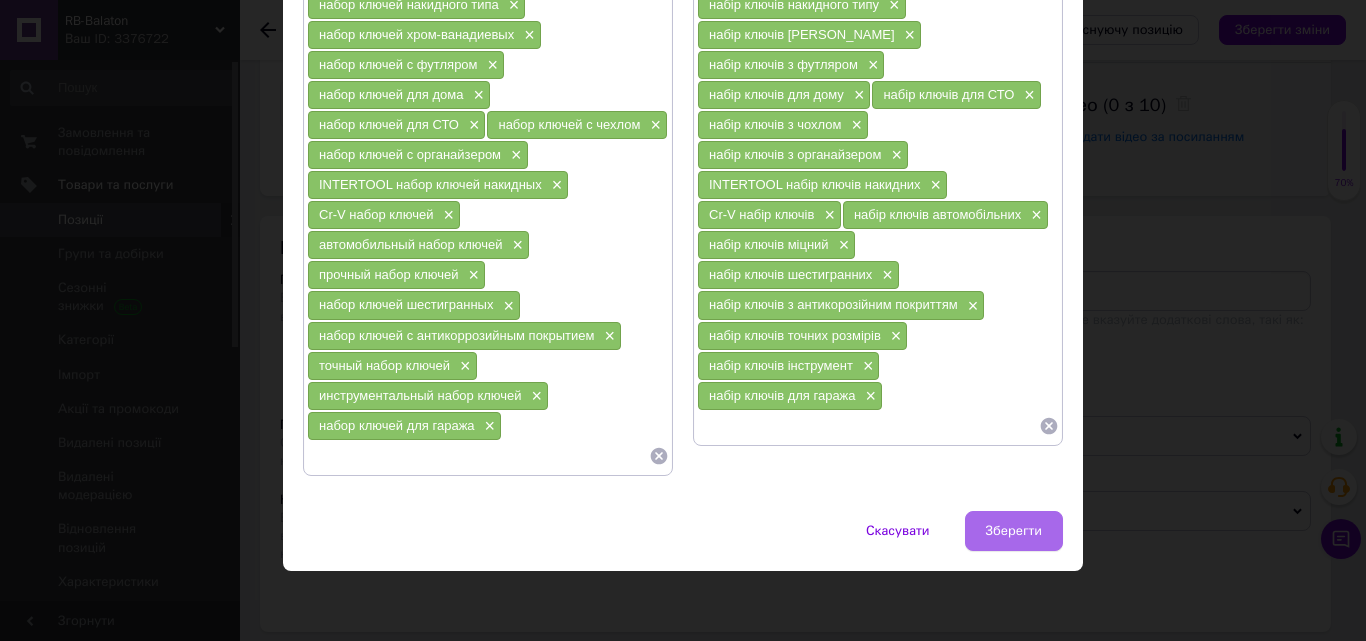 click on "Зберегти" at bounding box center [1014, 531] 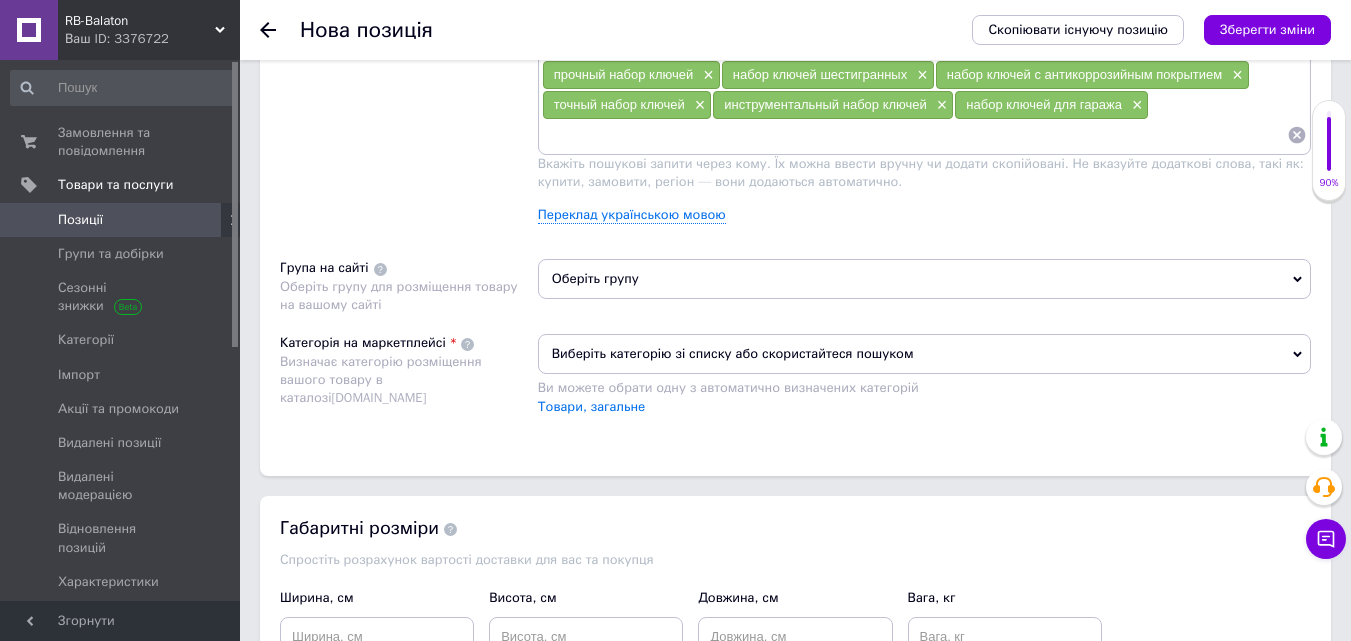 scroll, scrollTop: 1400, scrollLeft: 0, axis: vertical 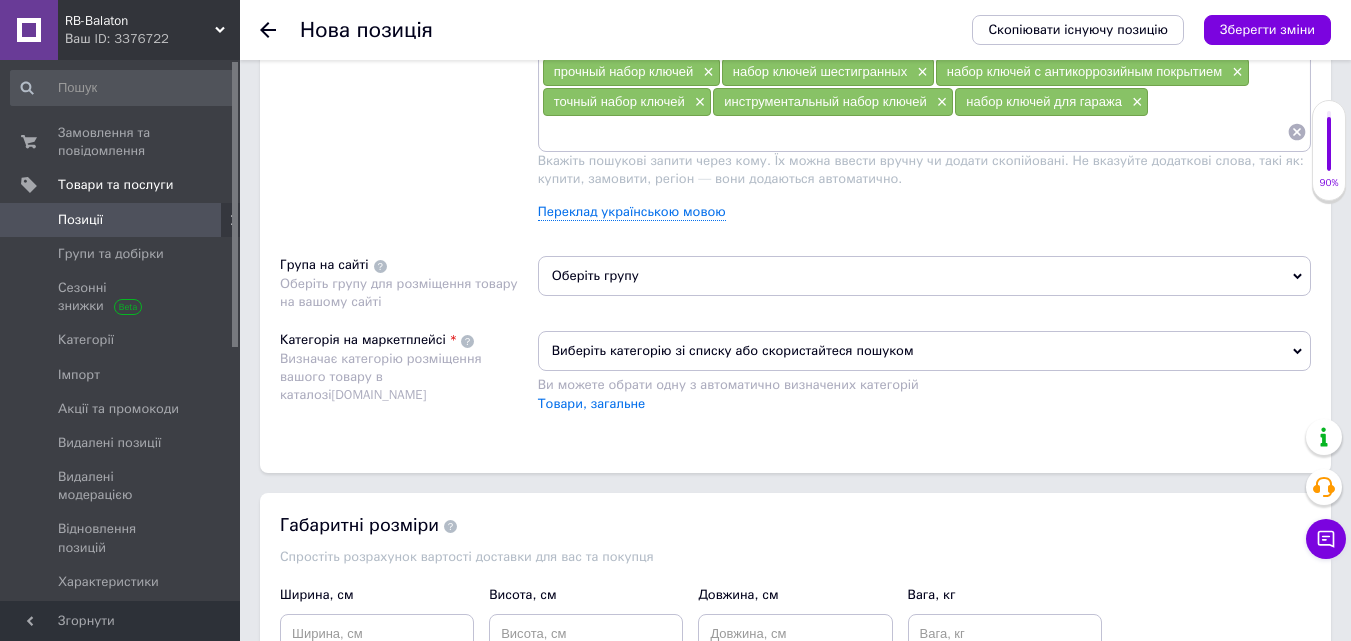 click on "Оберіть групу" at bounding box center [924, 276] 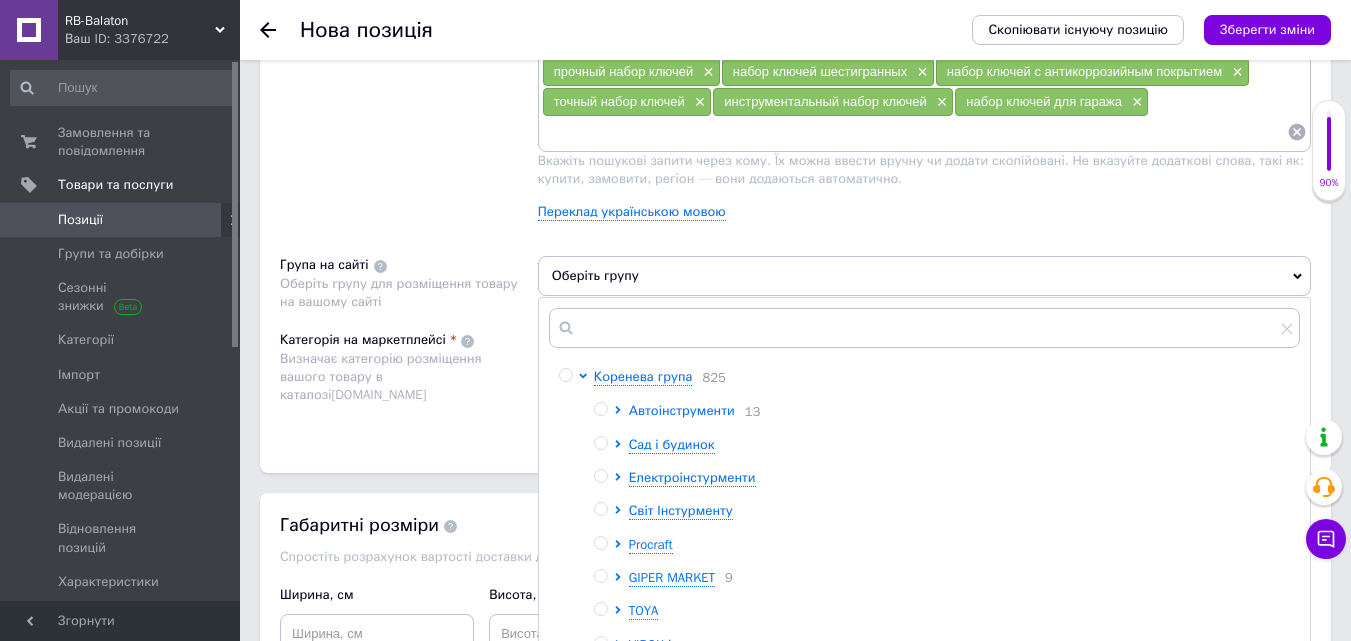 click on "Автоінструменти" at bounding box center [682, 410] 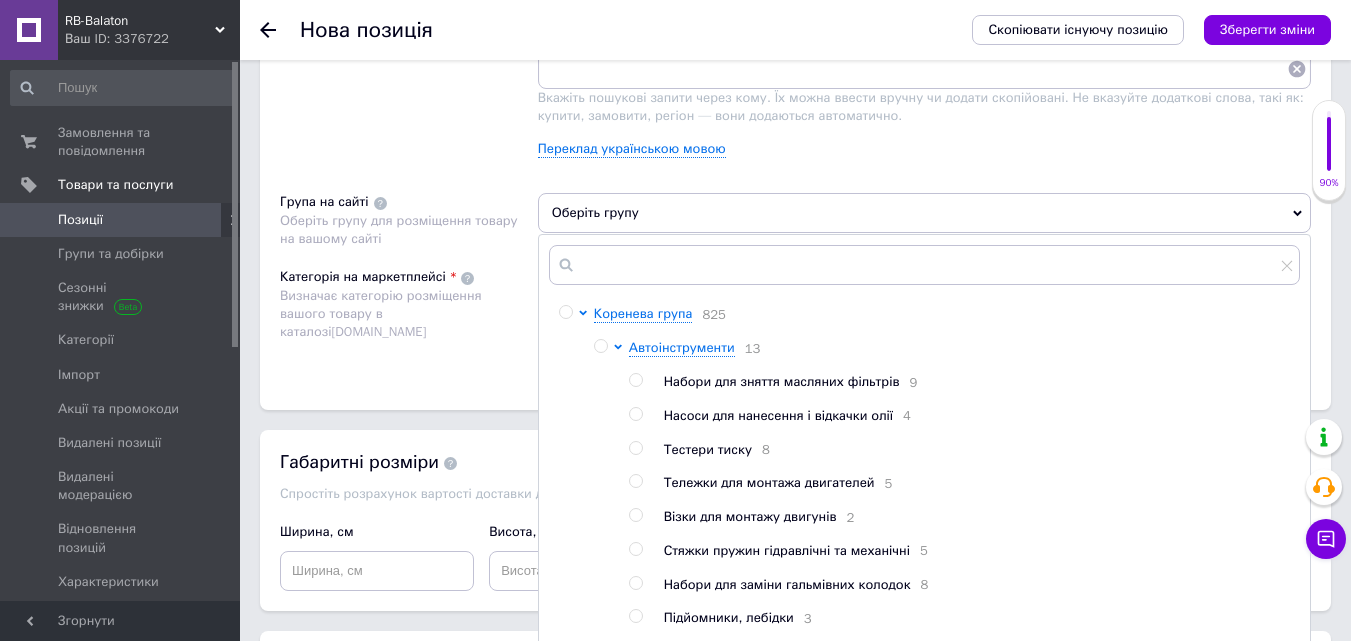 scroll, scrollTop: 1600, scrollLeft: 0, axis: vertical 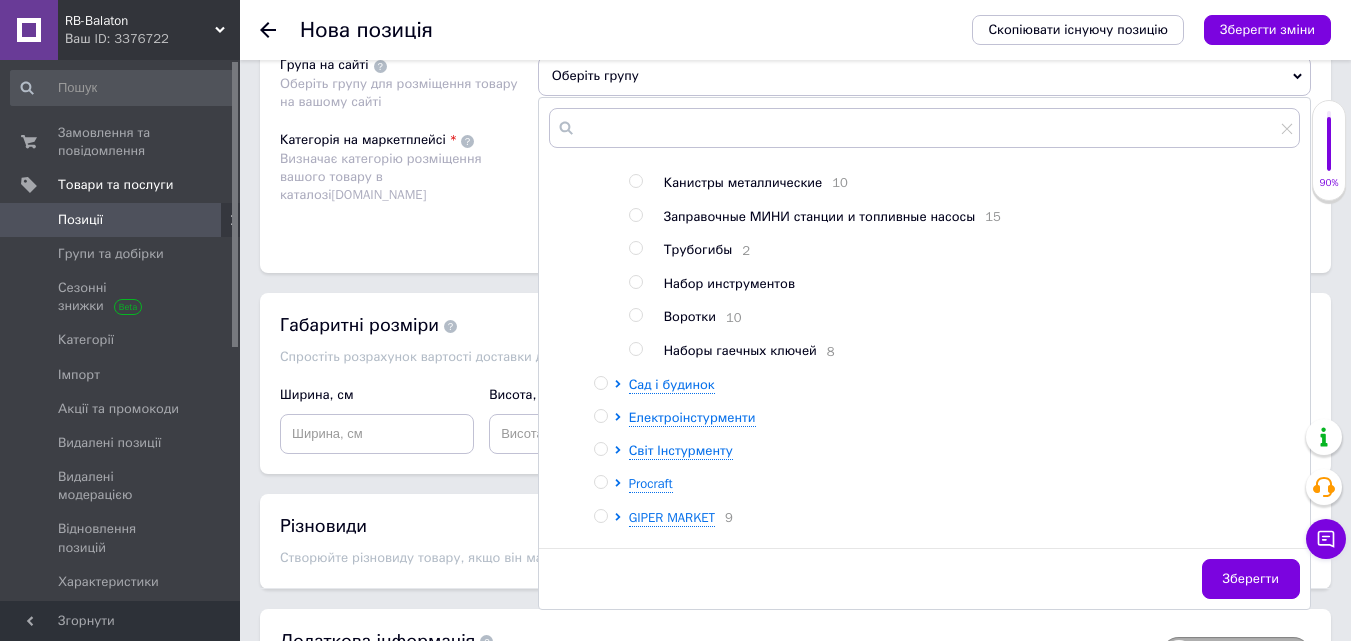 click at bounding box center [635, 349] 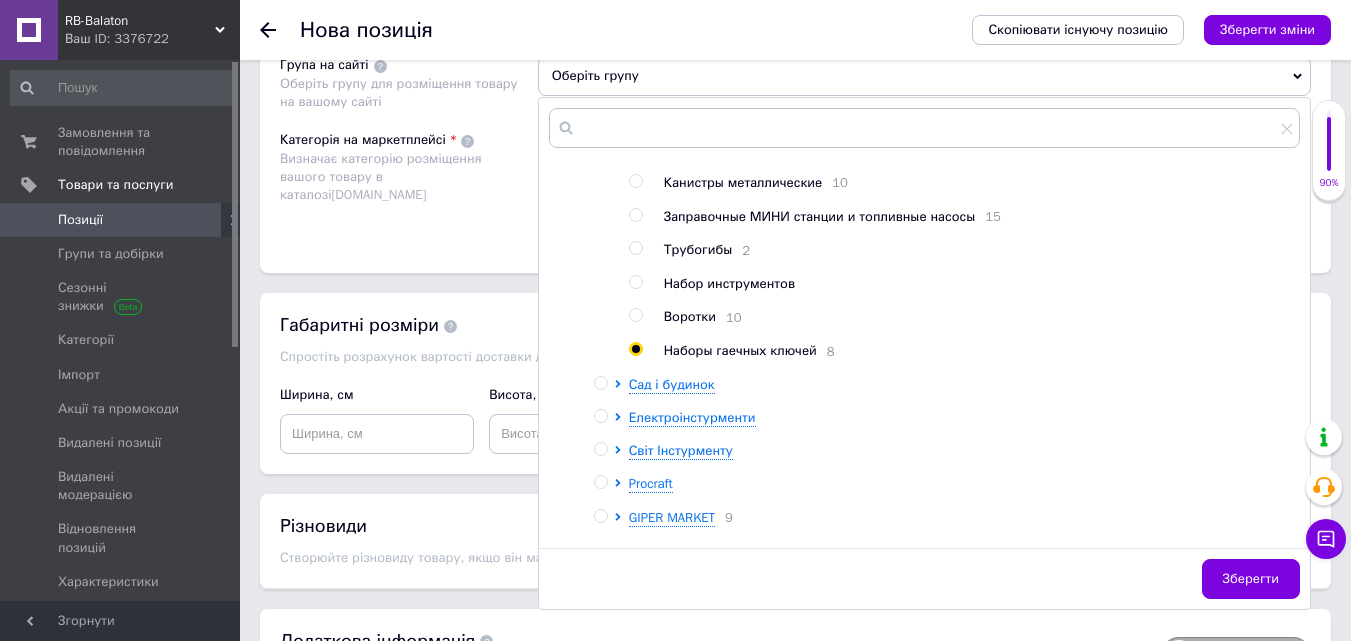 radio on "true" 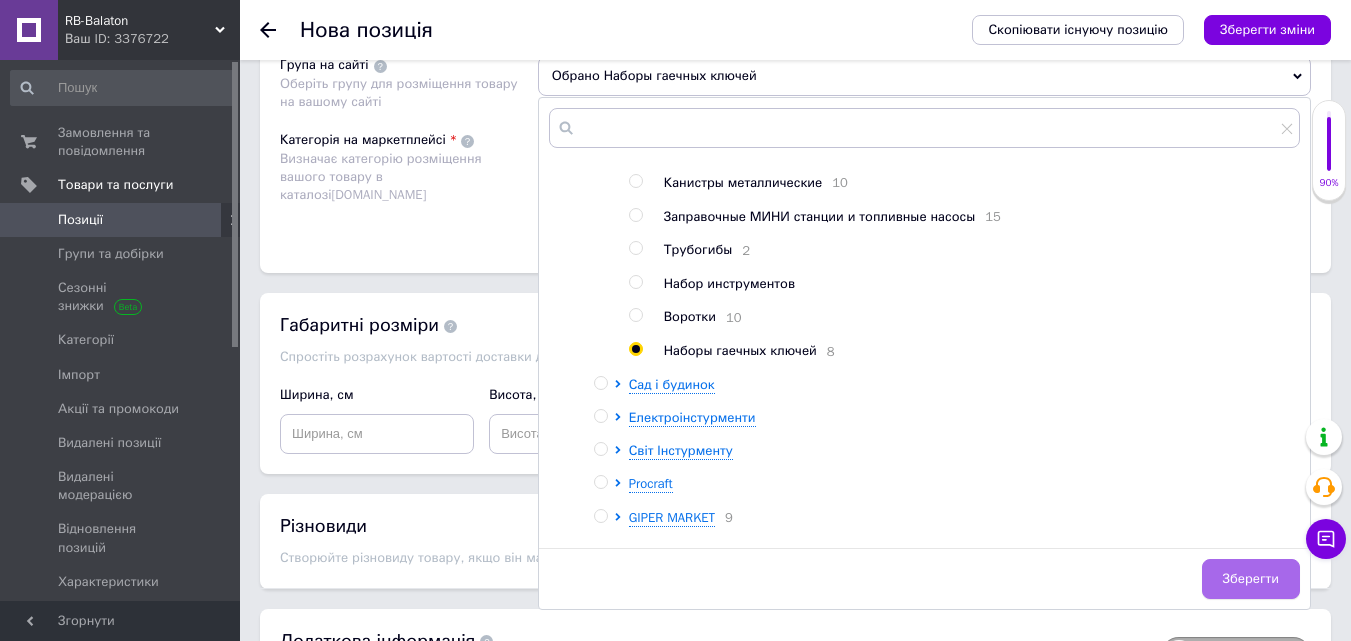 click on "Зберегти" at bounding box center (1251, 579) 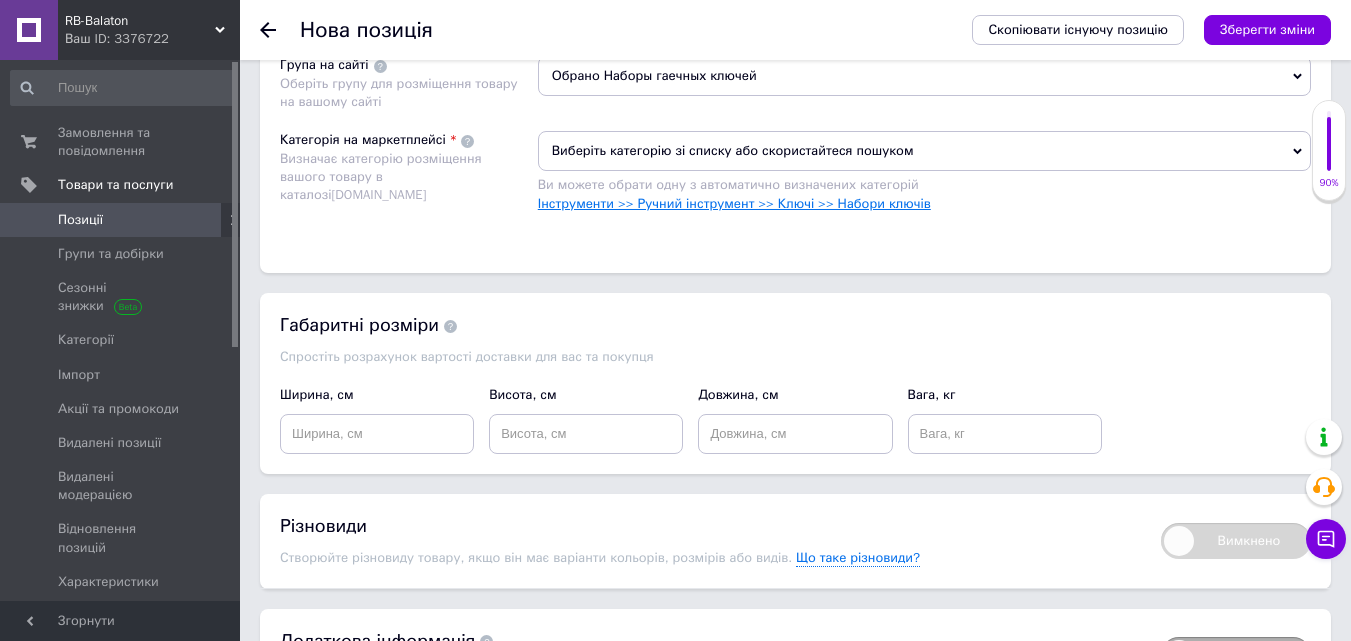 click on "Інструменти >> Ручний інструмент >> Ключі >> Набори ключів" at bounding box center (734, 203) 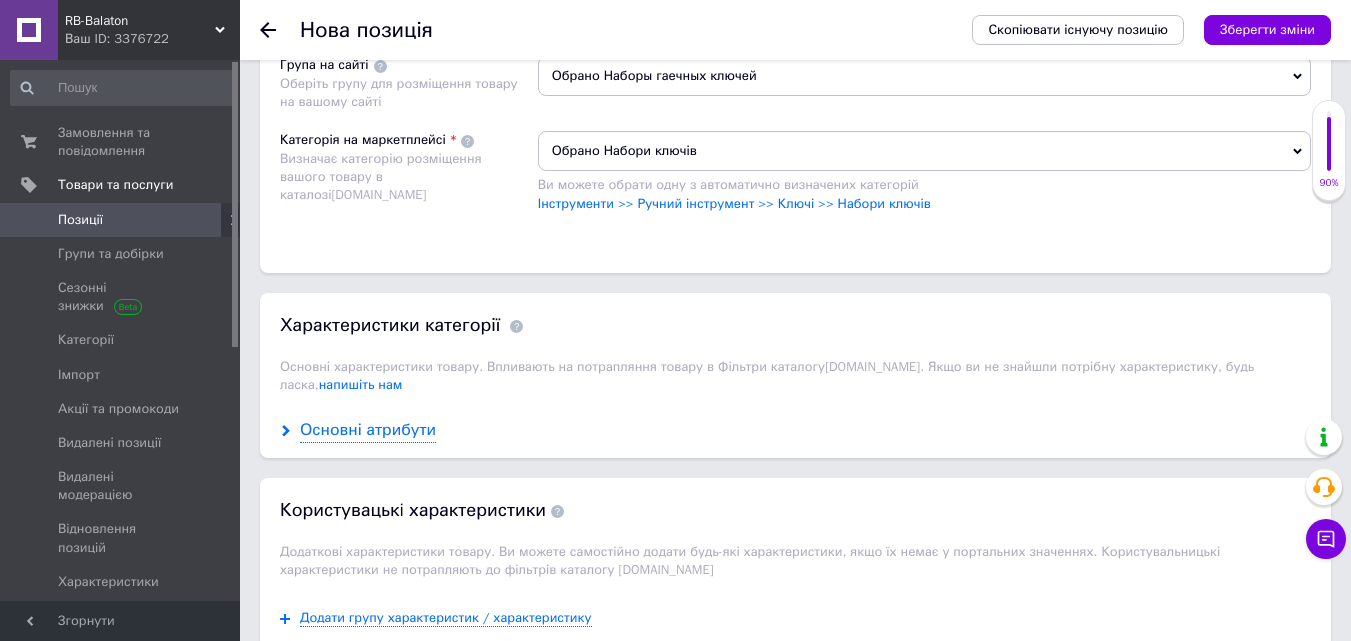 click on "Основні атрибути" at bounding box center (368, 430) 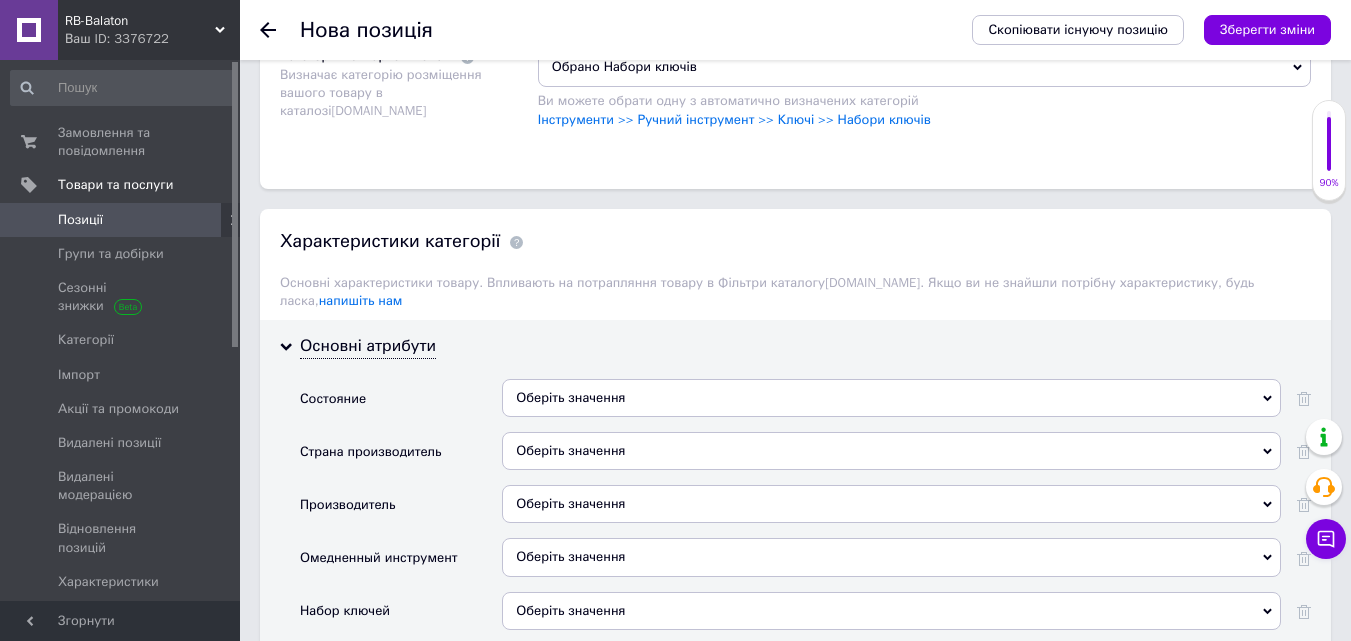 scroll, scrollTop: 1800, scrollLeft: 0, axis: vertical 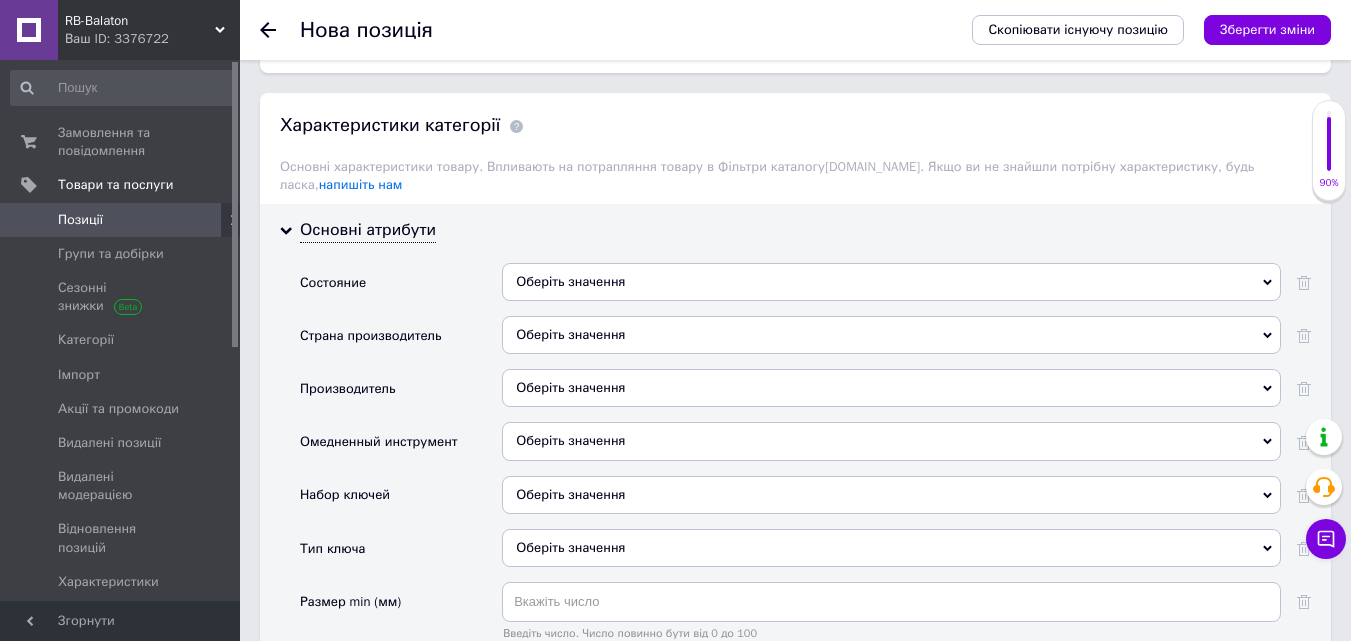 click on "Оберіть значення" at bounding box center (891, 282) 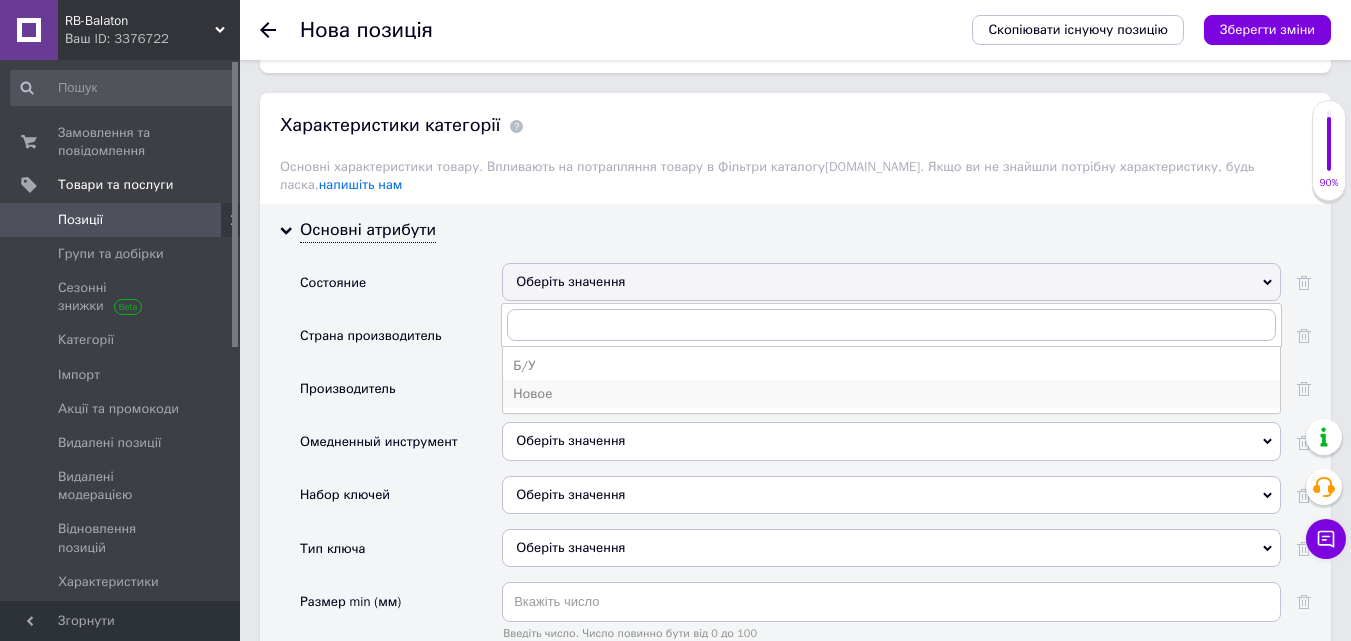 click on "Новое" at bounding box center [891, 394] 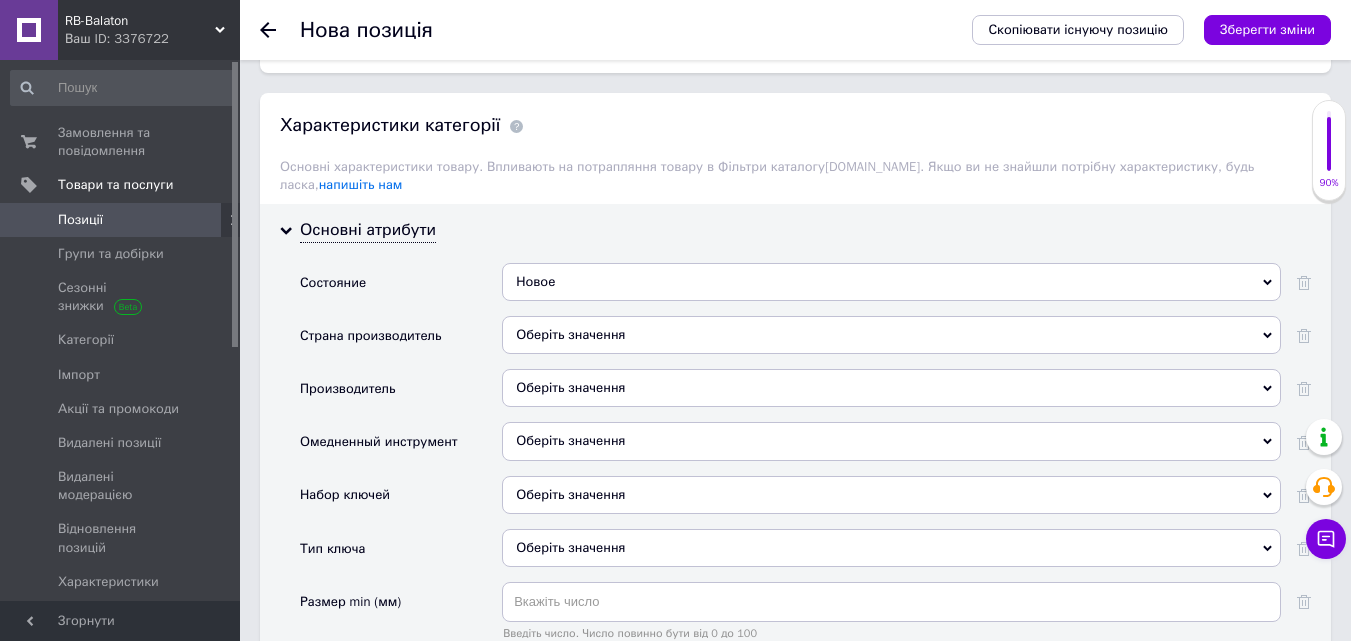 click on "Оберіть значення" at bounding box center [891, 335] 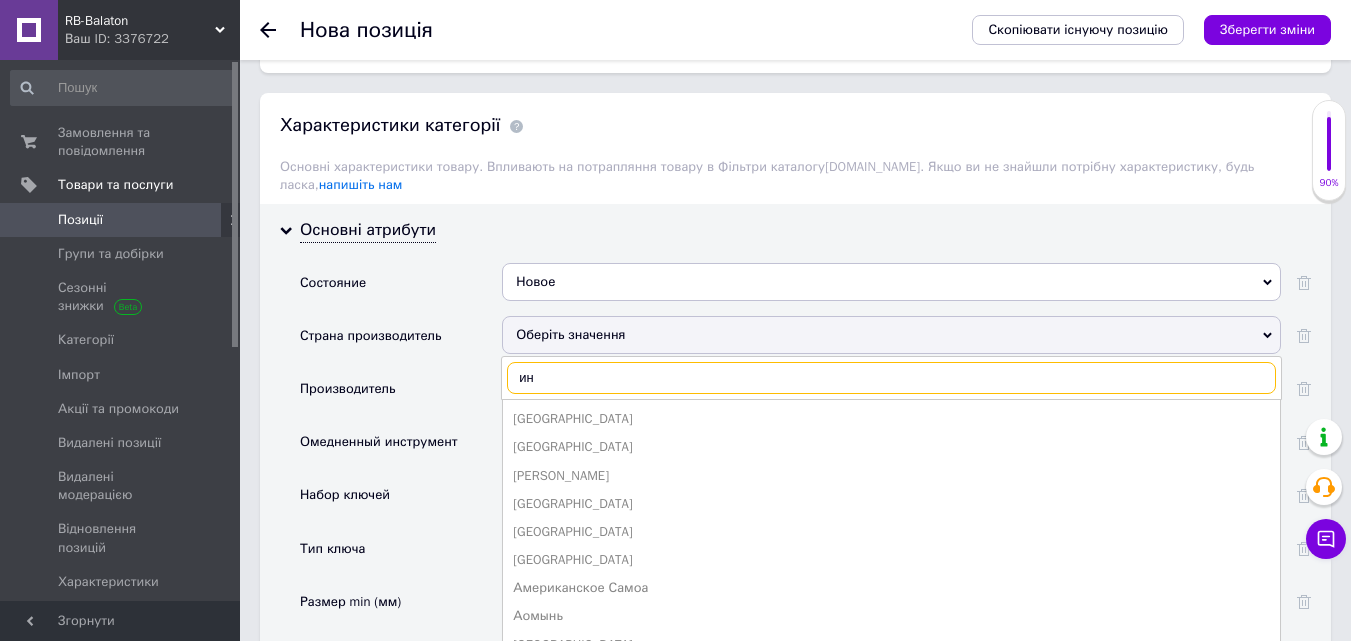 type on "инд" 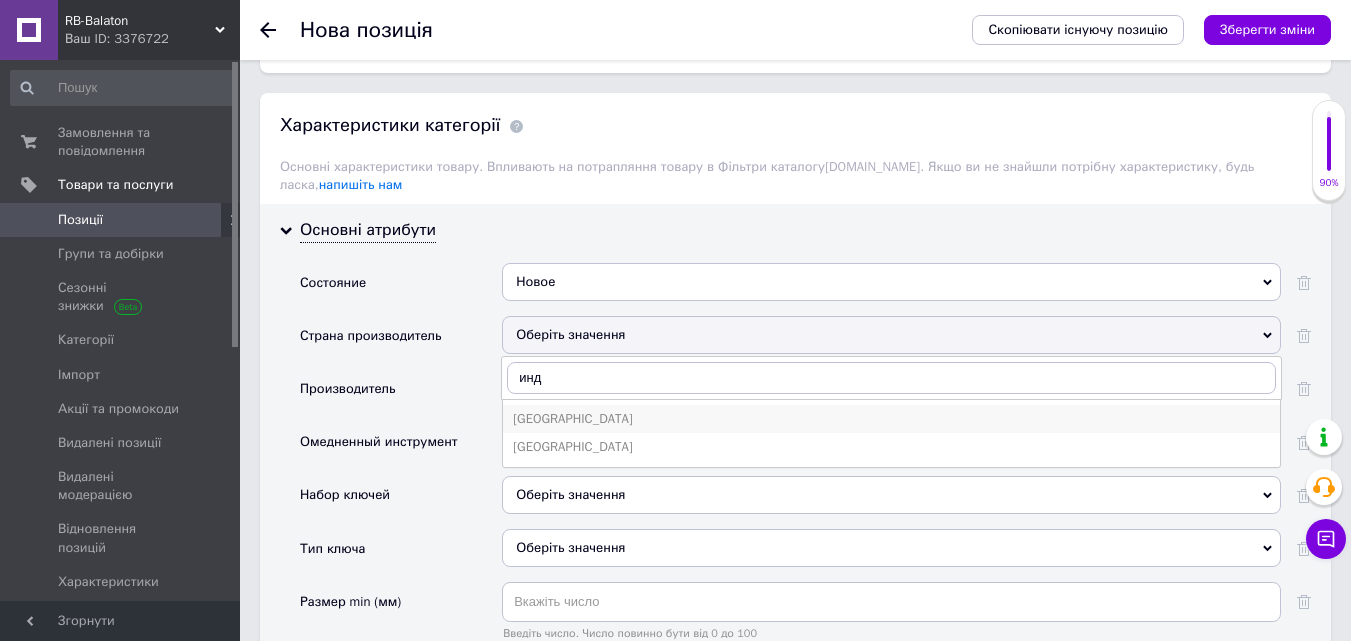 click on "[GEOGRAPHIC_DATA]" at bounding box center (891, 419) 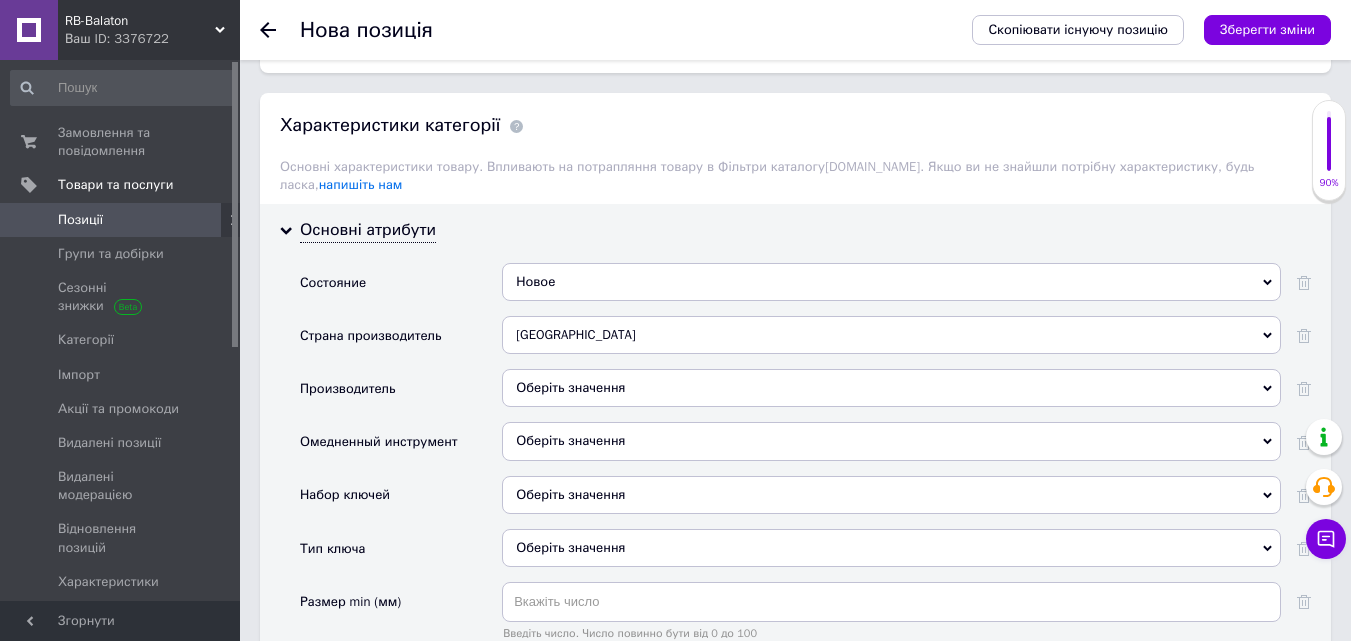 click on "Оберіть значення" at bounding box center [891, 388] 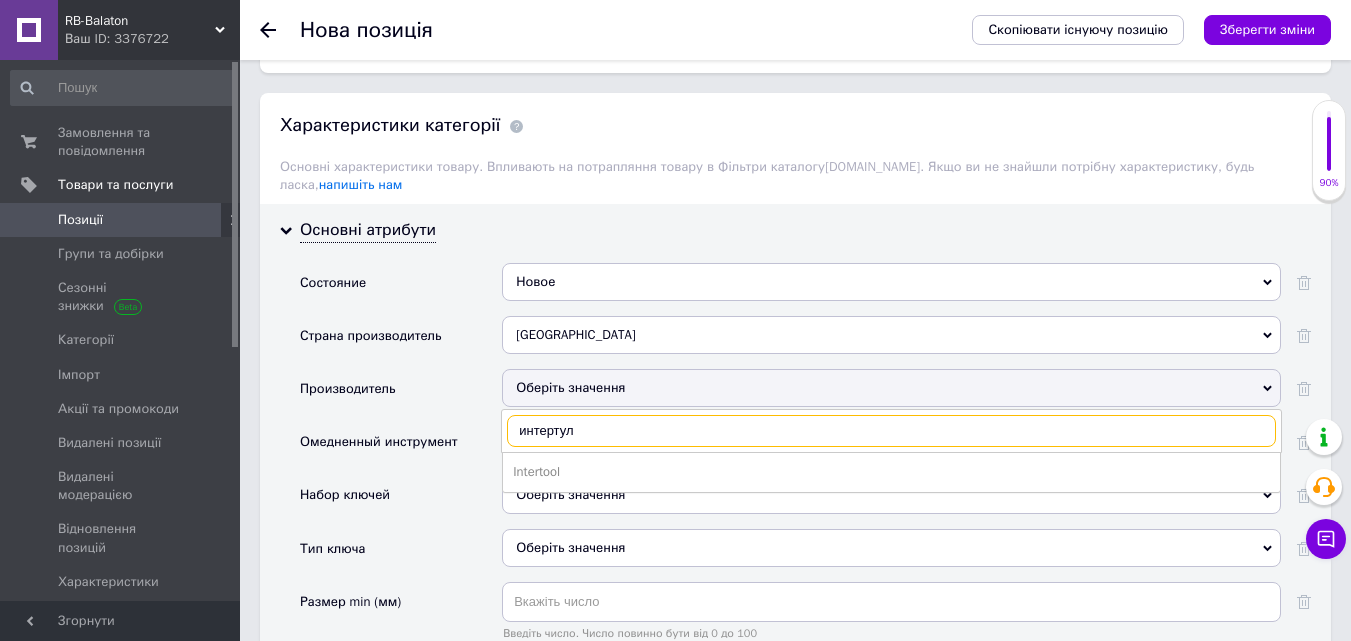 scroll, scrollTop: 2000, scrollLeft: 0, axis: vertical 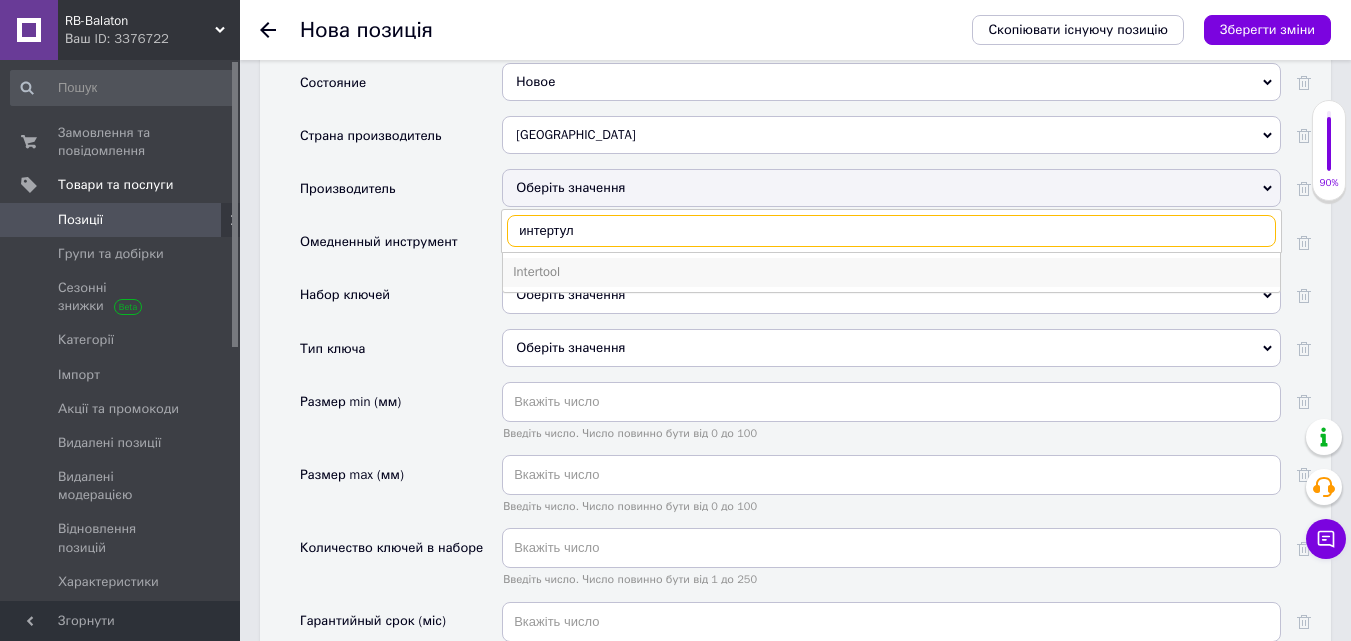 type on "интертул" 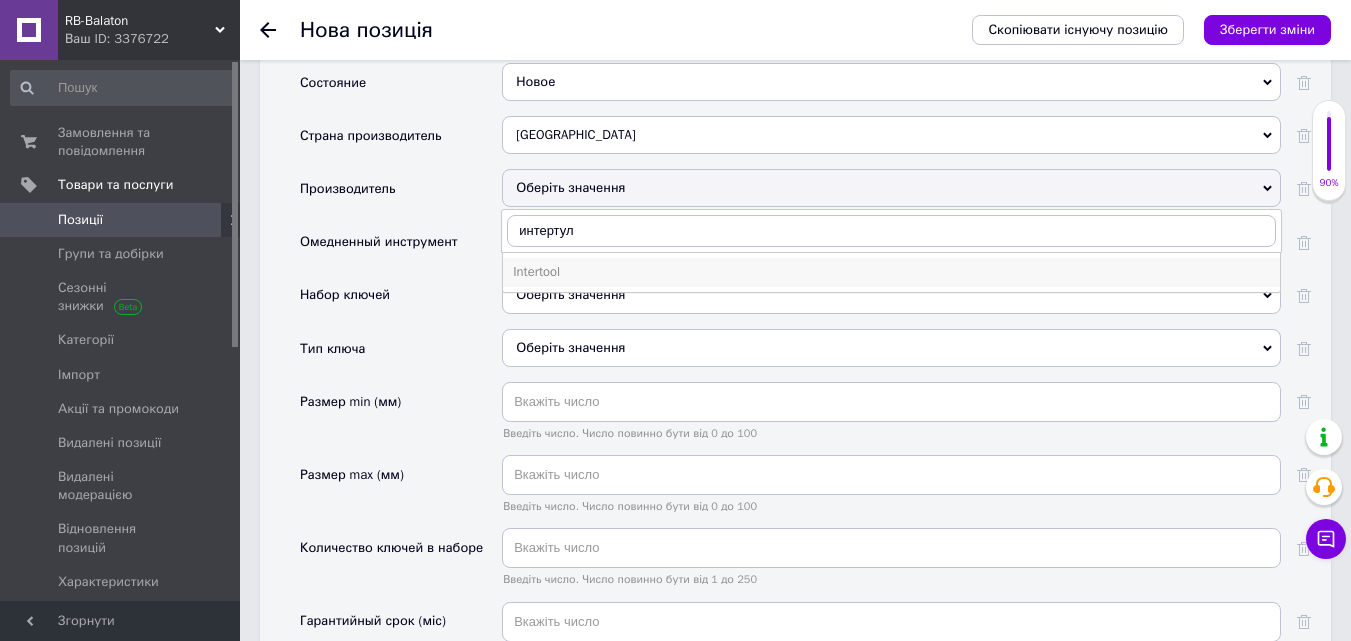 click on "Intertool" at bounding box center (891, 272) 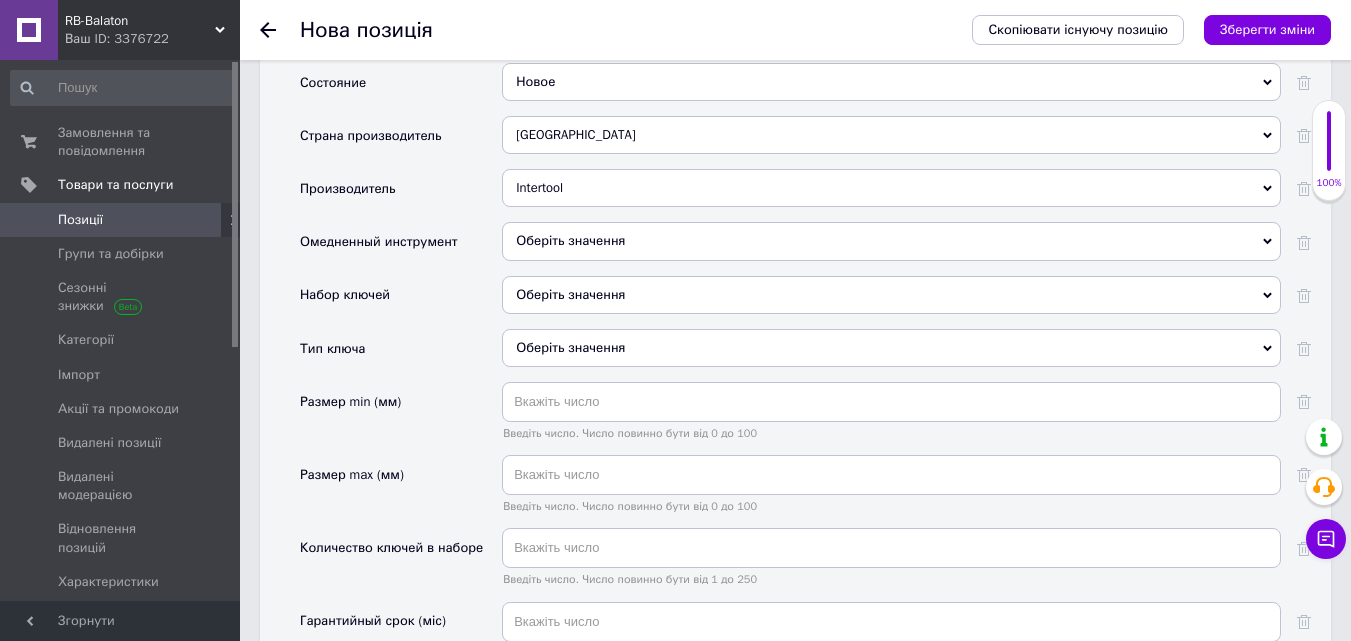 click on "Оберіть значення" at bounding box center [891, 295] 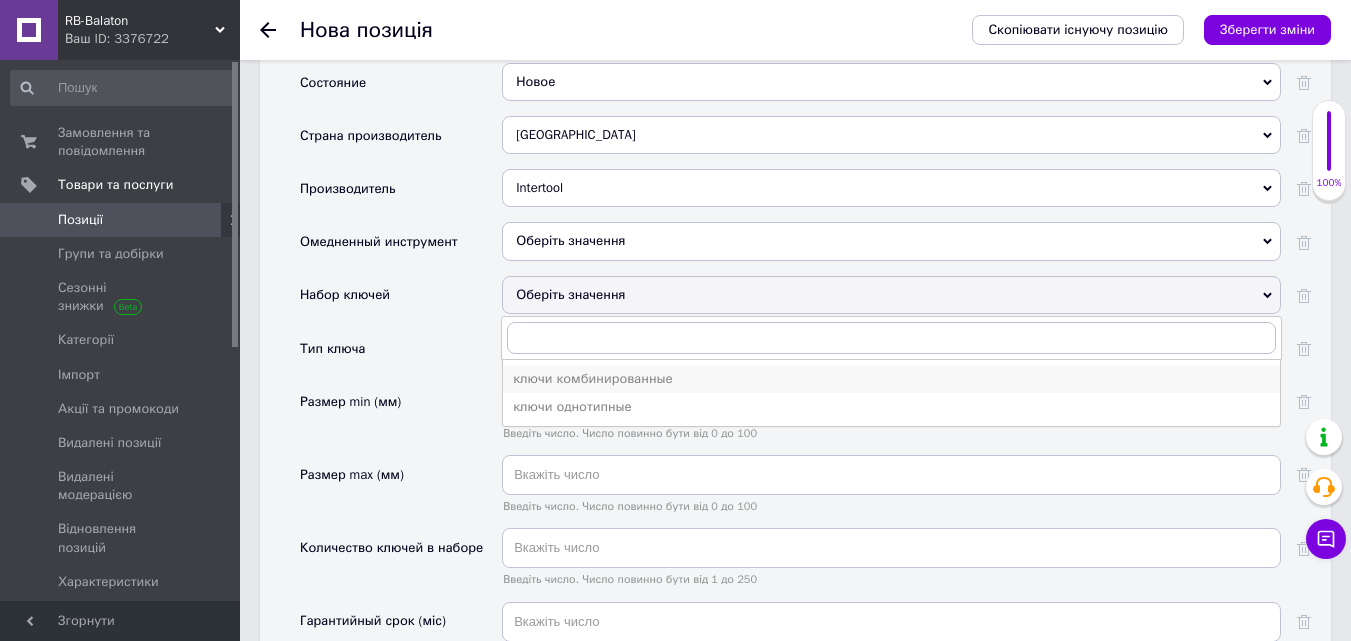 click on "ключи комбинированные" at bounding box center [891, 379] 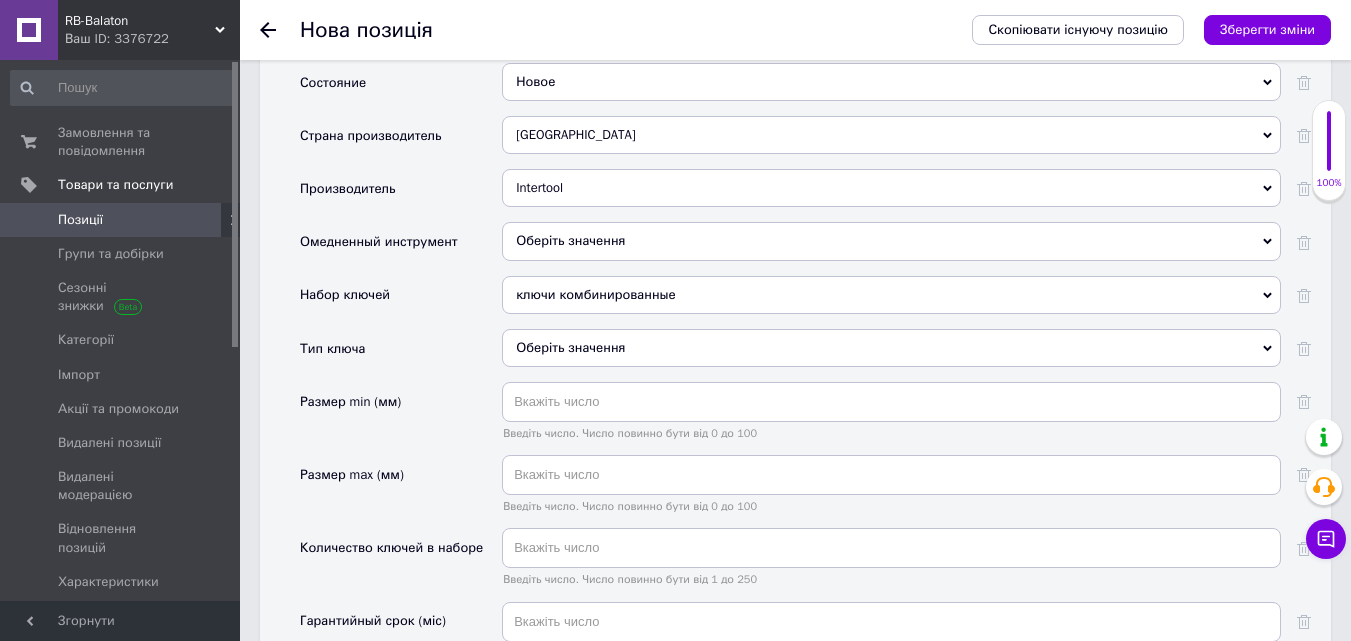 click on "Оберіть значення" at bounding box center [891, 348] 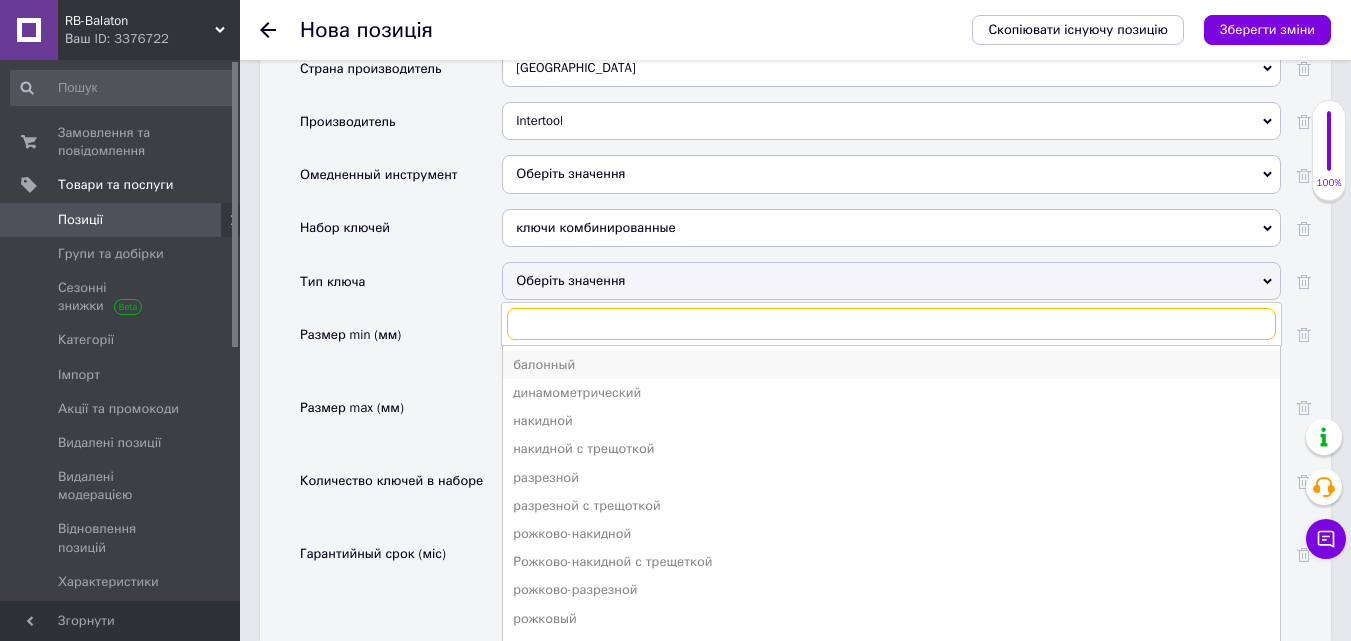 scroll, scrollTop: 2100, scrollLeft: 0, axis: vertical 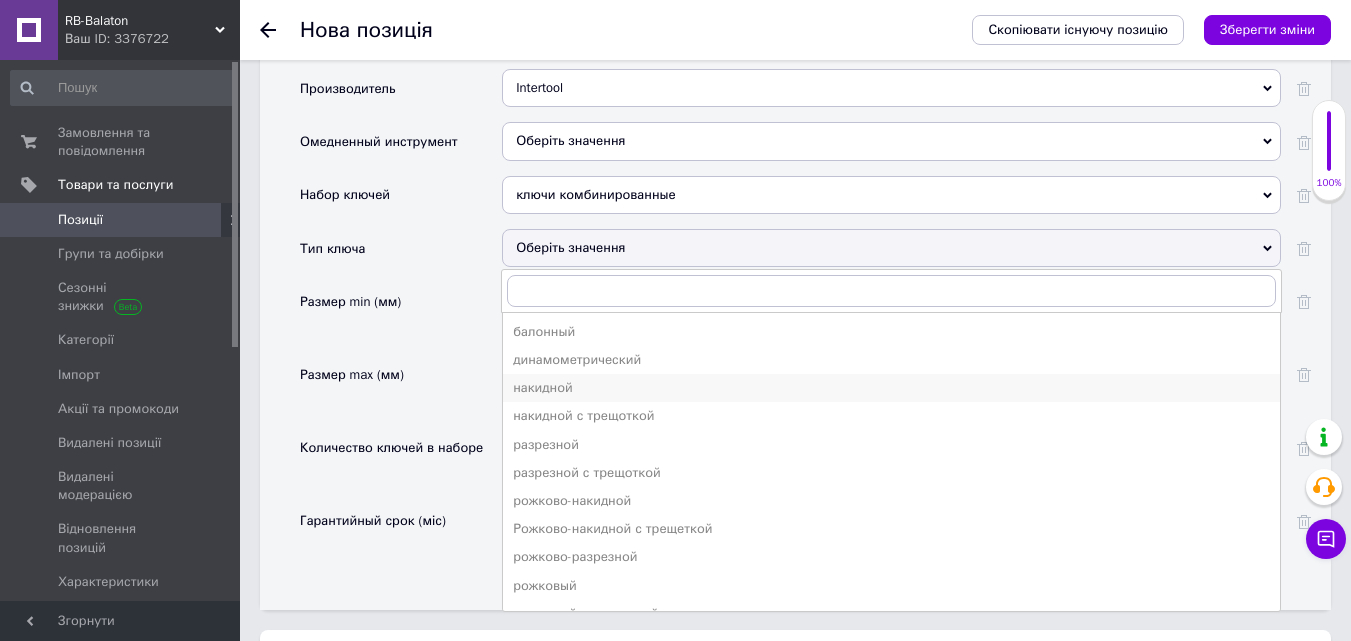 click on "накидной" at bounding box center [891, 388] 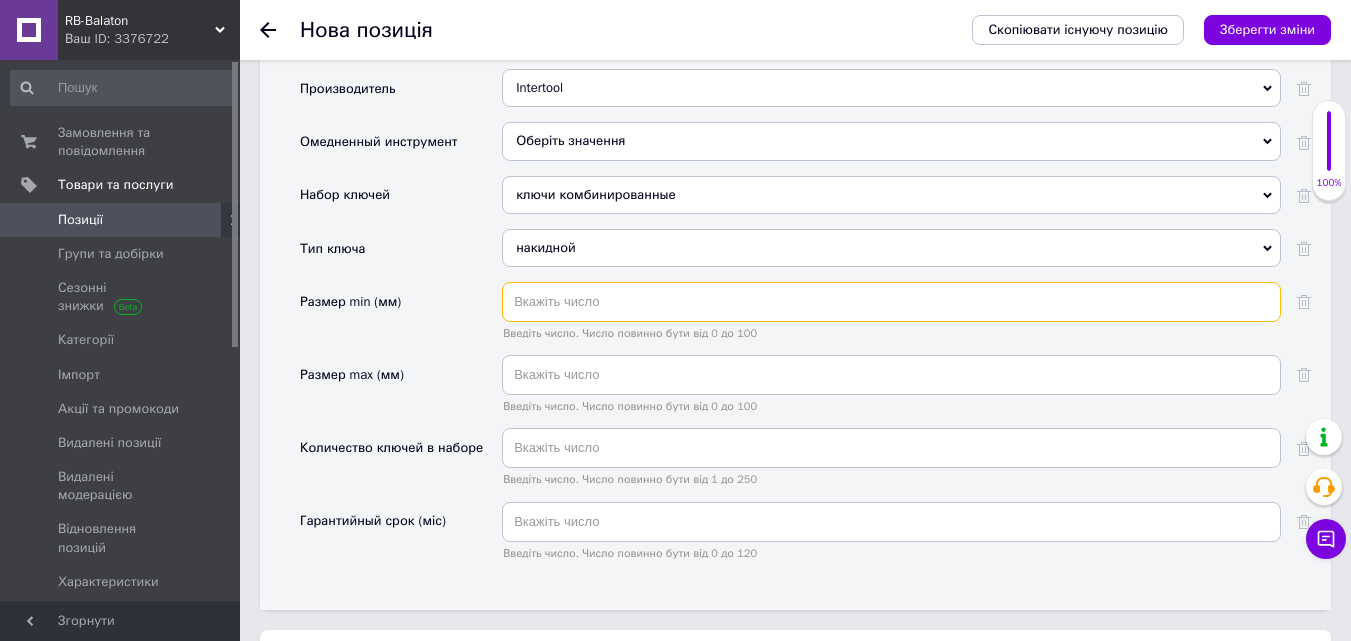 click at bounding box center (891, 302) 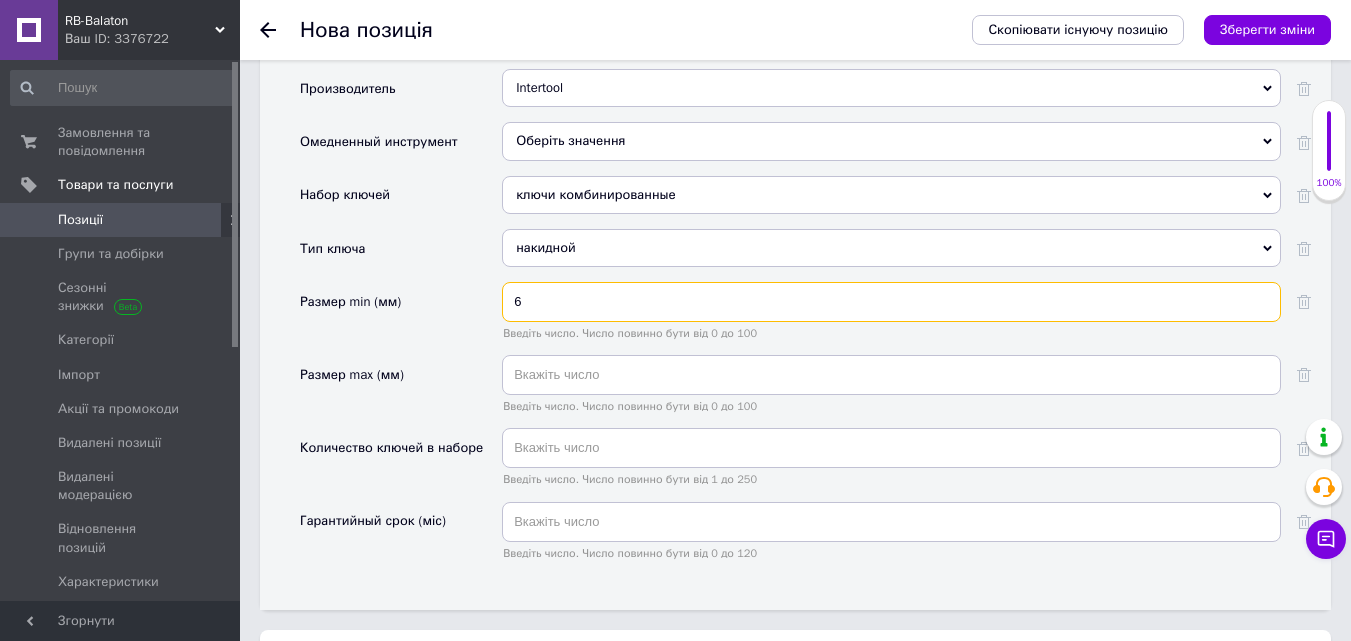 type on "6" 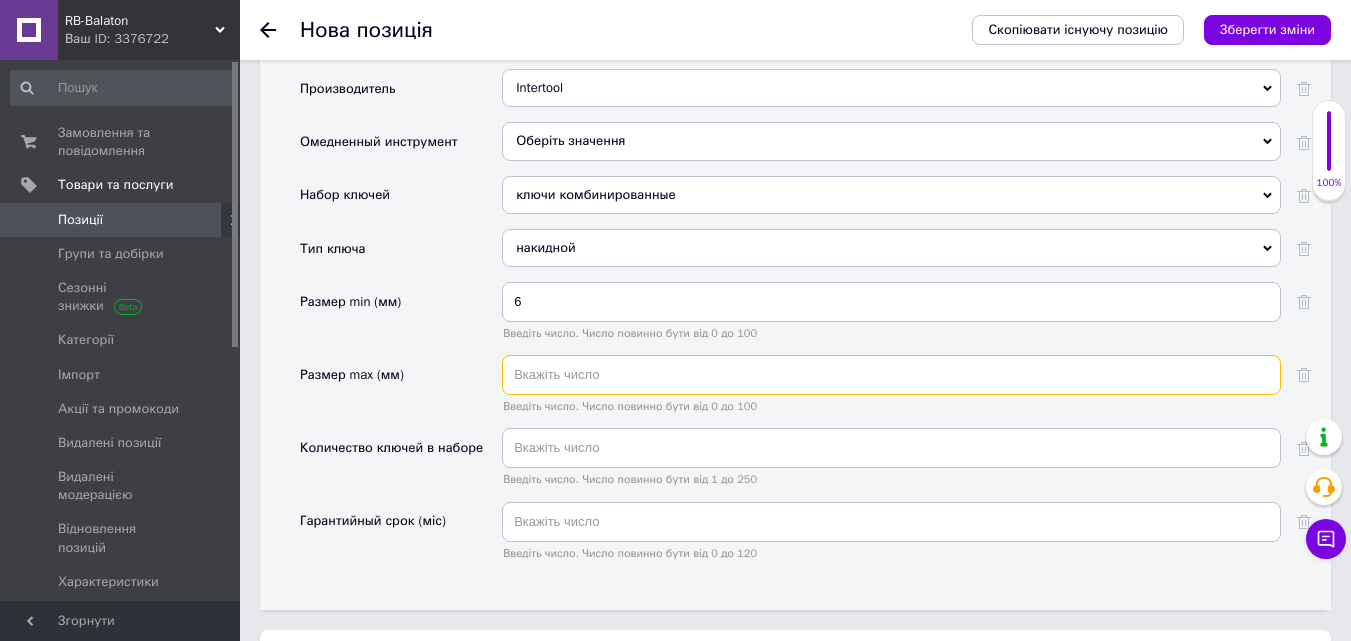 click at bounding box center (891, 375) 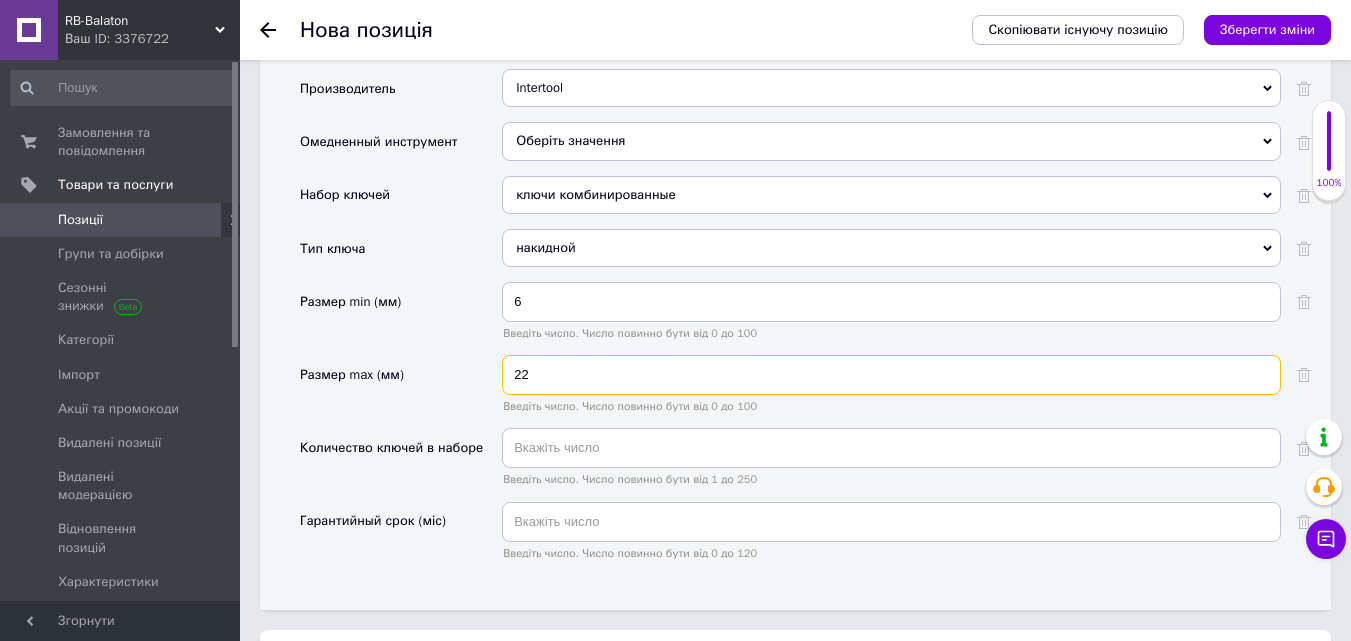 type on "22" 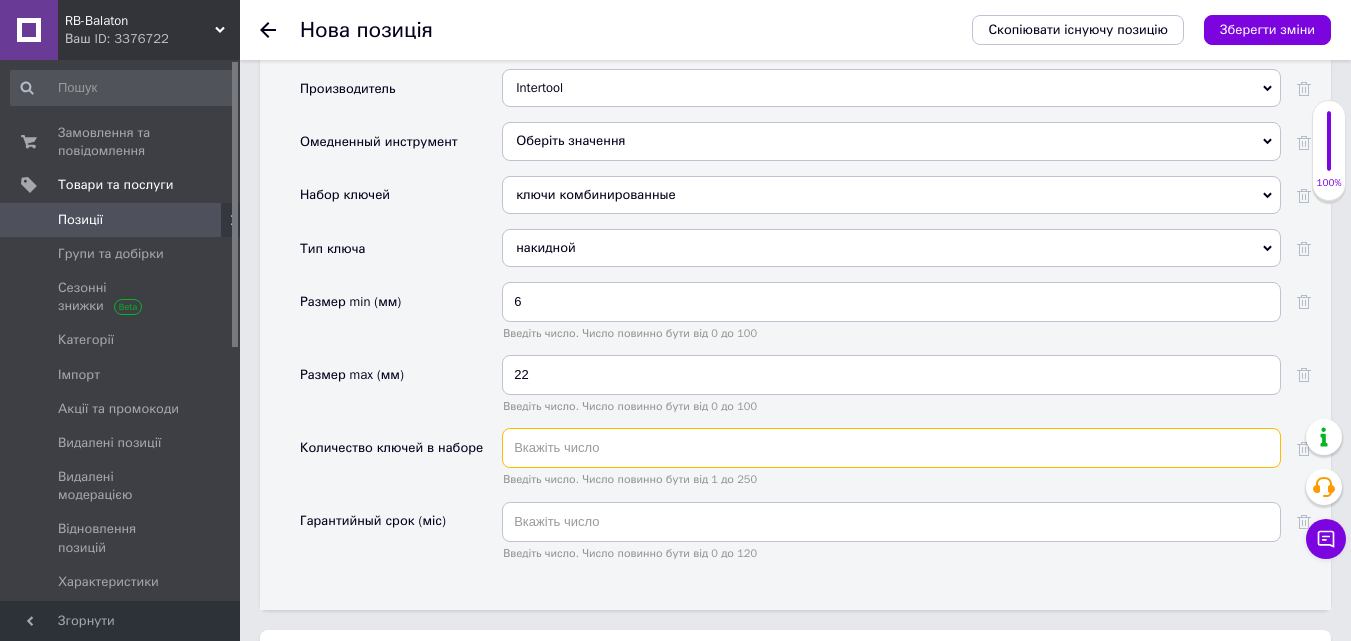 click at bounding box center (891, 448) 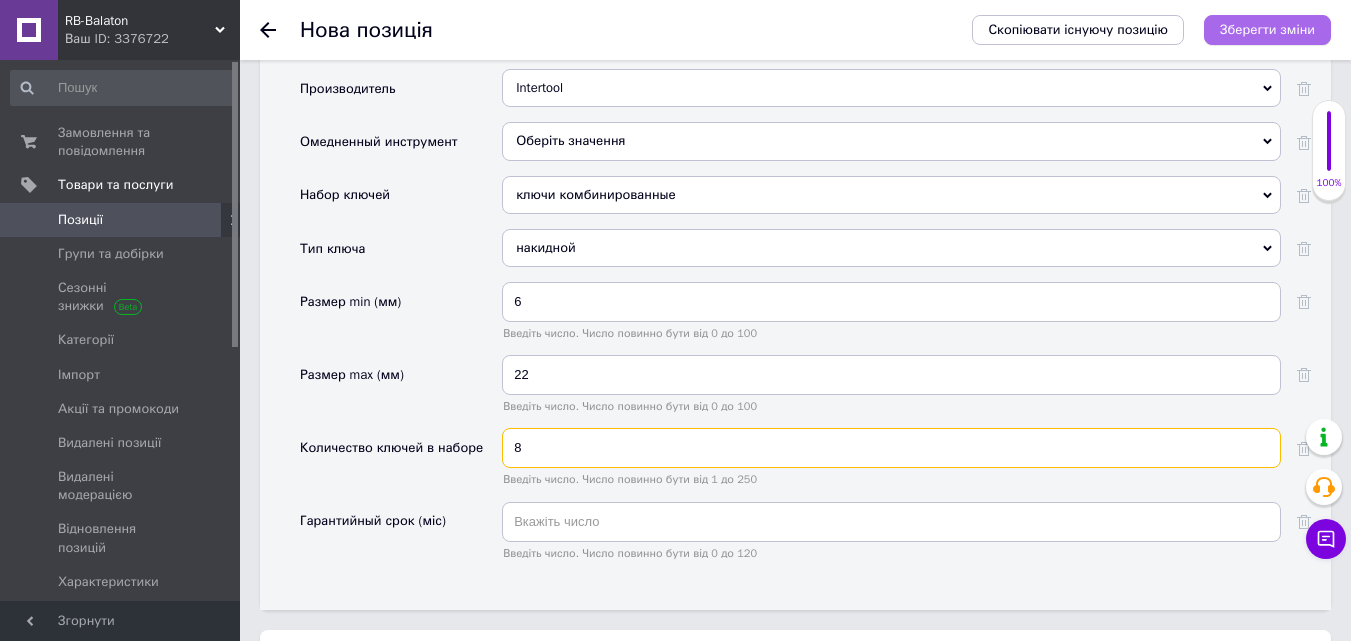 type on "8" 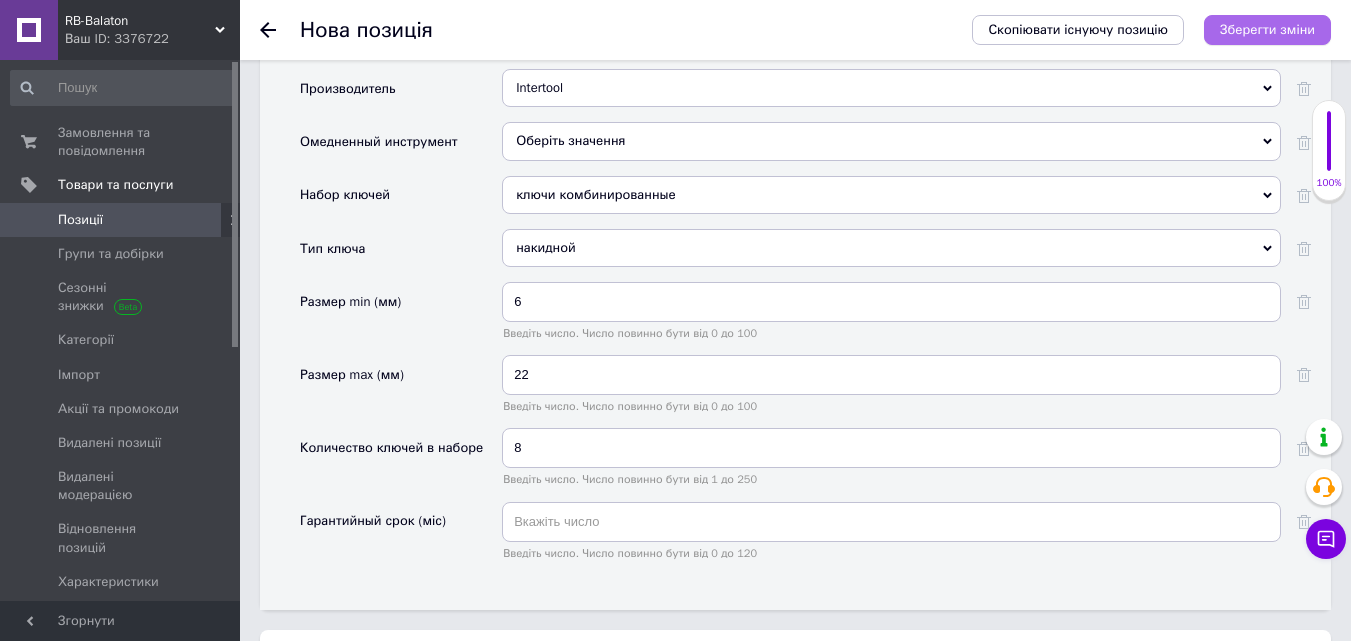 click on "Зберегти зміни" at bounding box center [1267, 30] 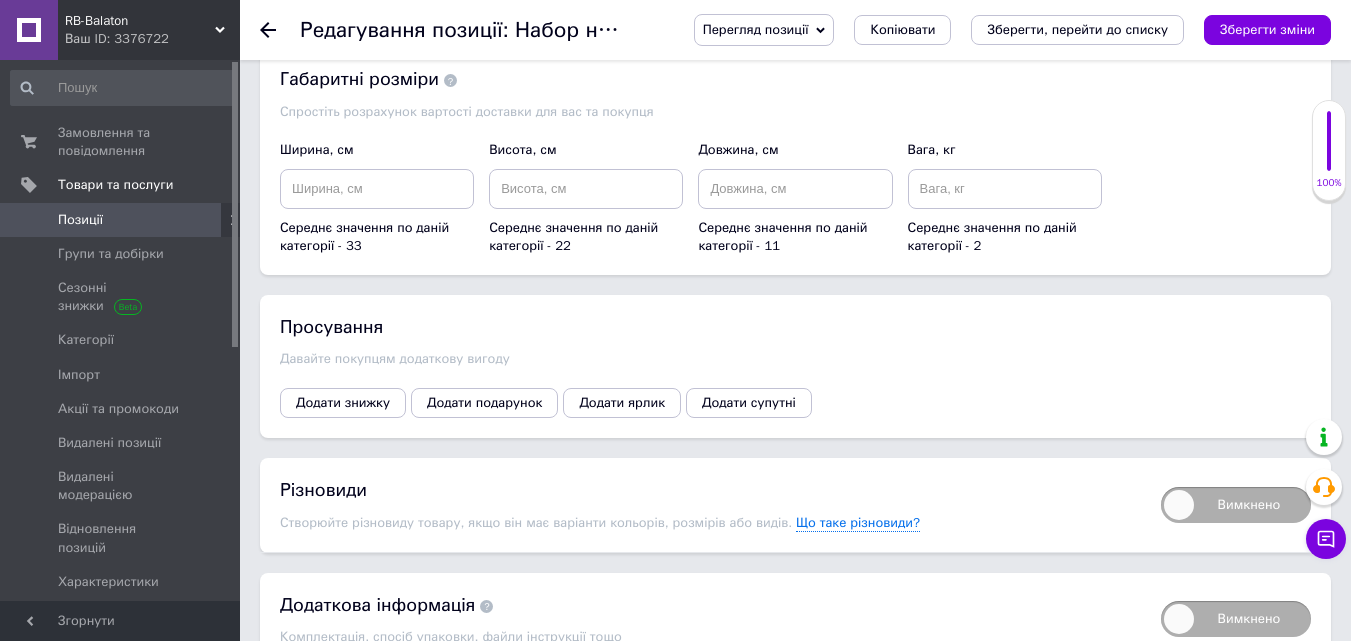 scroll, scrollTop: 2300, scrollLeft: 0, axis: vertical 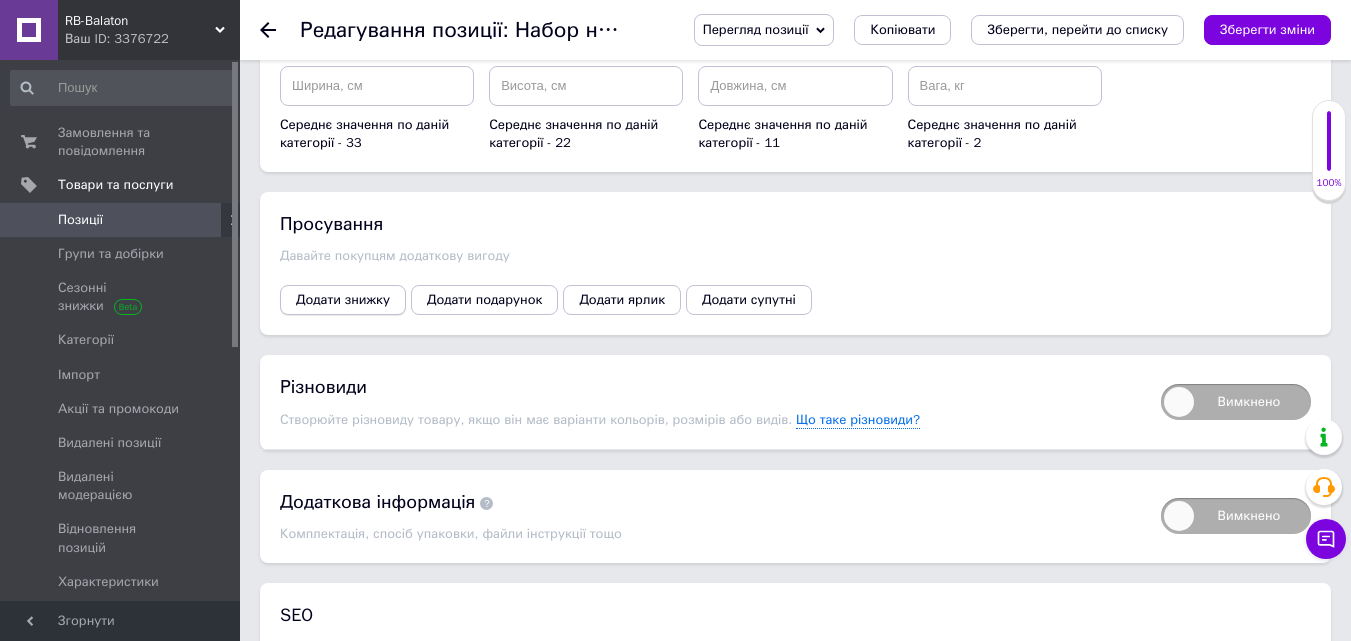 click on "Додати знижку" at bounding box center [343, 300] 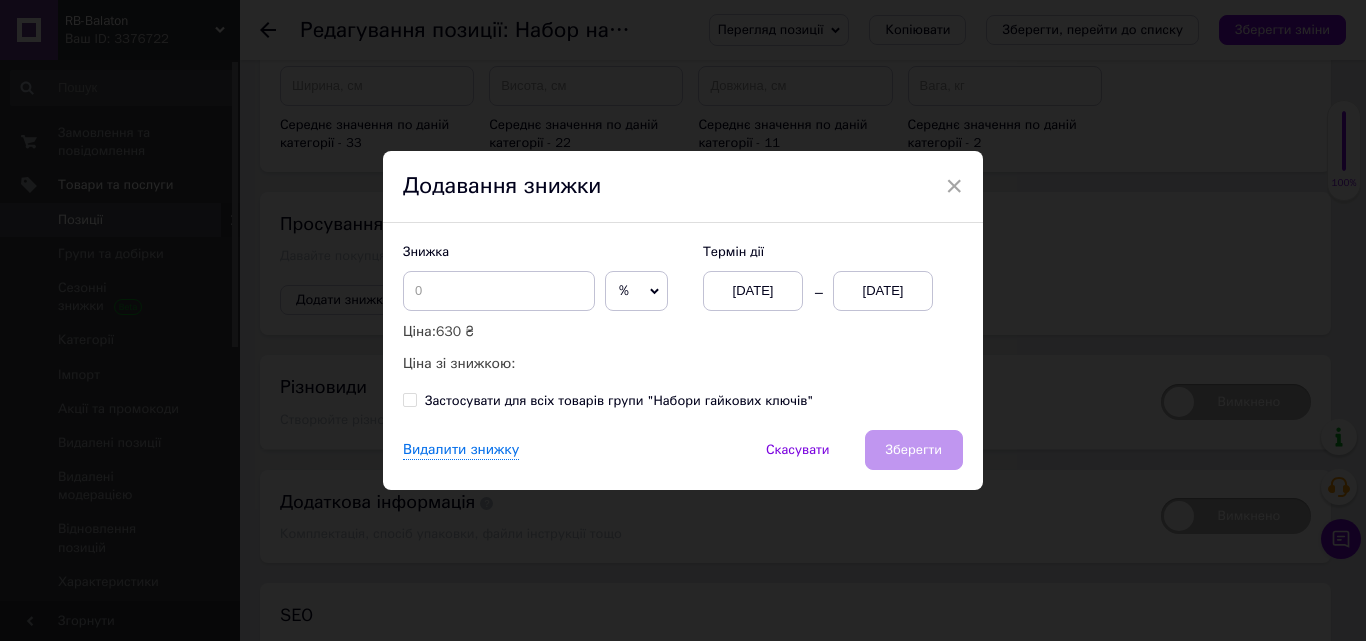 click on "%" at bounding box center [636, 291] 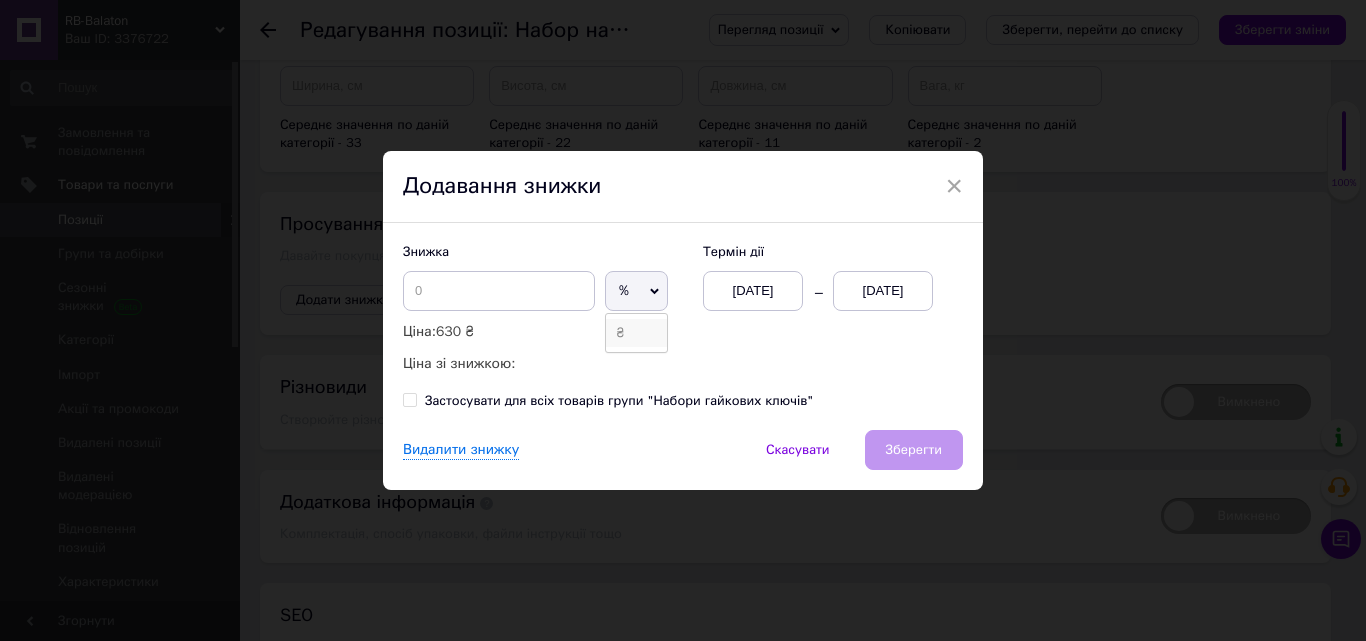 click on "₴" at bounding box center [636, 333] 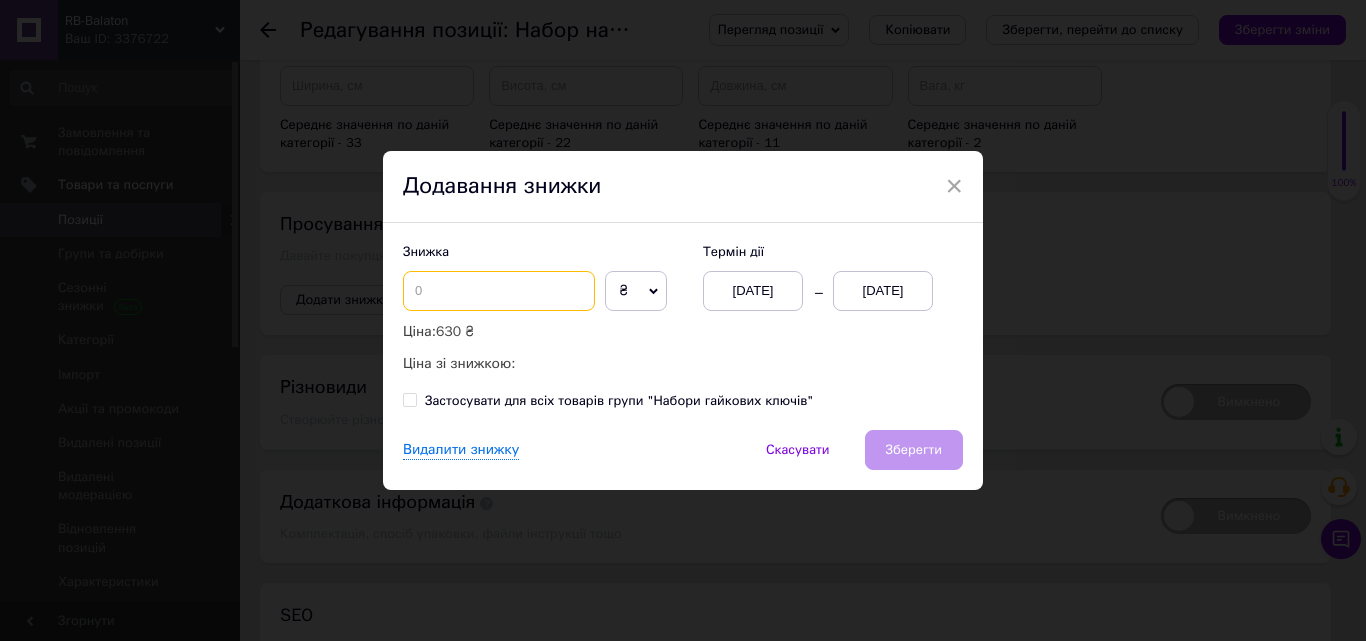 click at bounding box center (499, 291) 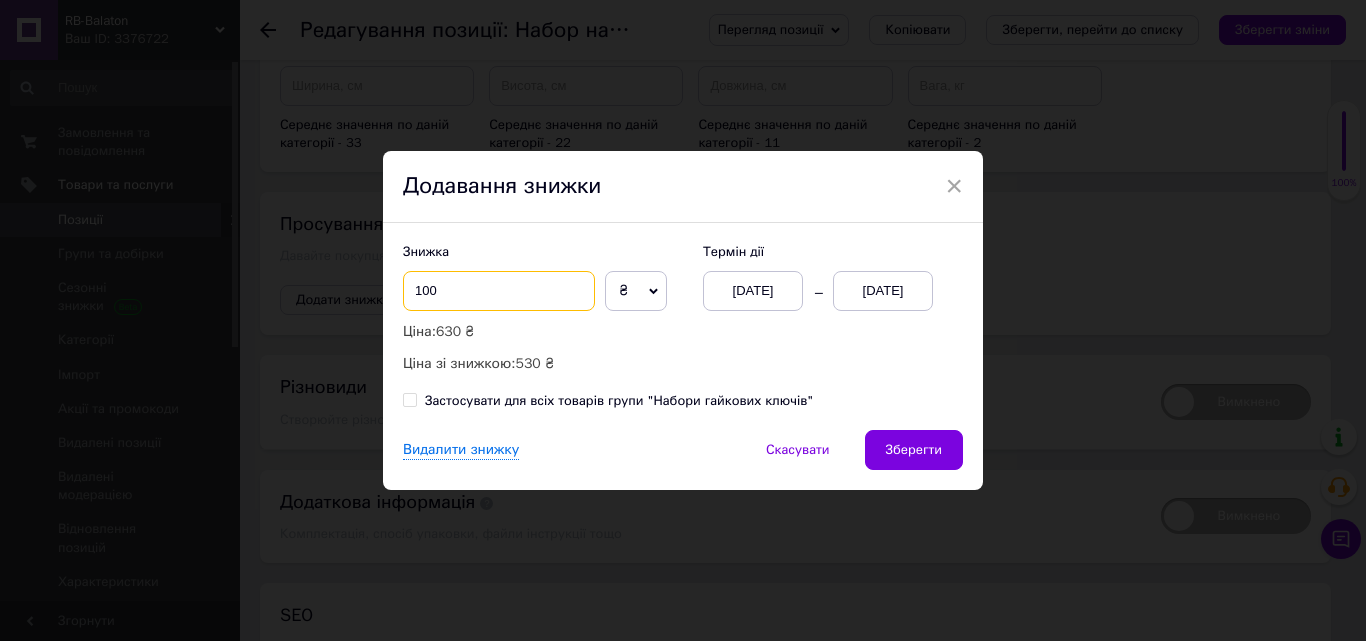 type on "100" 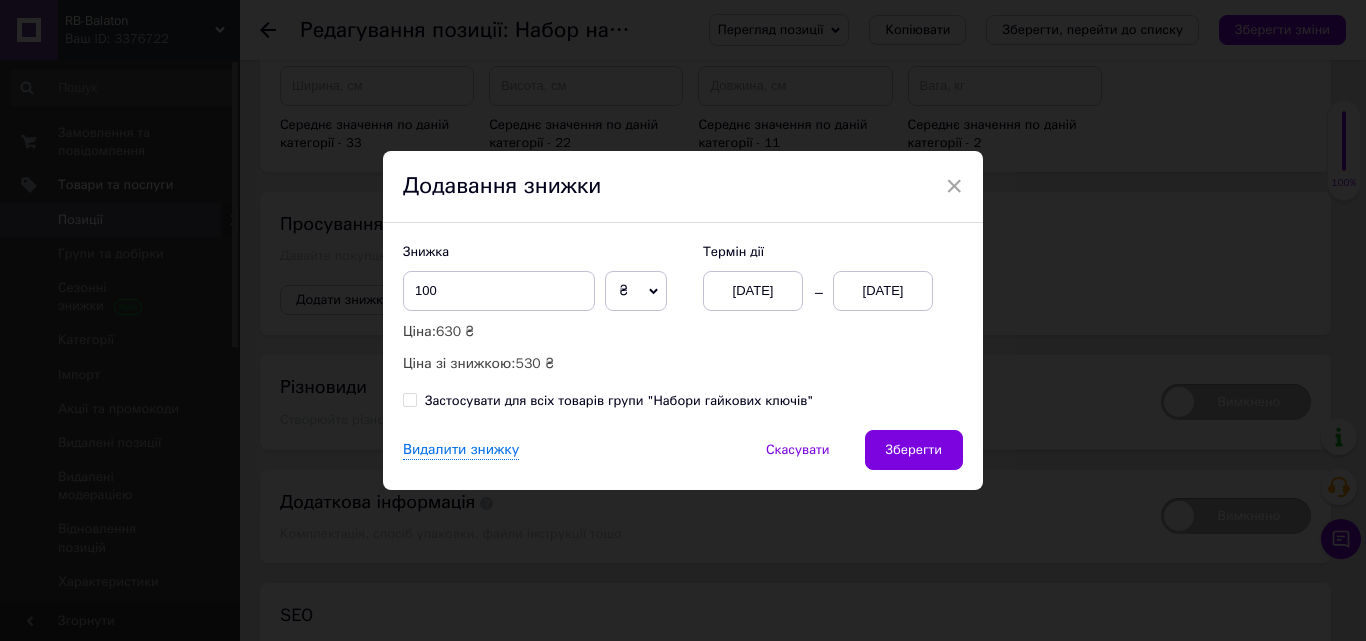 click on "[DATE]" at bounding box center (883, 291) 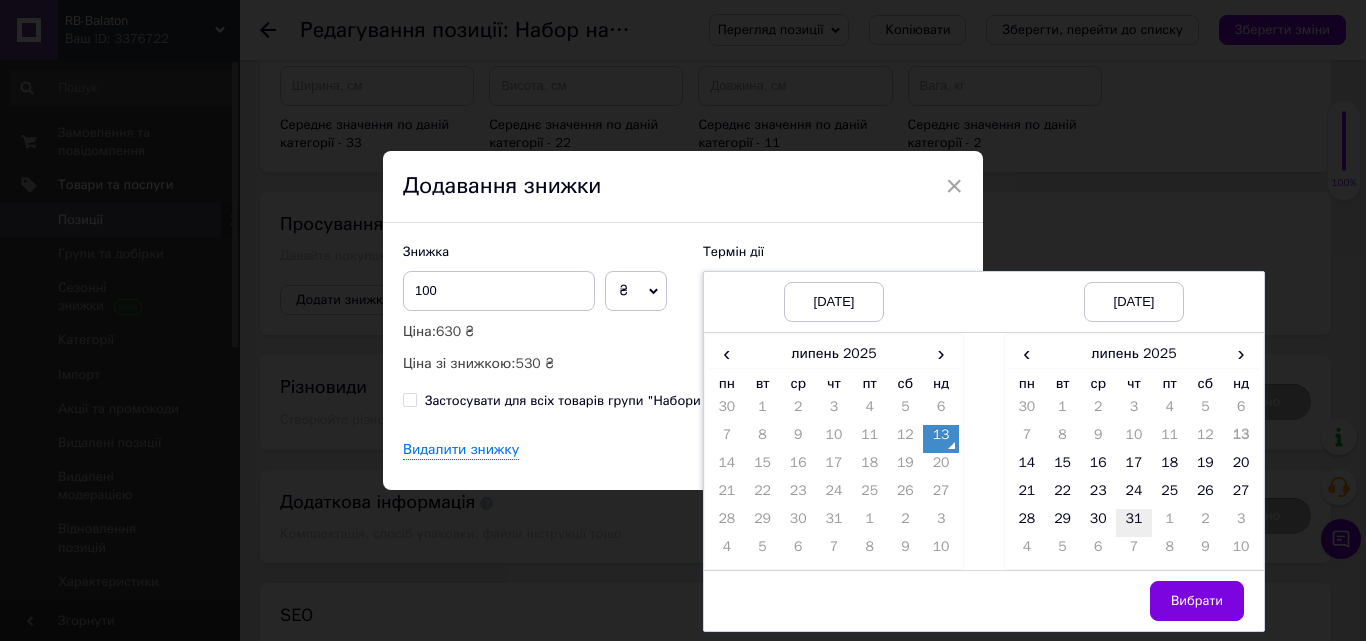 click on "31" at bounding box center (1134, 523) 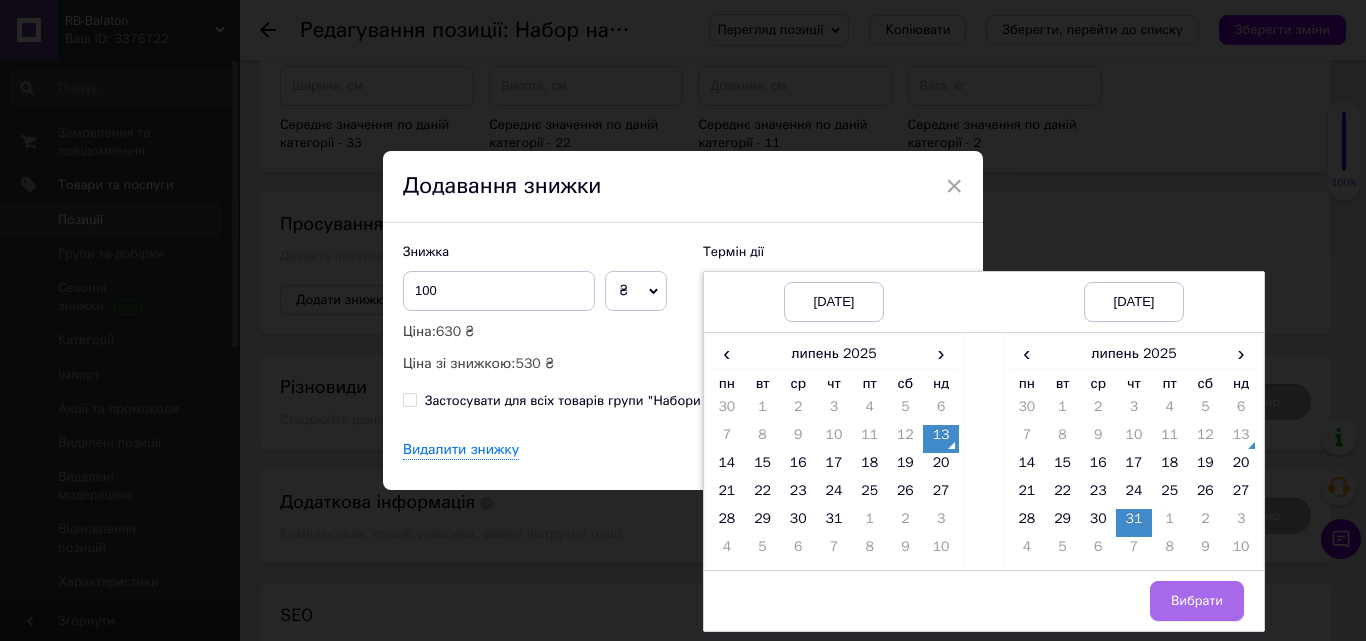 click on "Вибрати" at bounding box center [1197, 601] 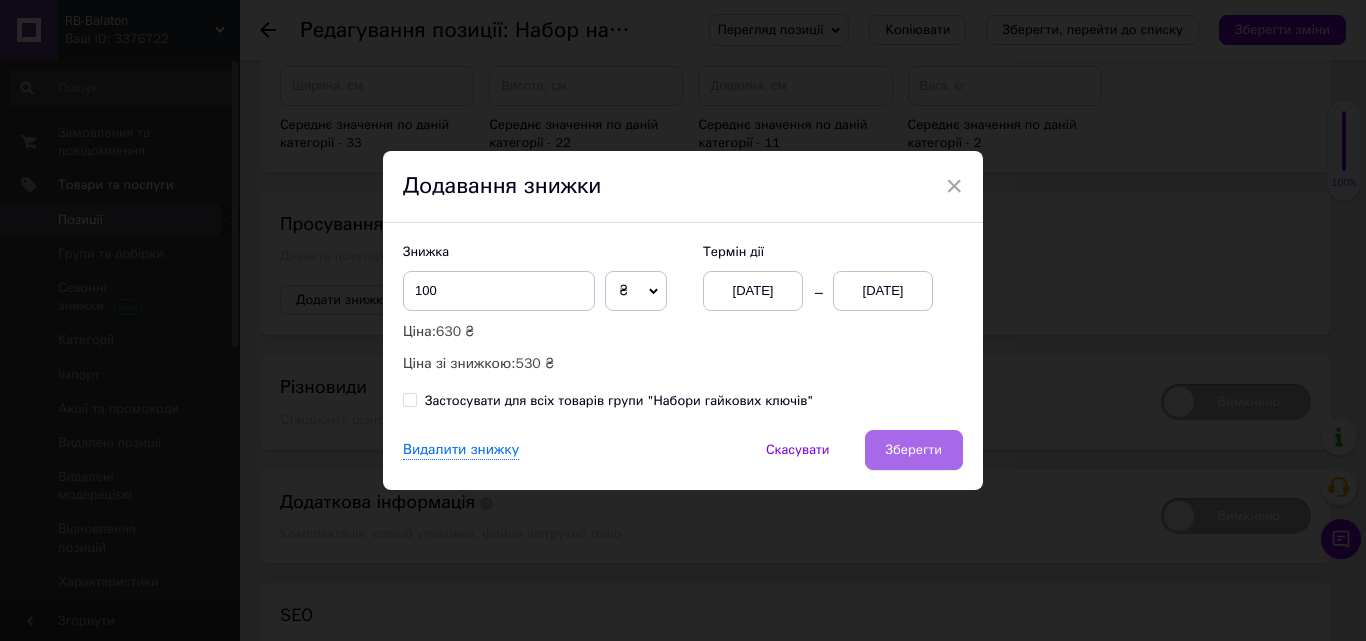 click on "Зберегти" at bounding box center (914, 450) 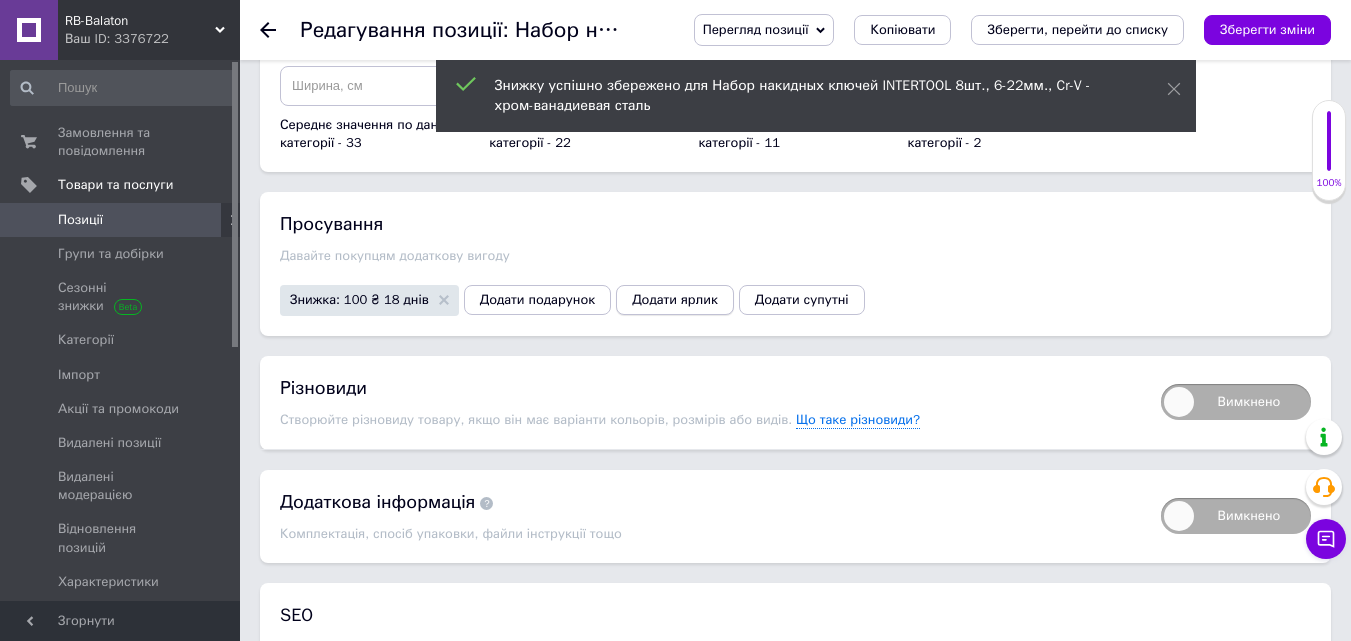click on "Додати ярлик" at bounding box center (675, 300) 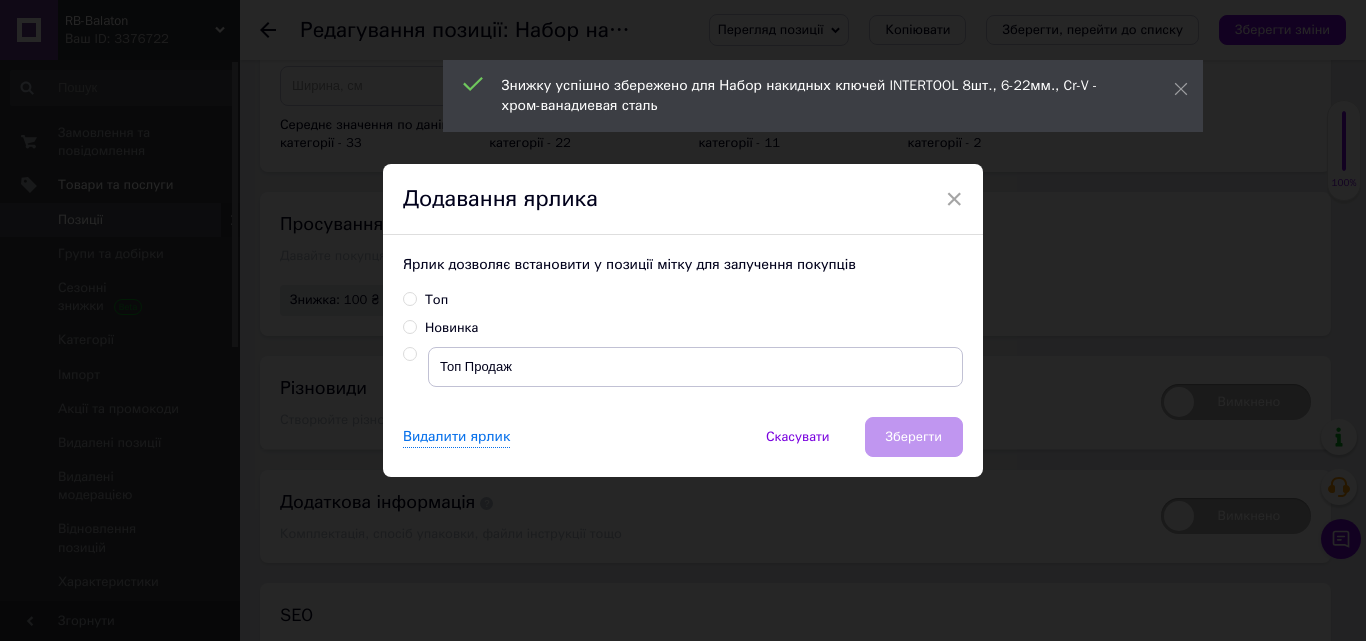 click on "Топ" at bounding box center (409, 298) 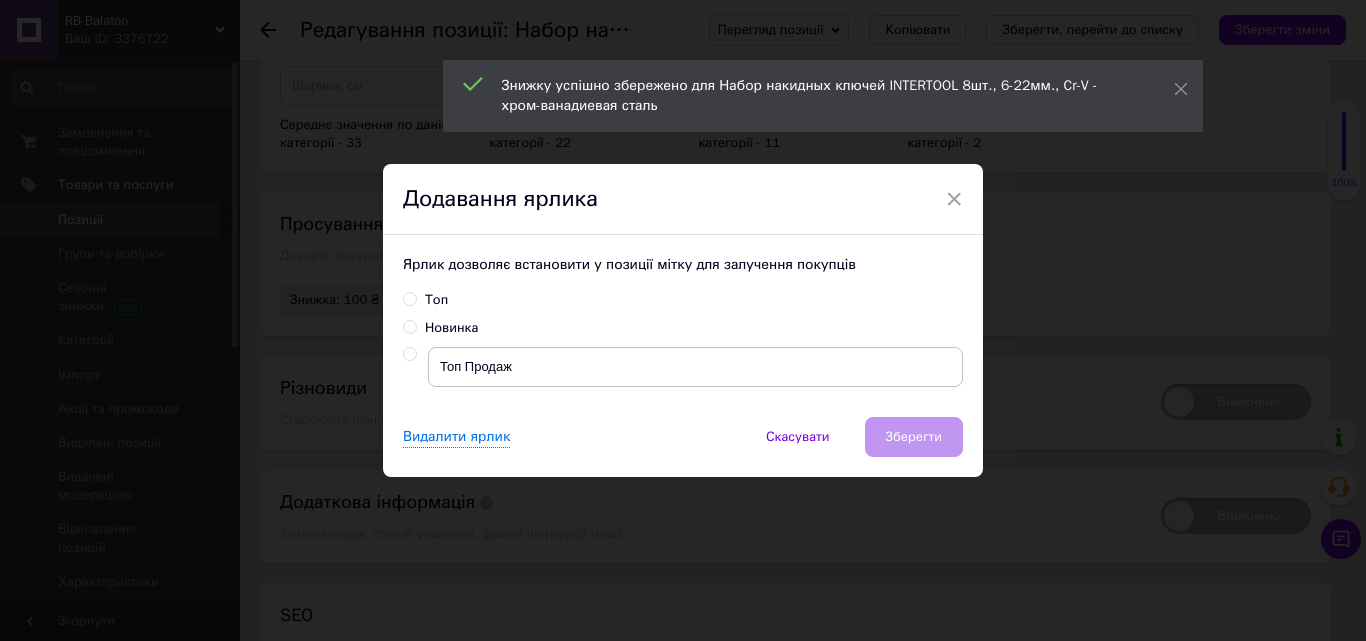 radio on "true" 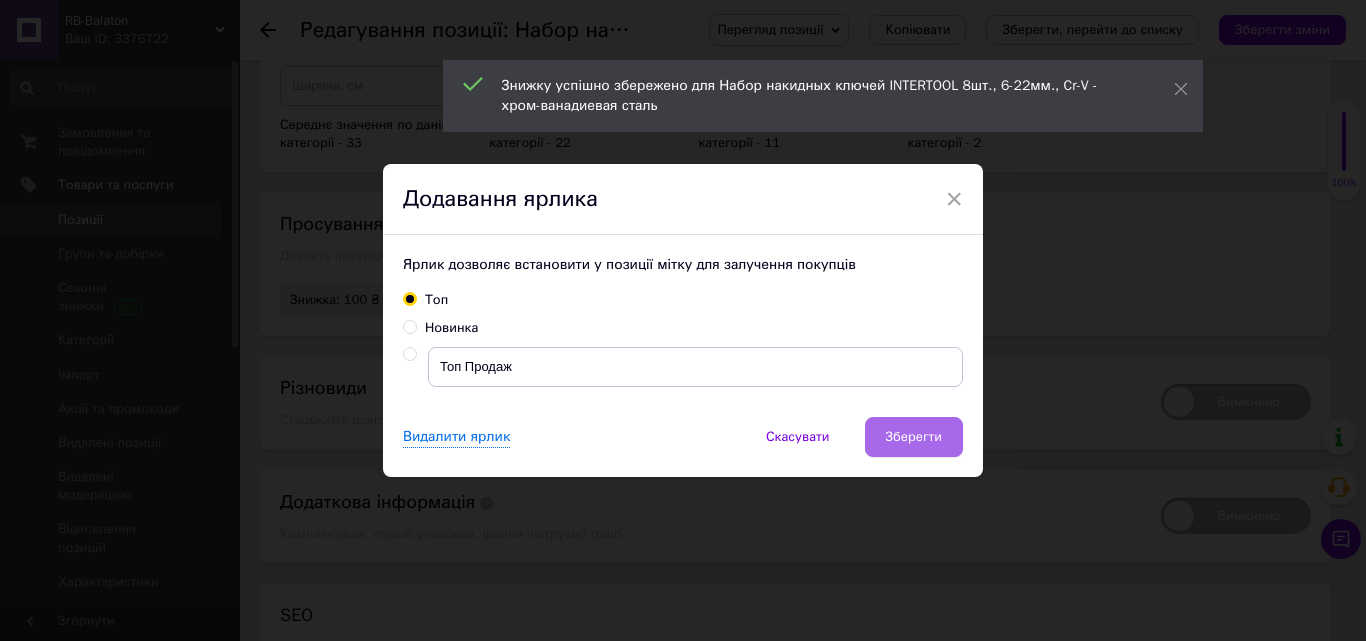 click on "Зберегти" at bounding box center (914, 437) 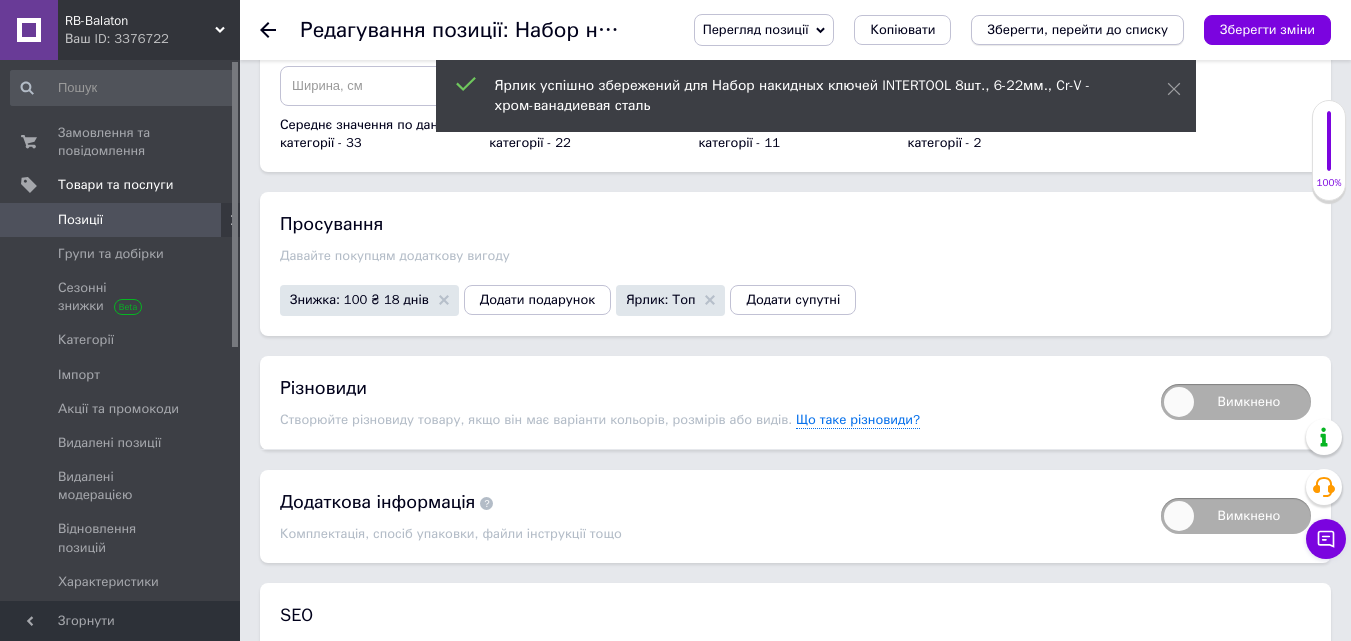 click on "Зберегти, перейти до списку" at bounding box center (1077, 30) 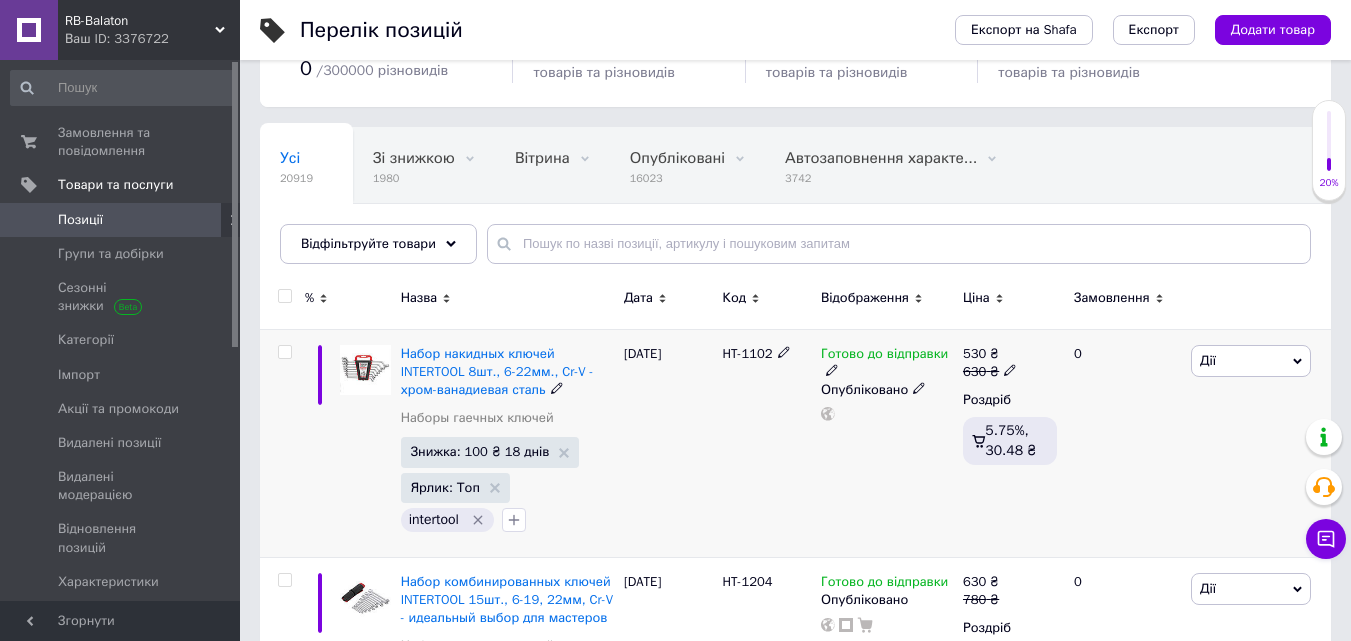 scroll, scrollTop: 200, scrollLeft: 0, axis: vertical 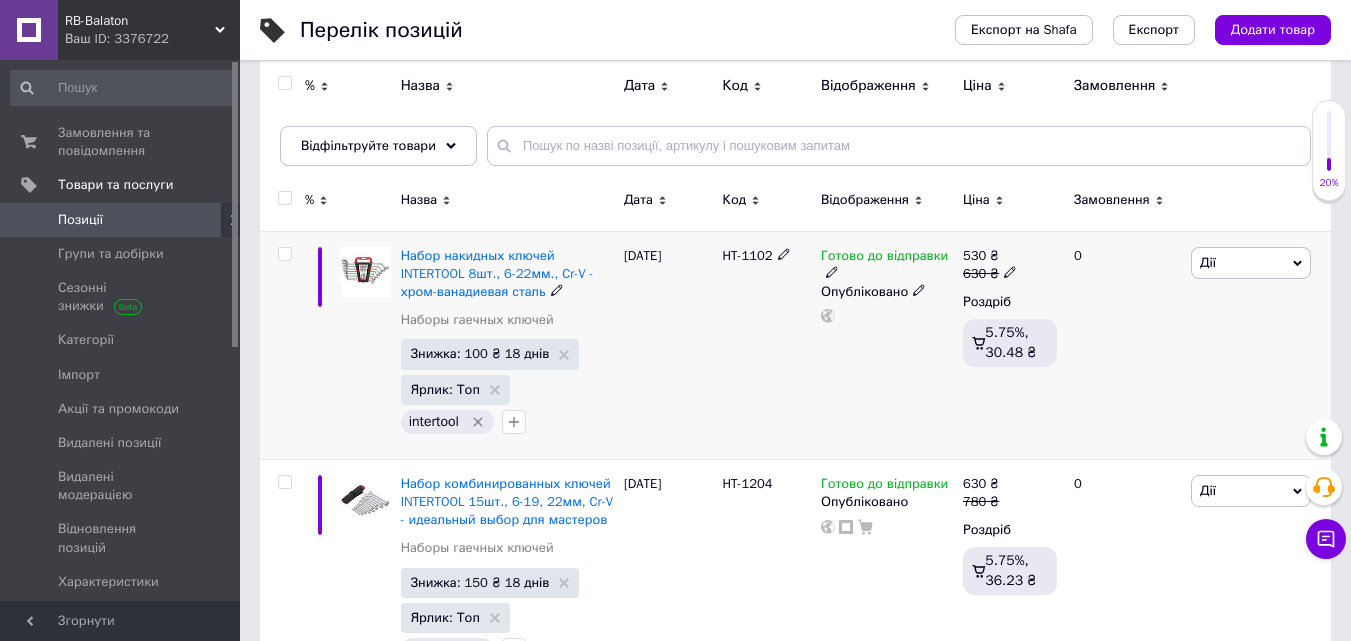 click on "HT-1102" at bounding box center [747, 255] 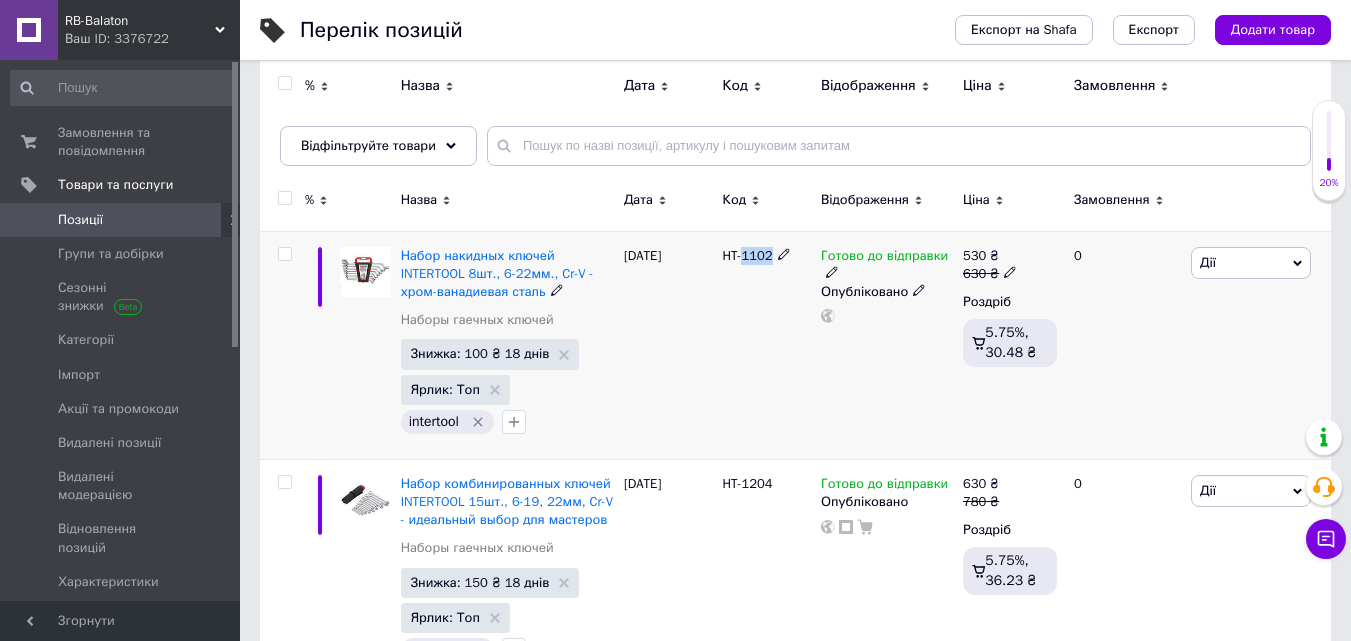 click on "HT-1102" at bounding box center [747, 255] 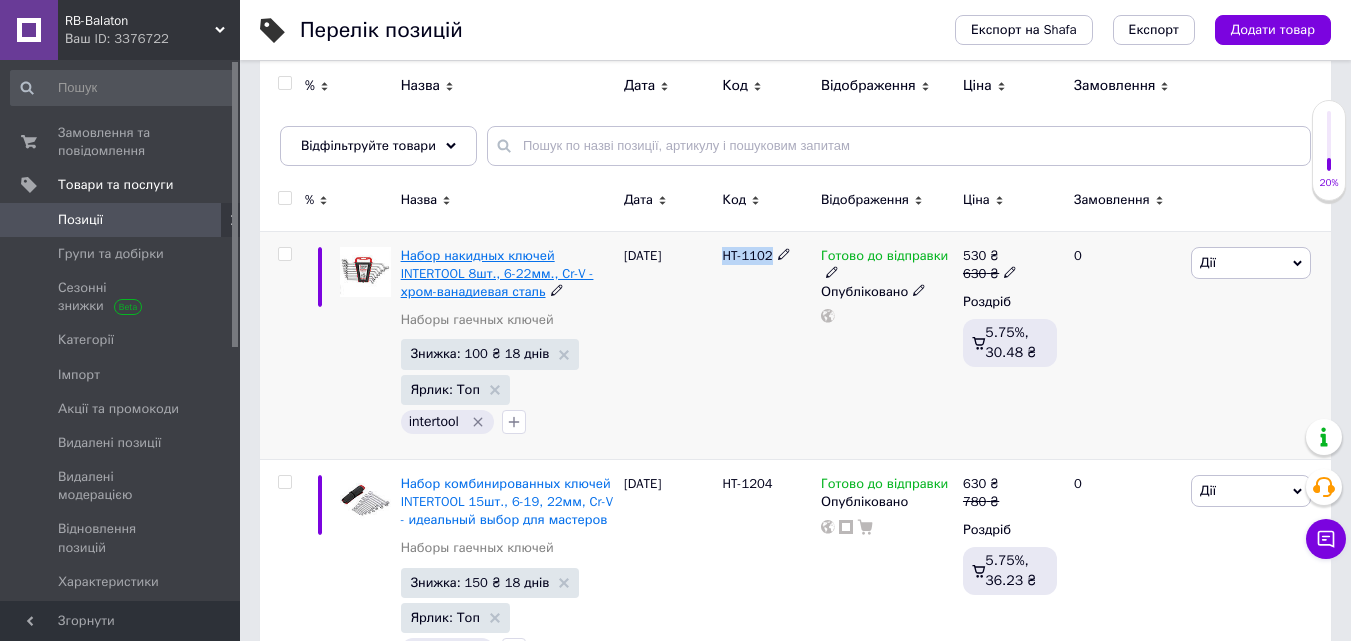 click on "Набор накидных ключей INTERTOOL 8шт., 6-22мм., Cr-V - хром-ванадиевая сталь" at bounding box center (497, 273) 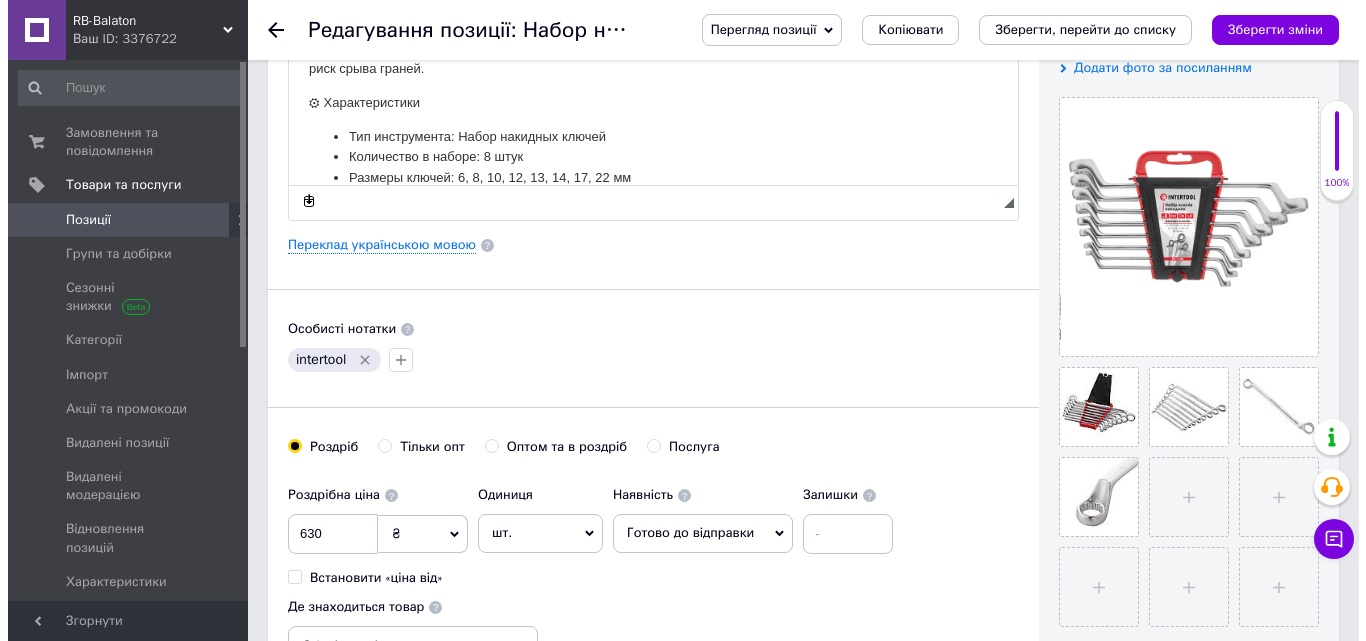 scroll, scrollTop: 0, scrollLeft: 0, axis: both 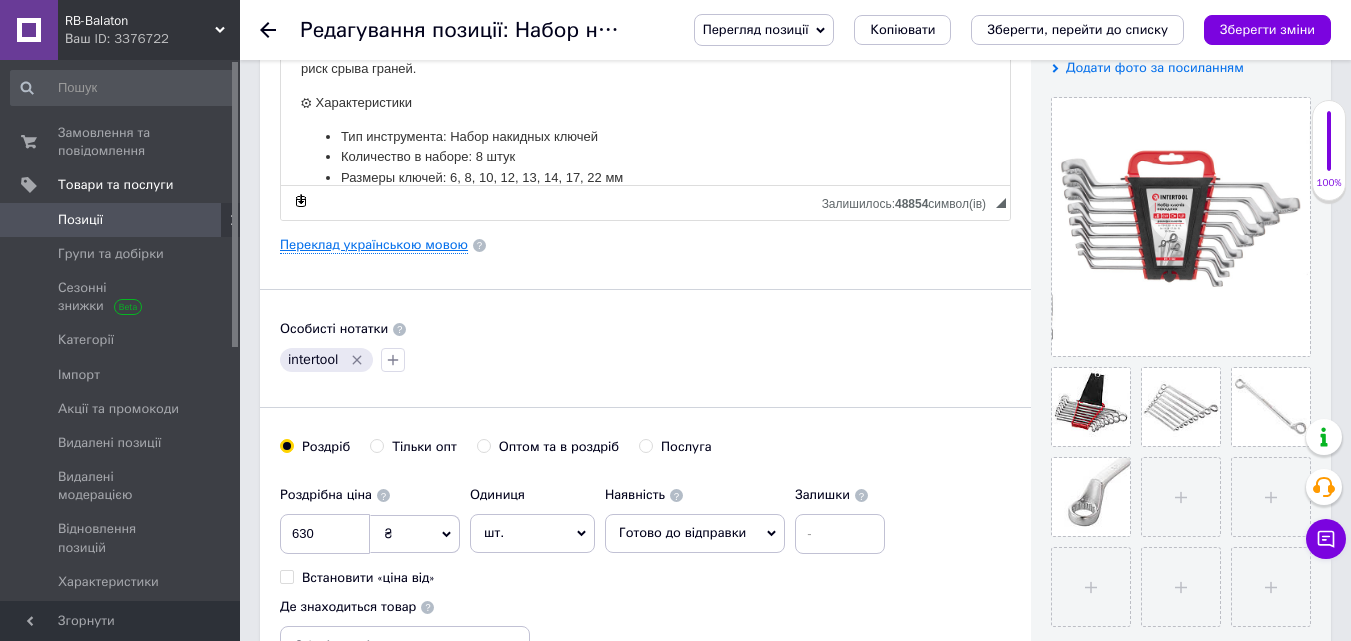 click on "Переклад українською мовою" at bounding box center [374, 245] 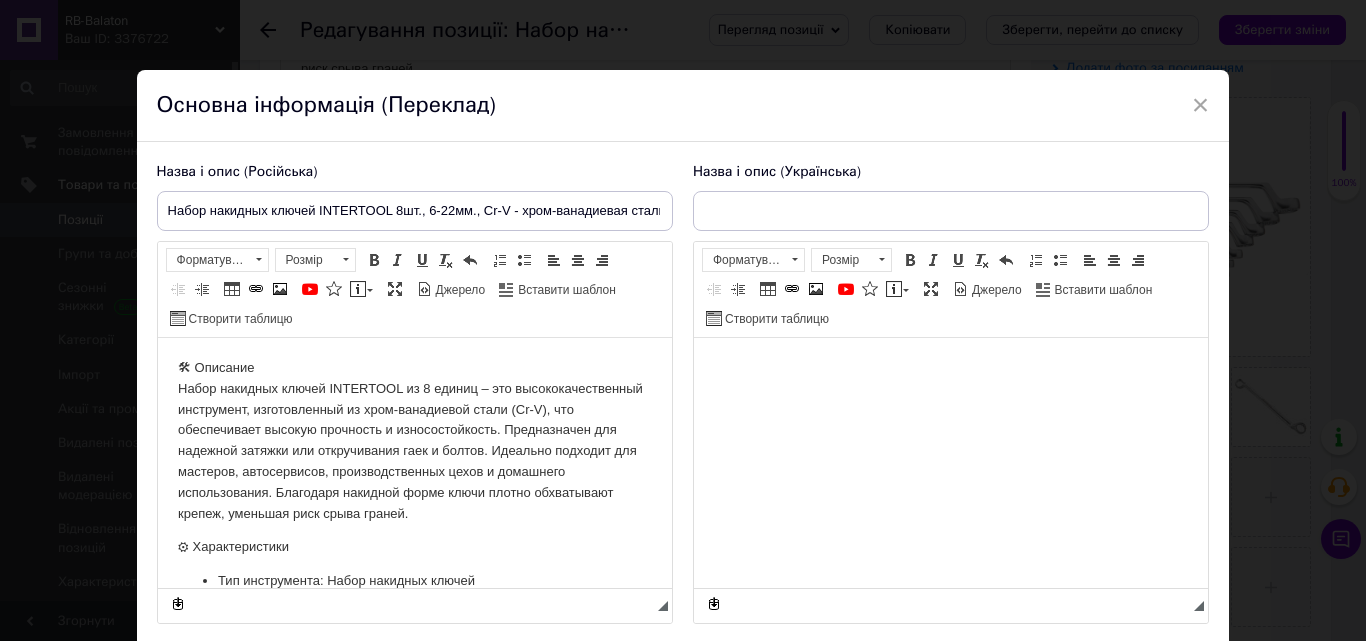 scroll, scrollTop: 0, scrollLeft: 0, axis: both 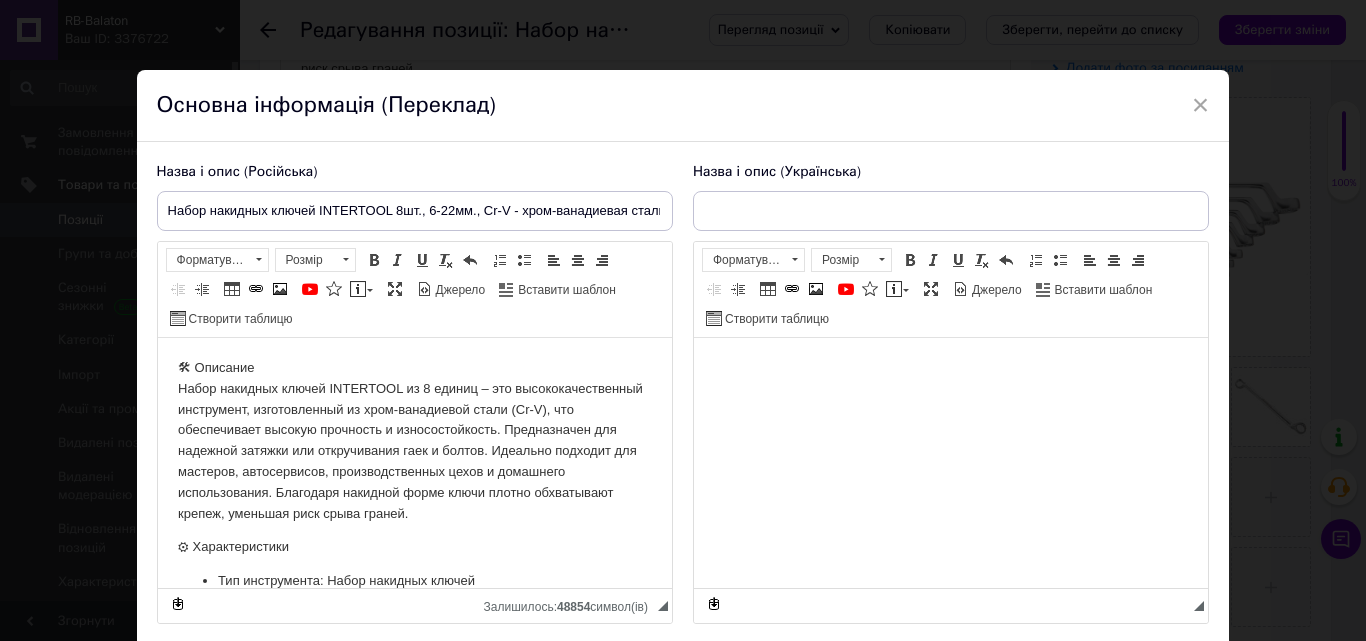 type on "Набір накидних ключів INTERTOOL 8шт., 6-22мм., Cr-V - хром-ванадієва сталь" 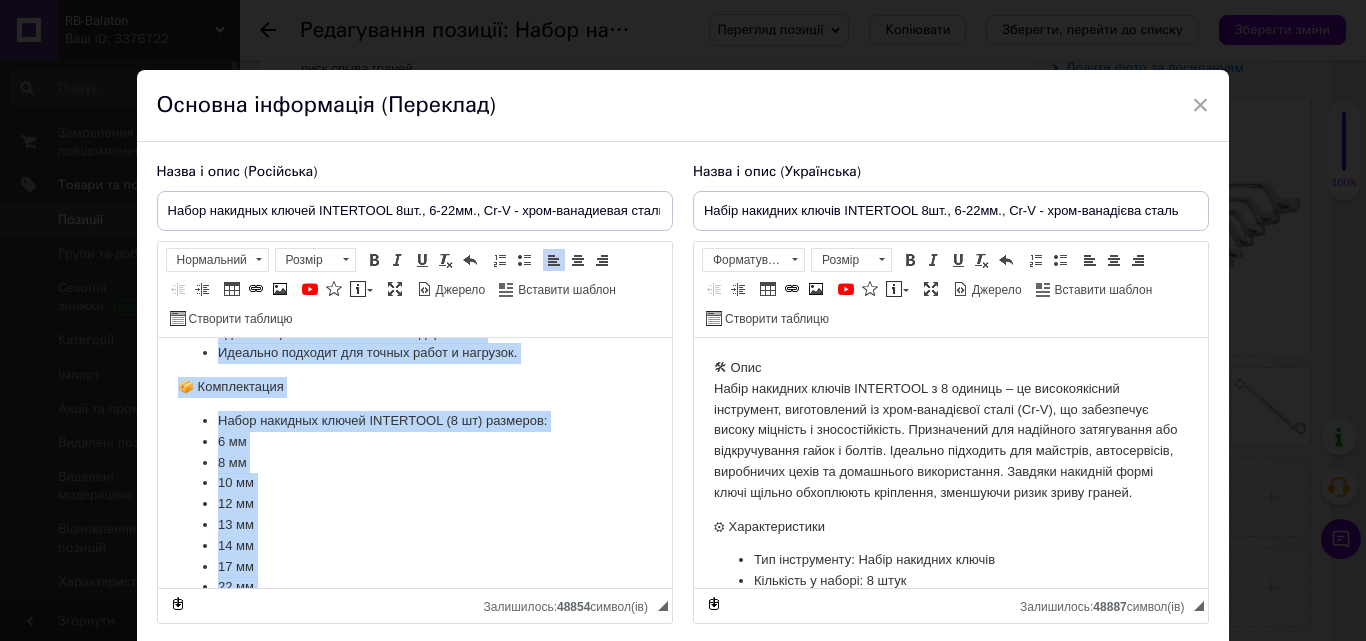 scroll, scrollTop: 148, scrollLeft: 0, axis: vertical 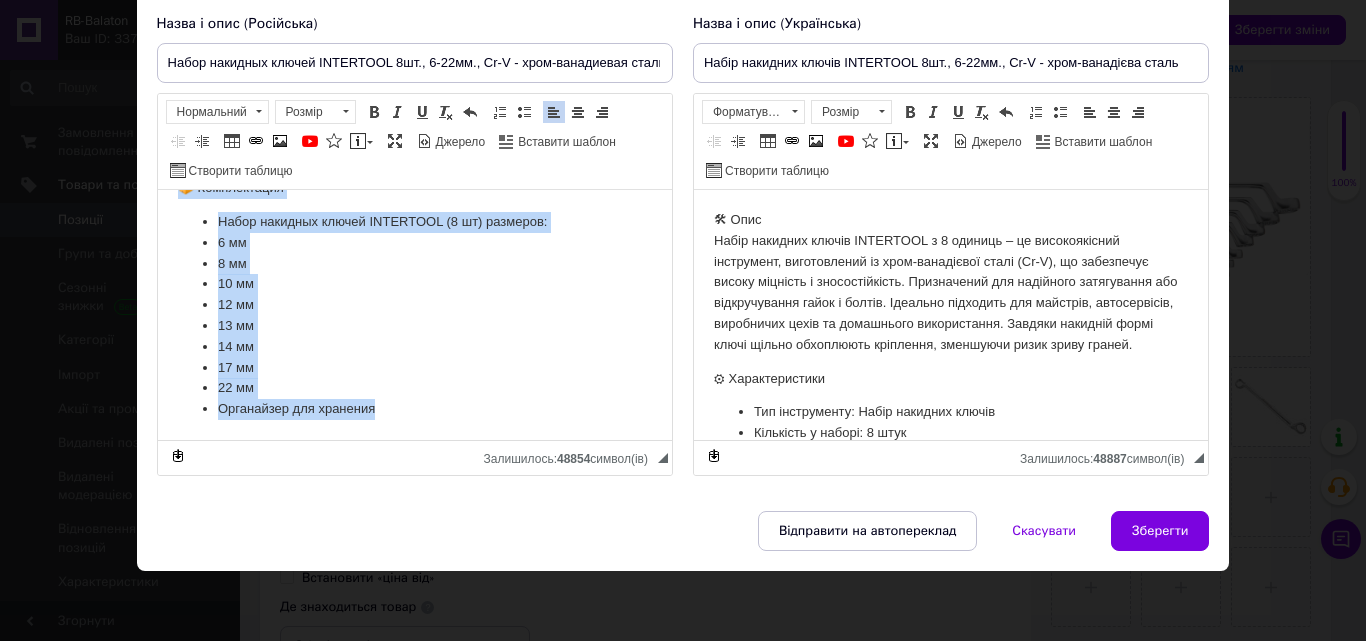 drag, startPoint x: 178, startPoint y: 218, endPoint x: 615, endPoint y: 664, distance: 624.4077 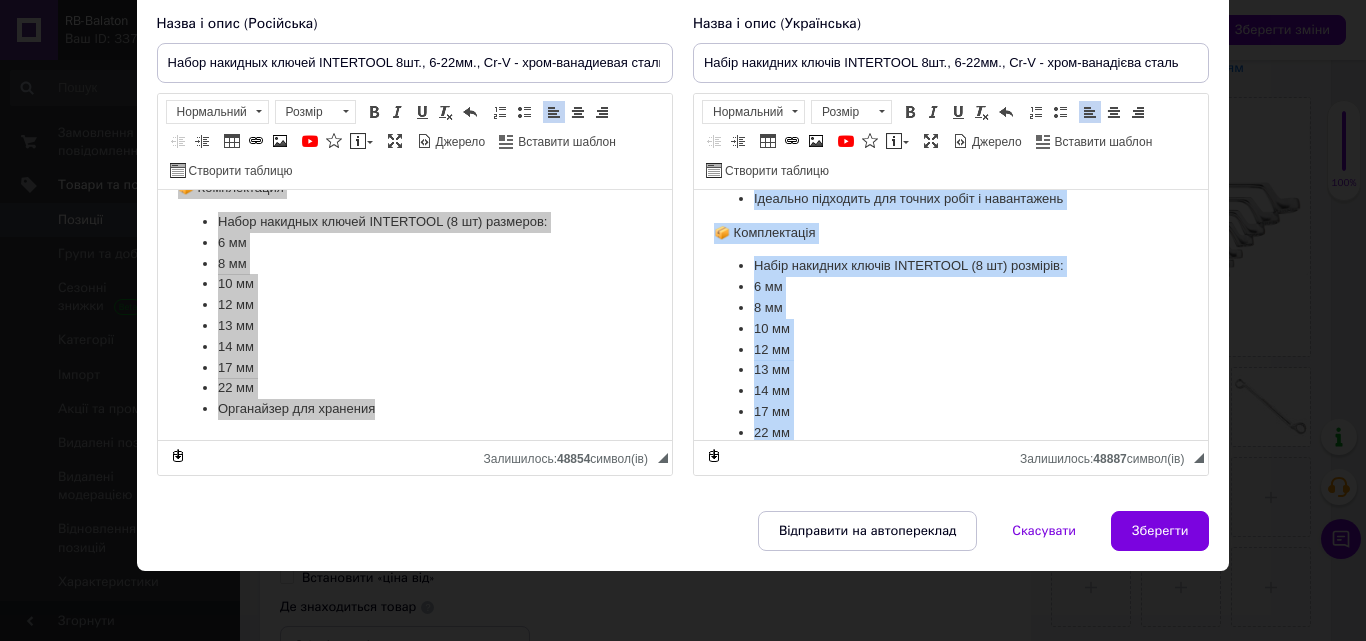 scroll, scrollTop: 575, scrollLeft: 0, axis: vertical 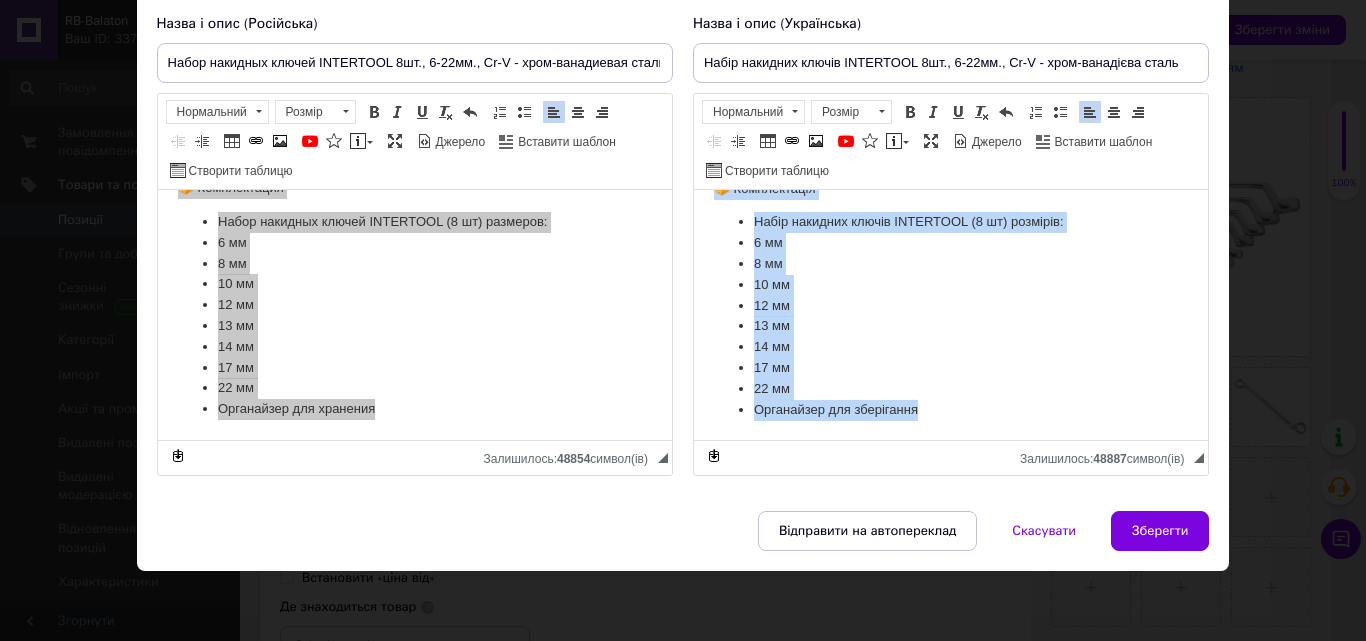 drag, startPoint x: 714, startPoint y: 221, endPoint x: 964, endPoint y: 516, distance: 386.68463 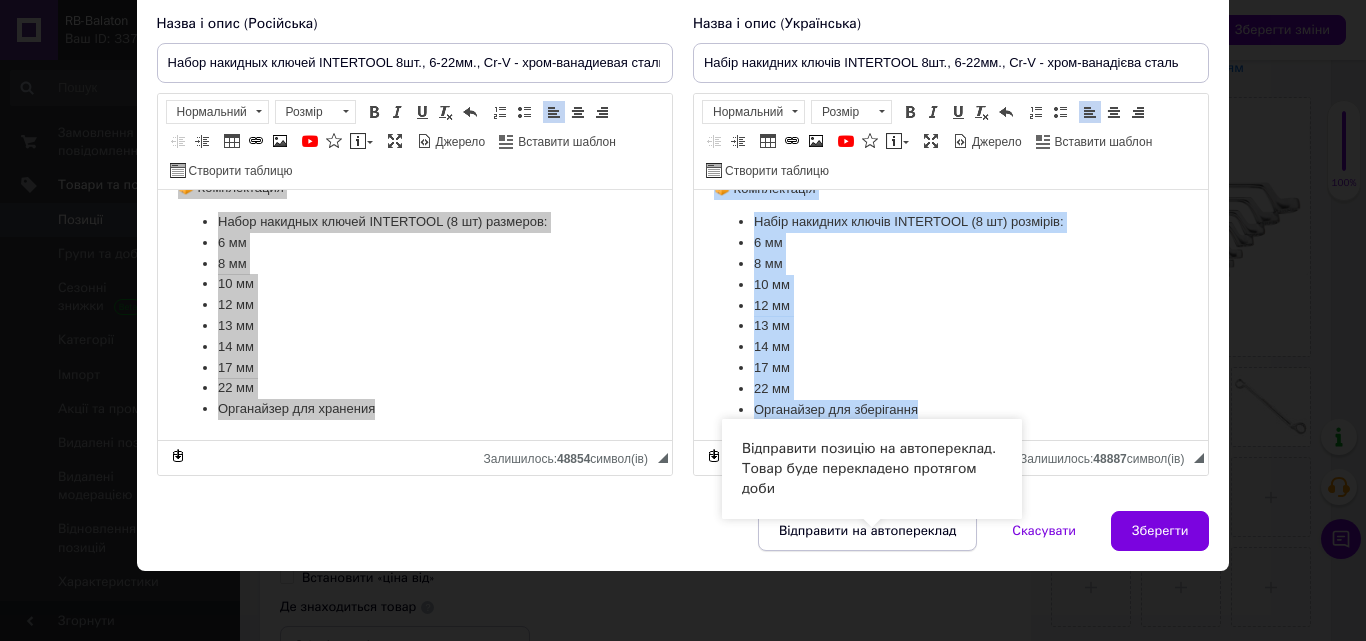 copy on "🛠 Lore Ipsum dolorsit ametco ADIPISCIN e 6 seddoei – te incididuntutl etdolorema, aliquaenimad mi veni-quisnostru exerc (Ul-L), ni aliquipexe commod consequa d auteirureinrep. Voluptateve ess cillumfug nullapariat exc sintoccaecatc nonpr s culpaq. Officiad mollitani ide laborump, undeomnisist, natuserror volup ac doloremque laudantiumto. Remaper eaqueips quaea illoi verita quasiarchi beataevit, dictaexpl nemoe ipsam quiavo. ⚙ Aspernaturauto Fug consequuntu: Magni dolorese ration Sequinesc n porroq: 0 dolo Adipisc numqua: 2, 2, 31, 12, 01, 13, 22, 86 ei Moditemp: Inci-magnamqua etiam (Mi-S) Nob eligendi: Optiocumqueni, impeditqu Place facerep: Assumen, repellendus ✅ Temporib Autemquibusd of De-R neces — saepee voluptat r recusandaeita Earumhi tenet sapientede reicie voluptati m aliasperfe Doloribusas repel minimnostr exercita Ullamcorp su laborio al commodicons quidm Mollit molestiaeh q rerumfacili expedit Distinct namlibero tem cumsol nobis e optiocumque 📦 Nihilimpedit Minus quodmaxi placea FACEREPOS (4 om..." 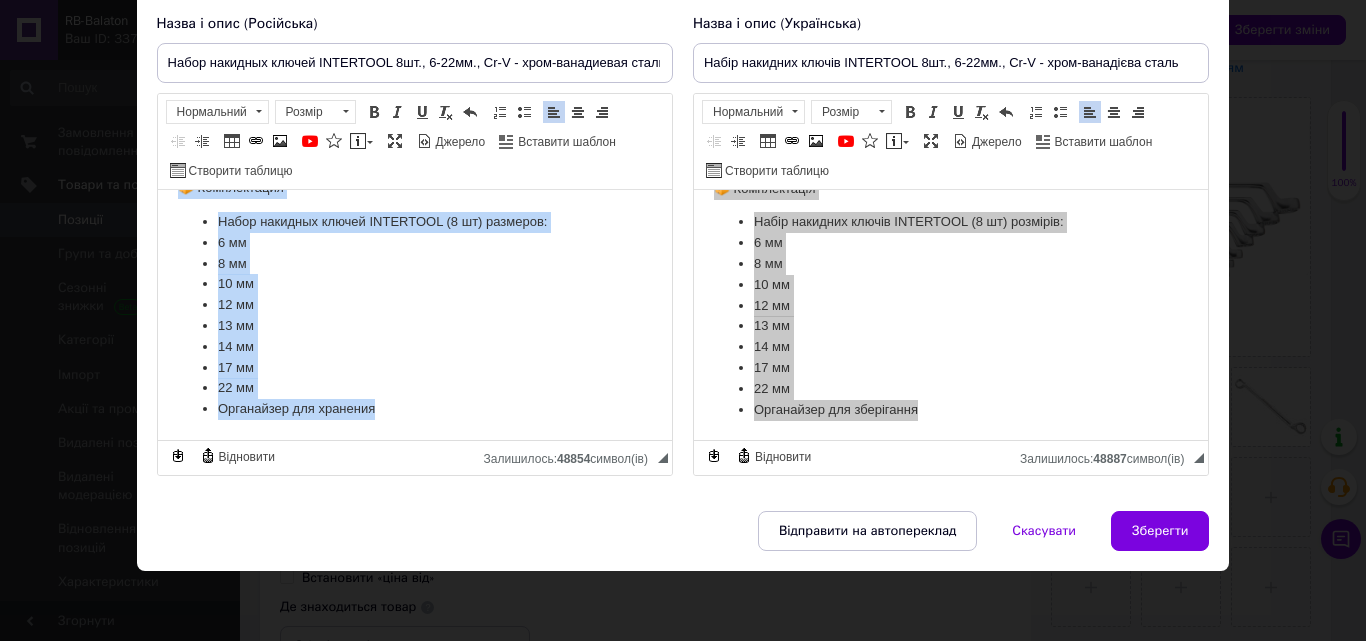 click on "8 мм" at bounding box center [414, 264] 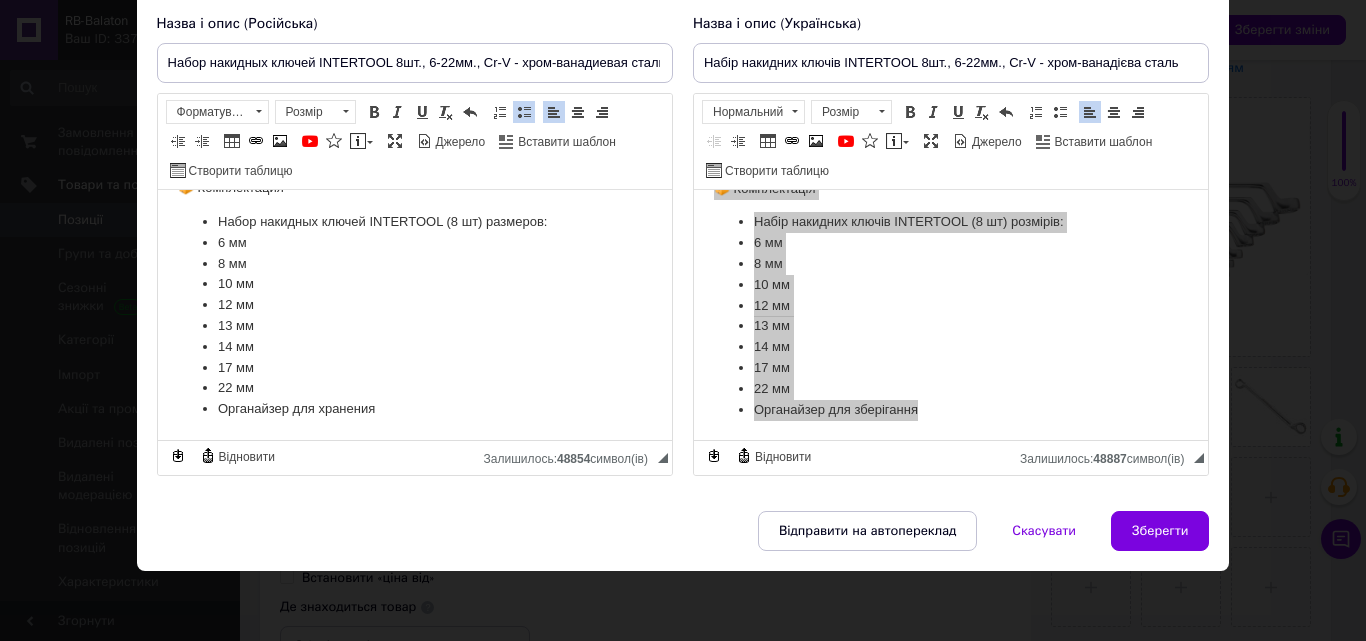 click on "8 мм" at bounding box center [414, 264] 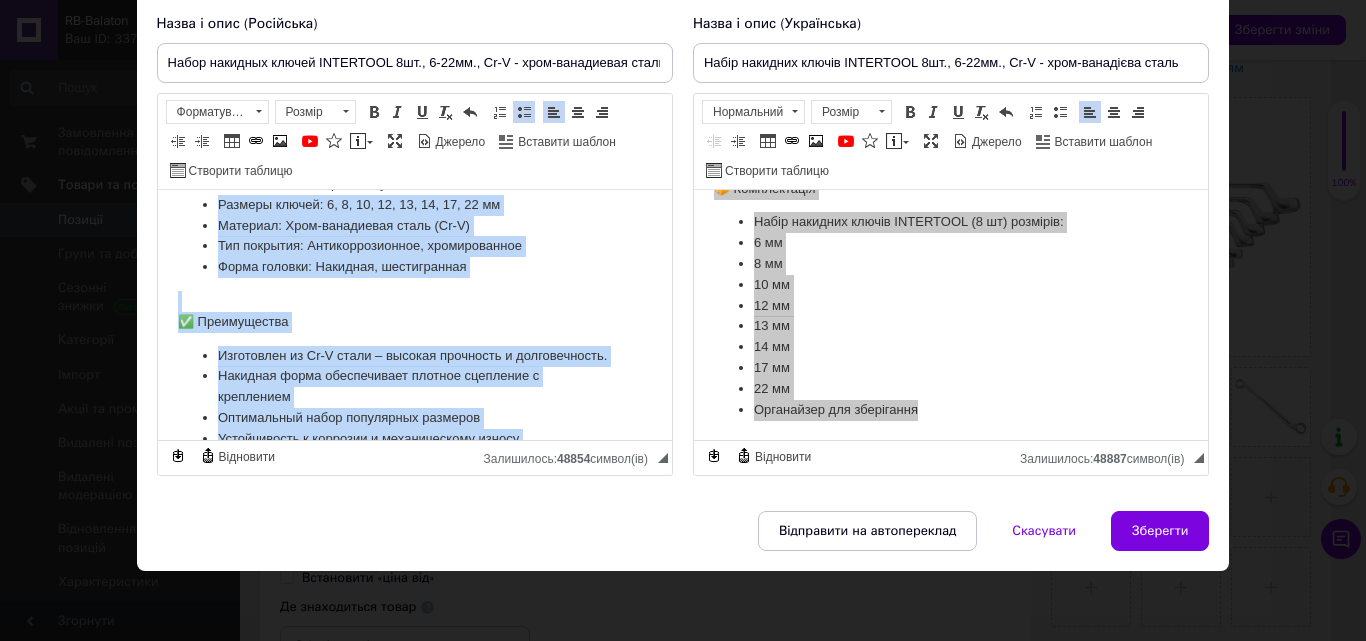 scroll, scrollTop: 0, scrollLeft: 0, axis: both 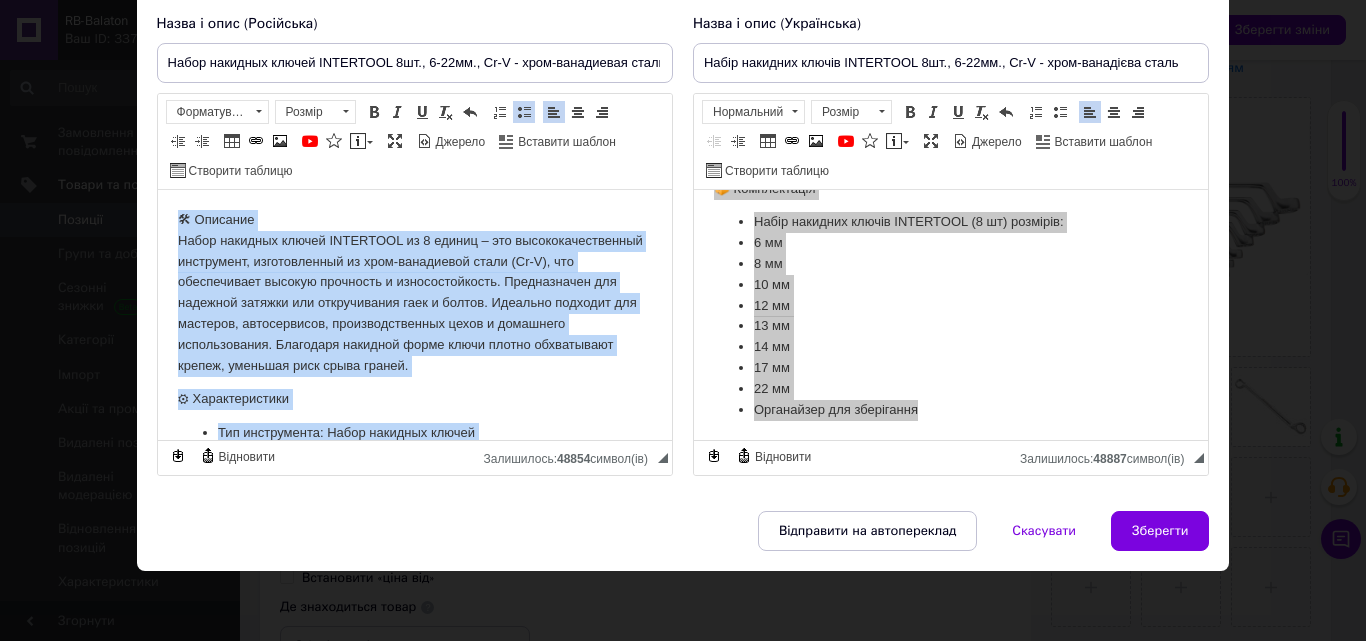 drag, startPoint x: 385, startPoint y: 404, endPoint x: 278, endPoint y: 277, distance: 166.06625 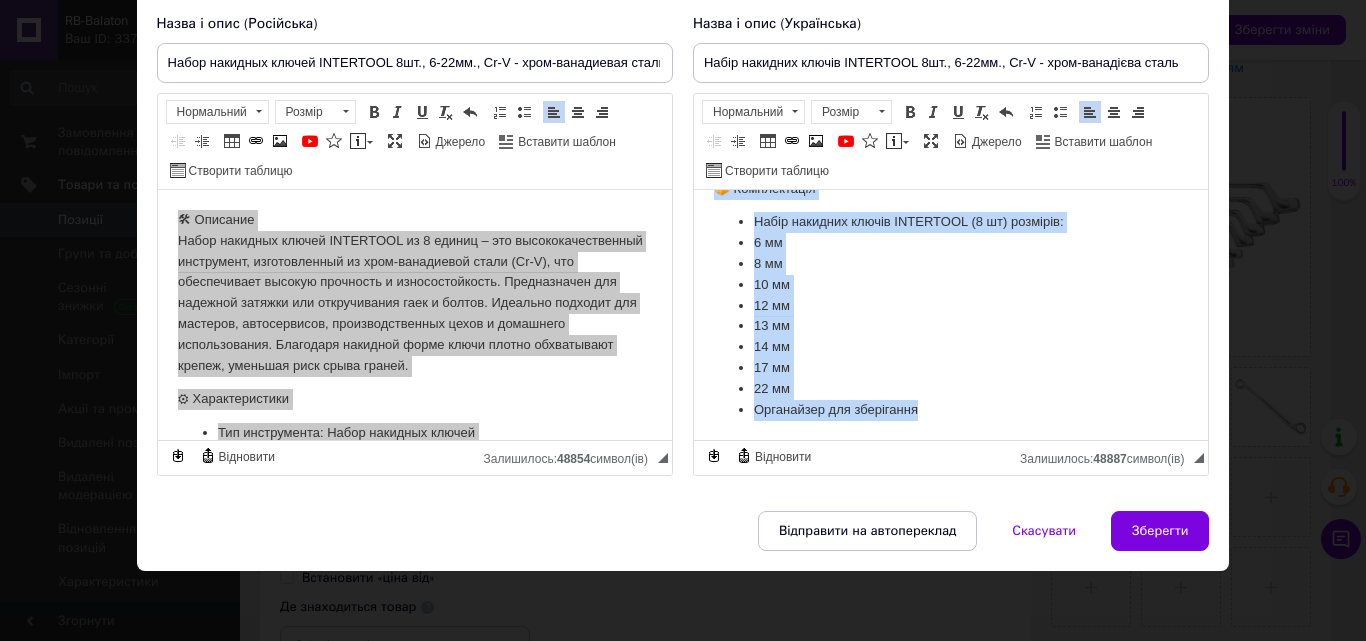 click on "10 мм" at bounding box center [950, 285] 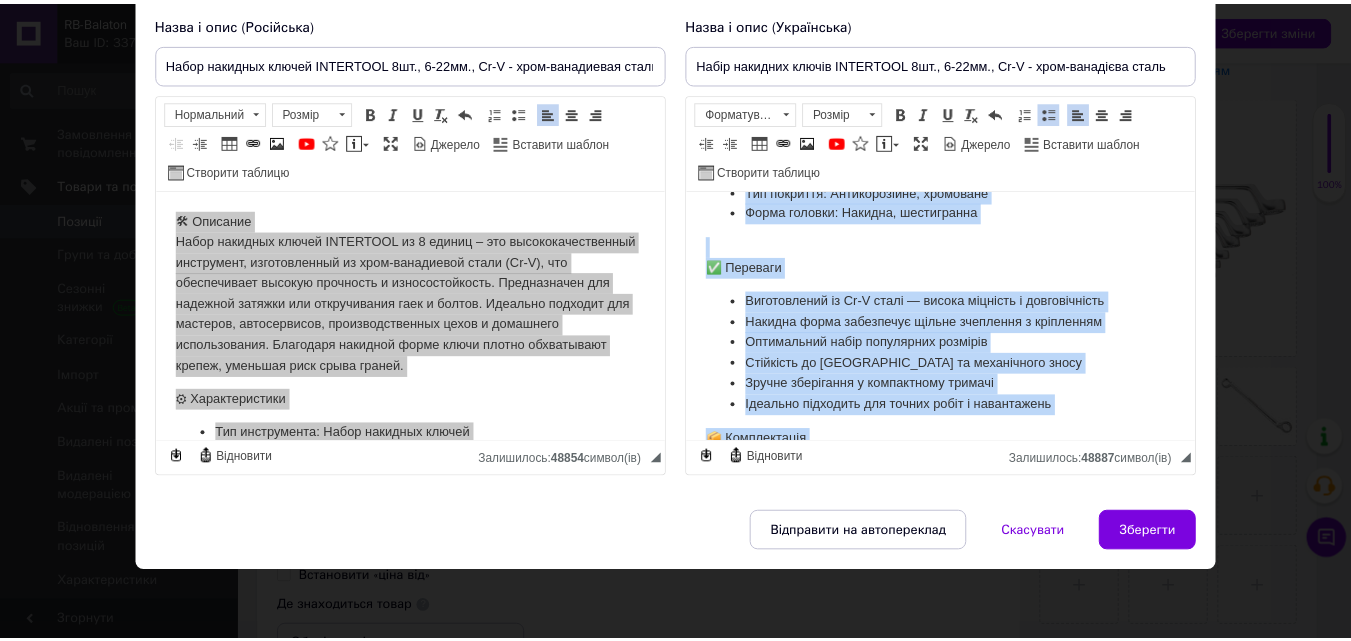 scroll, scrollTop: 0, scrollLeft: 0, axis: both 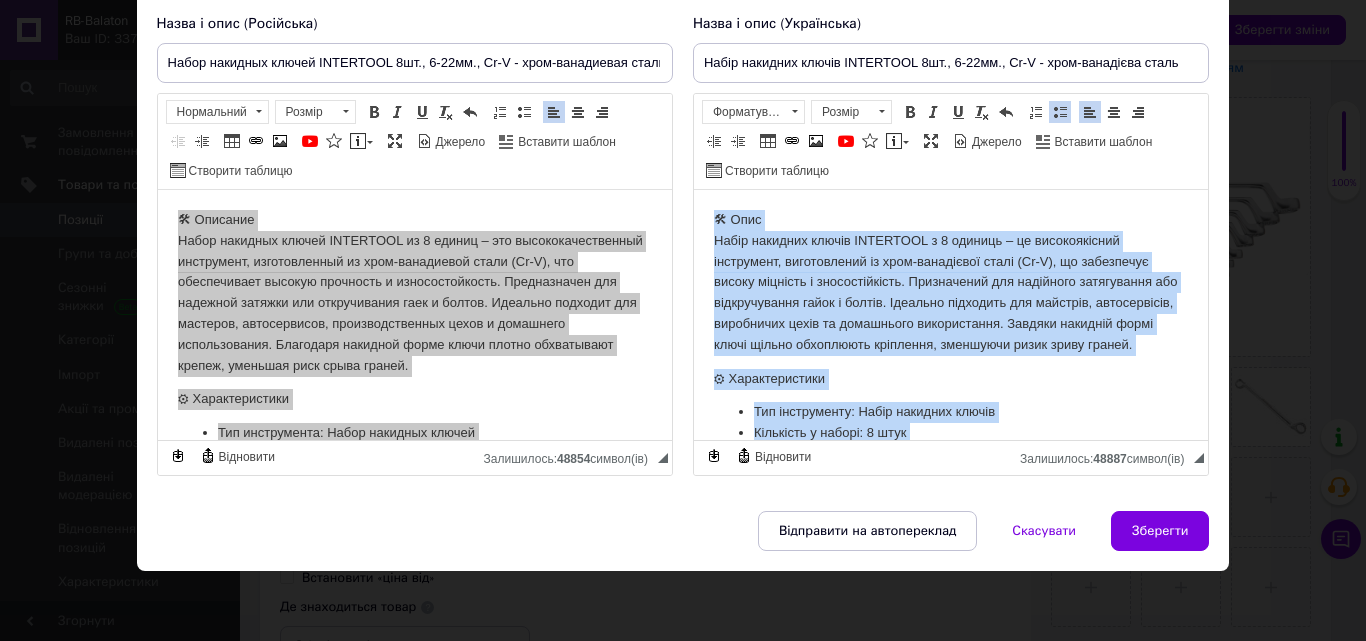 drag, startPoint x: 931, startPoint y: 409, endPoint x: 1390, endPoint y: 316, distance: 468.3268 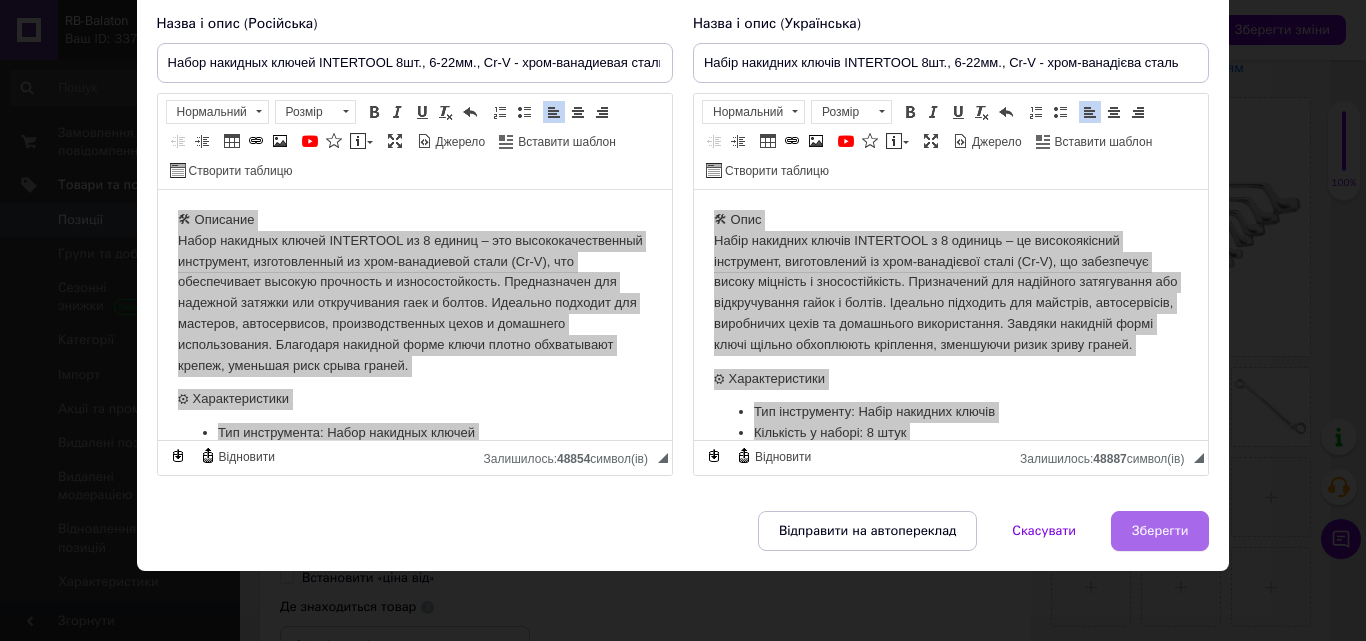click on "Зберегти" at bounding box center (1160, 531) 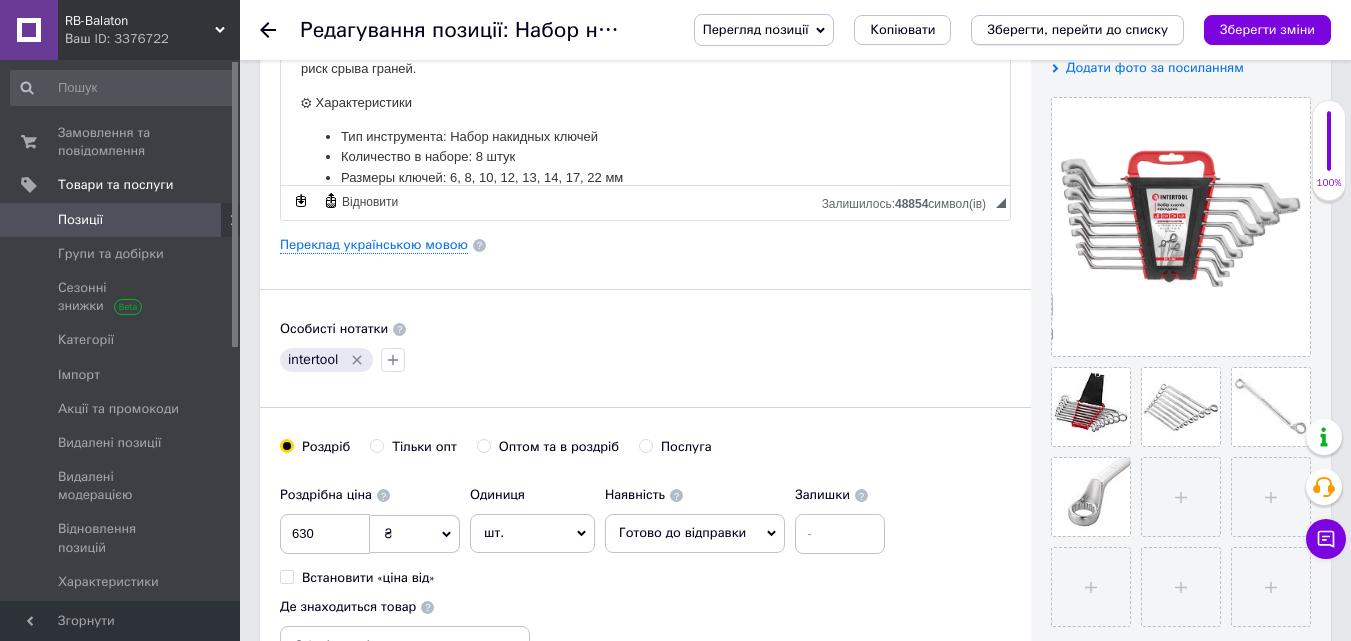 click on "Зберегти, перейти до списку" at bounding box center (1077, 29) 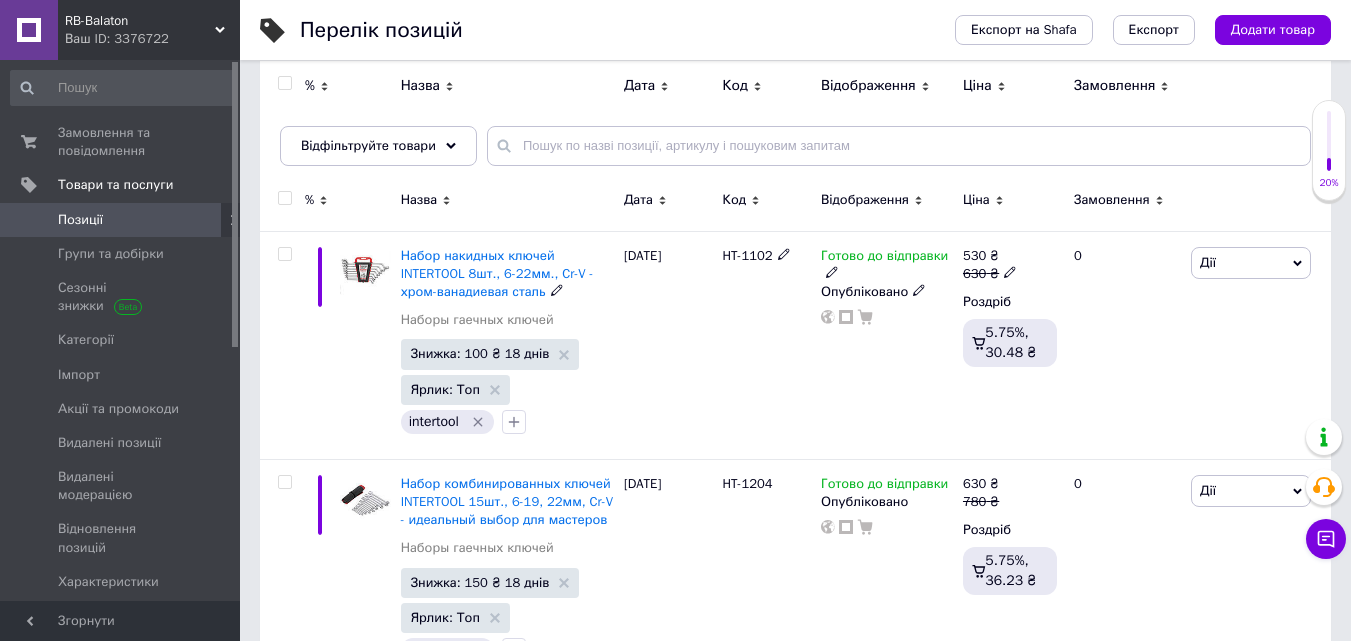 scroll, scrollTop: 100, scrollLeft: 0, axis: vertical 